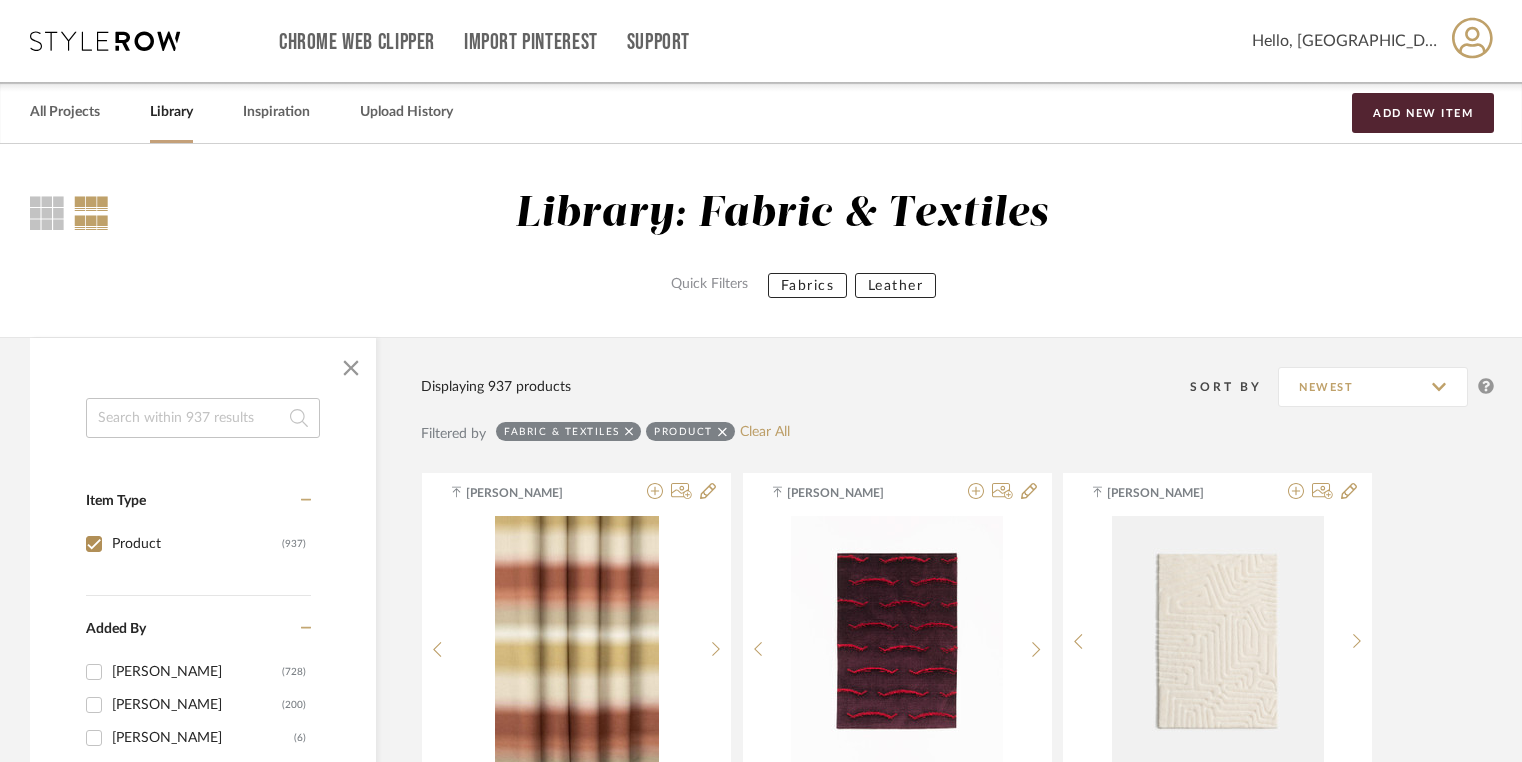 scroll, scrollTop: 400, scrollLeft: 0, axis: vertical 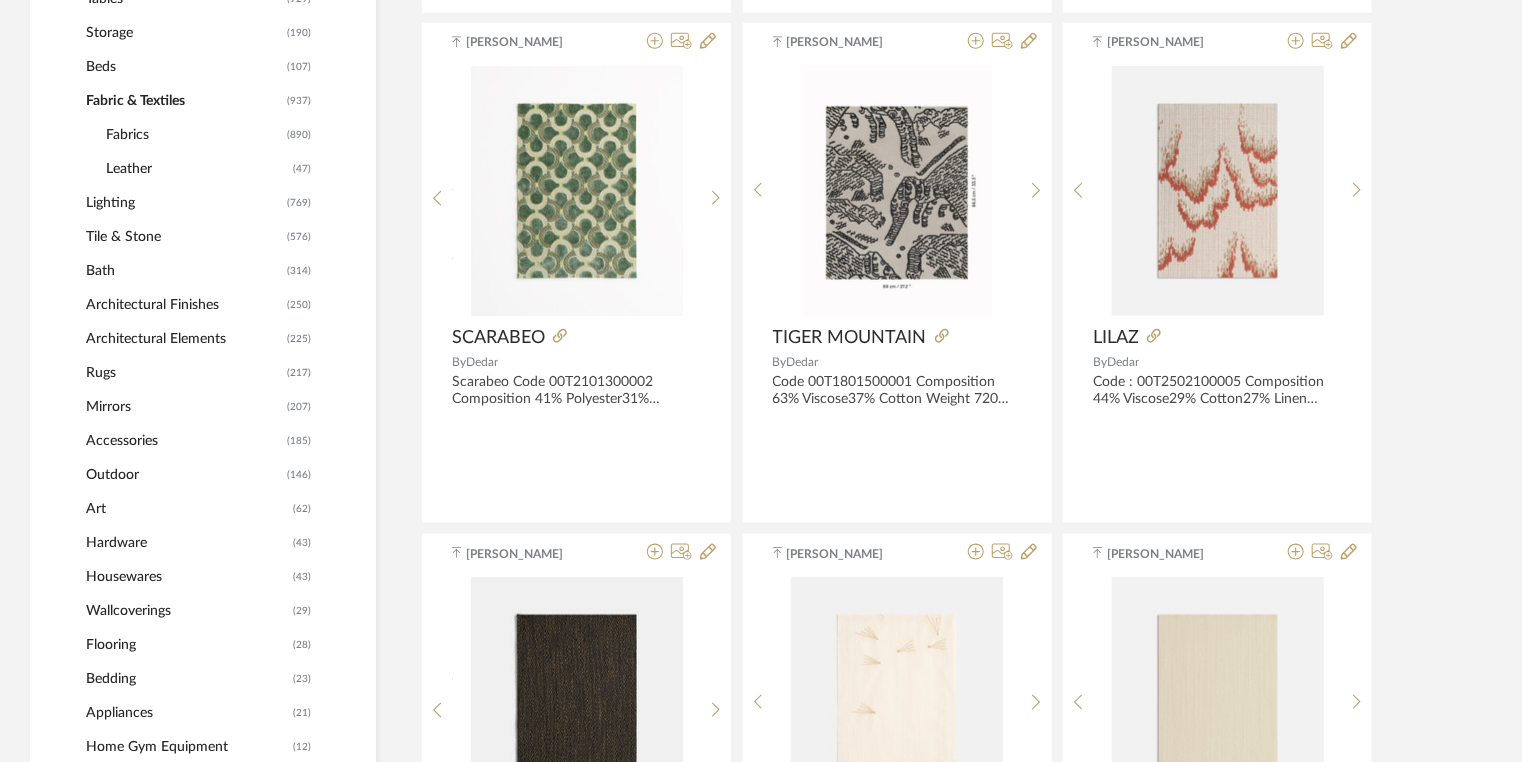 click on "Tile & Stone" 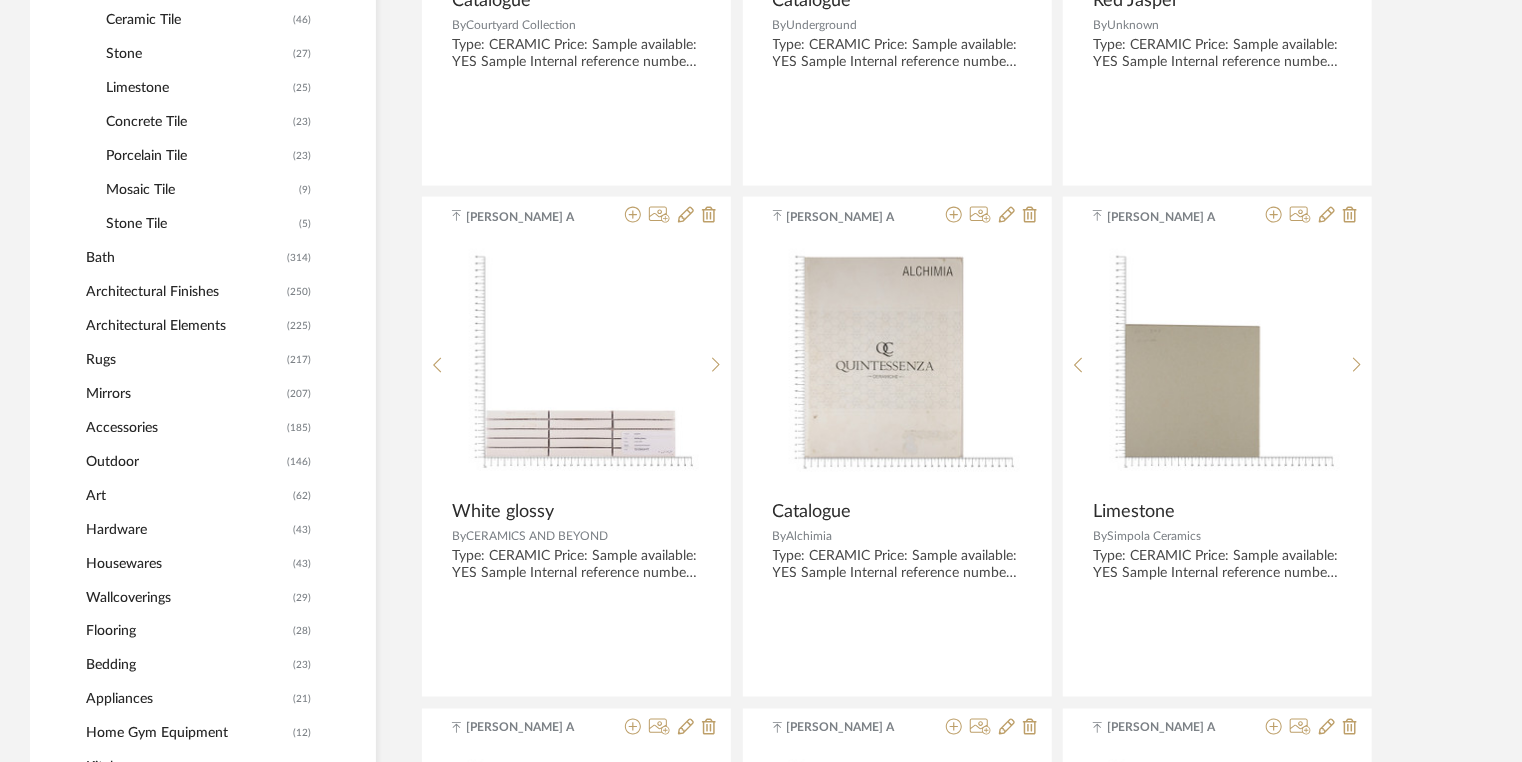scroll, scrollTop: 1457, scrollLeft: 0, axis: vertical 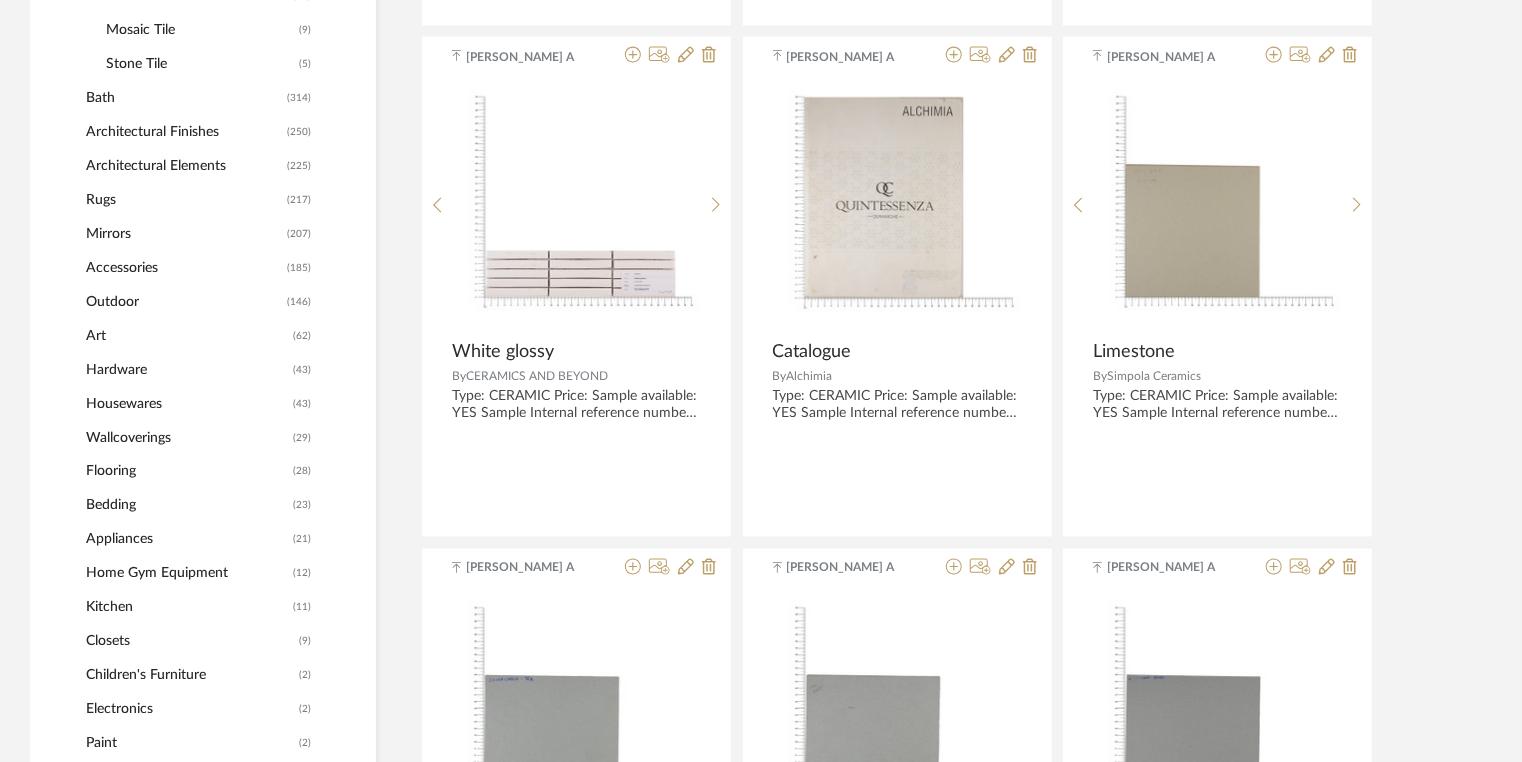 click on "Art" 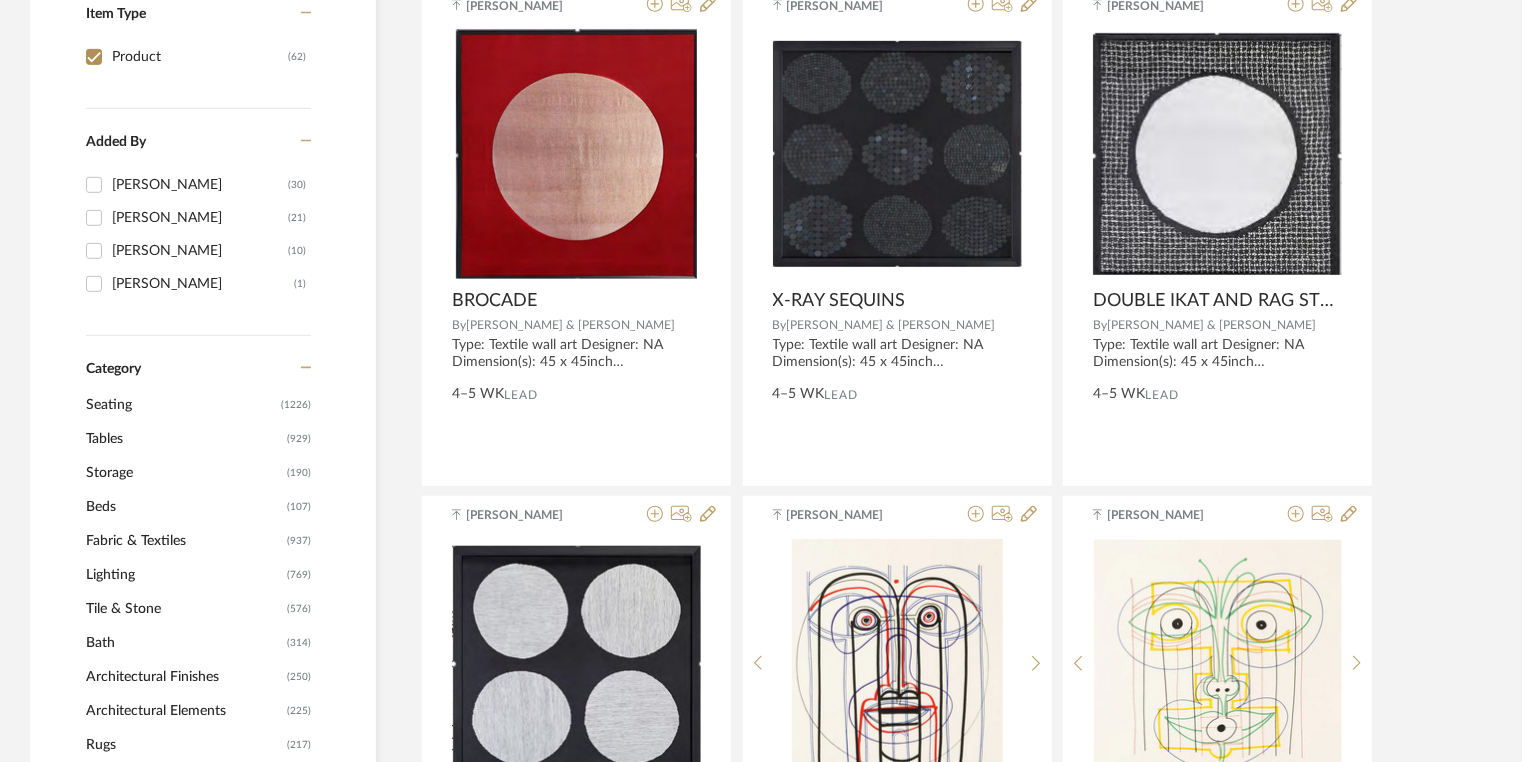 scroll, scrollTop: 766, scrollLeft: 0, axis: vertical 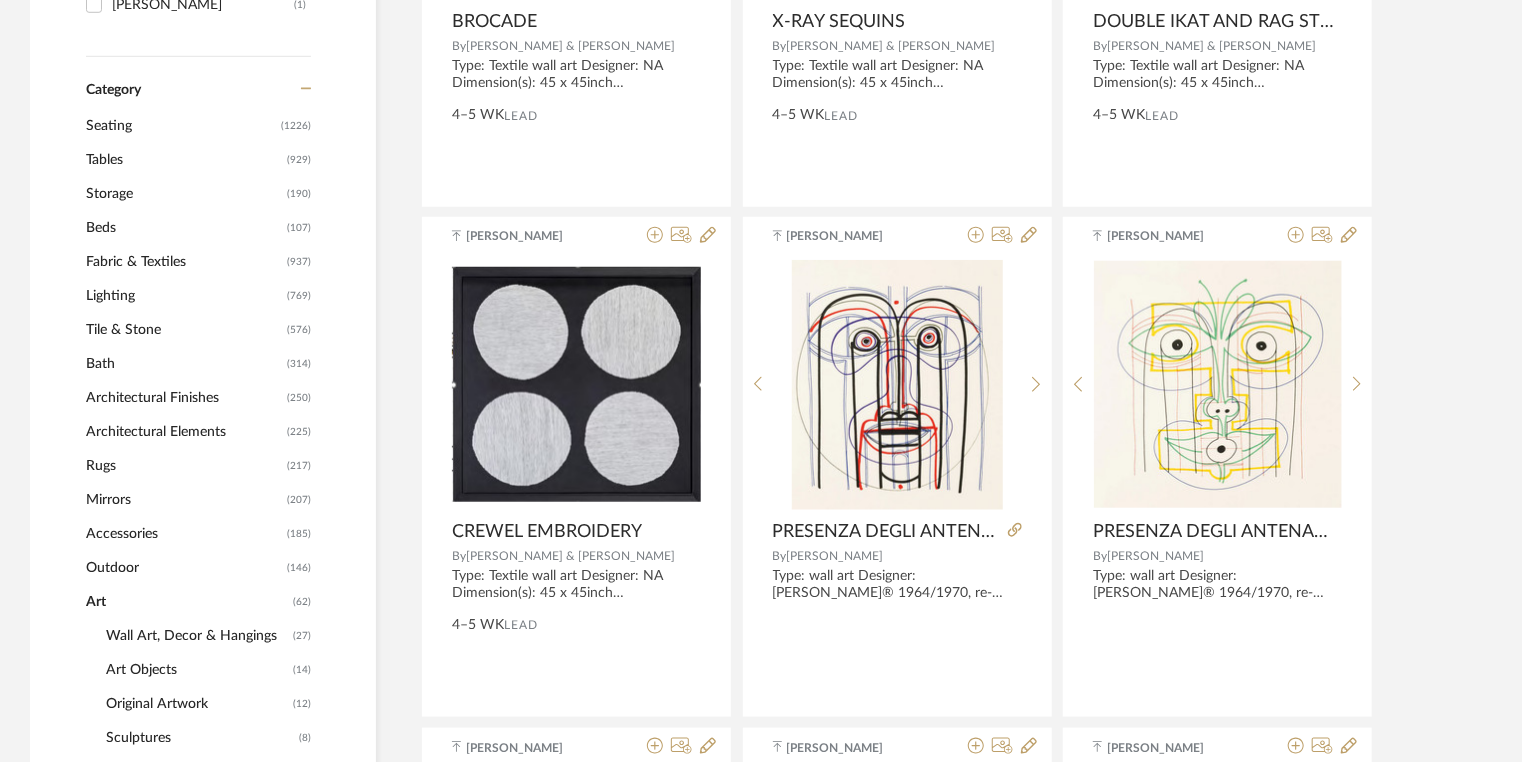 click on "Bath" 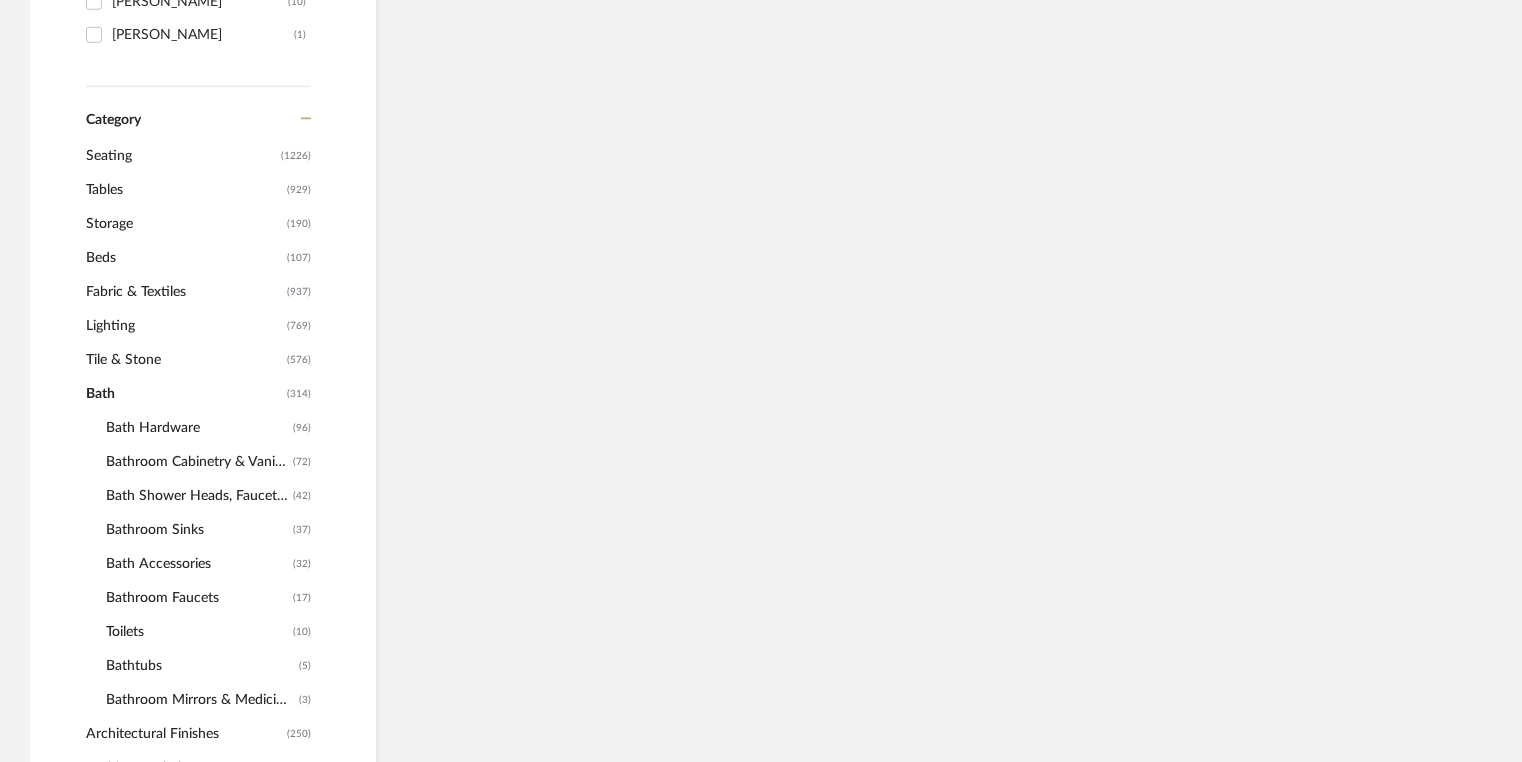 scroll, scrollTop: 796, scrollLeft: 0, axis: vertical 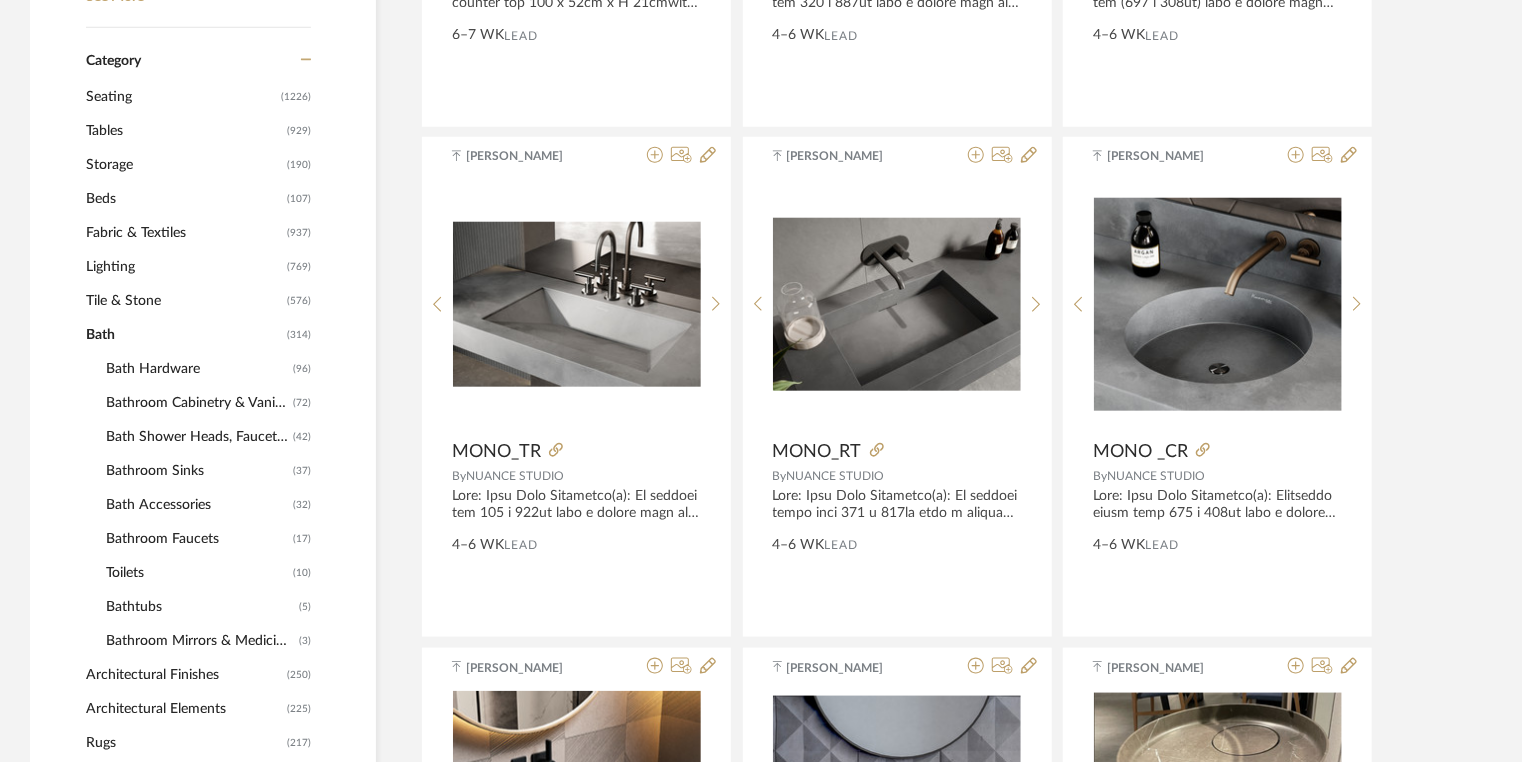 click on "Bathroom Cabinetry & Vanities" 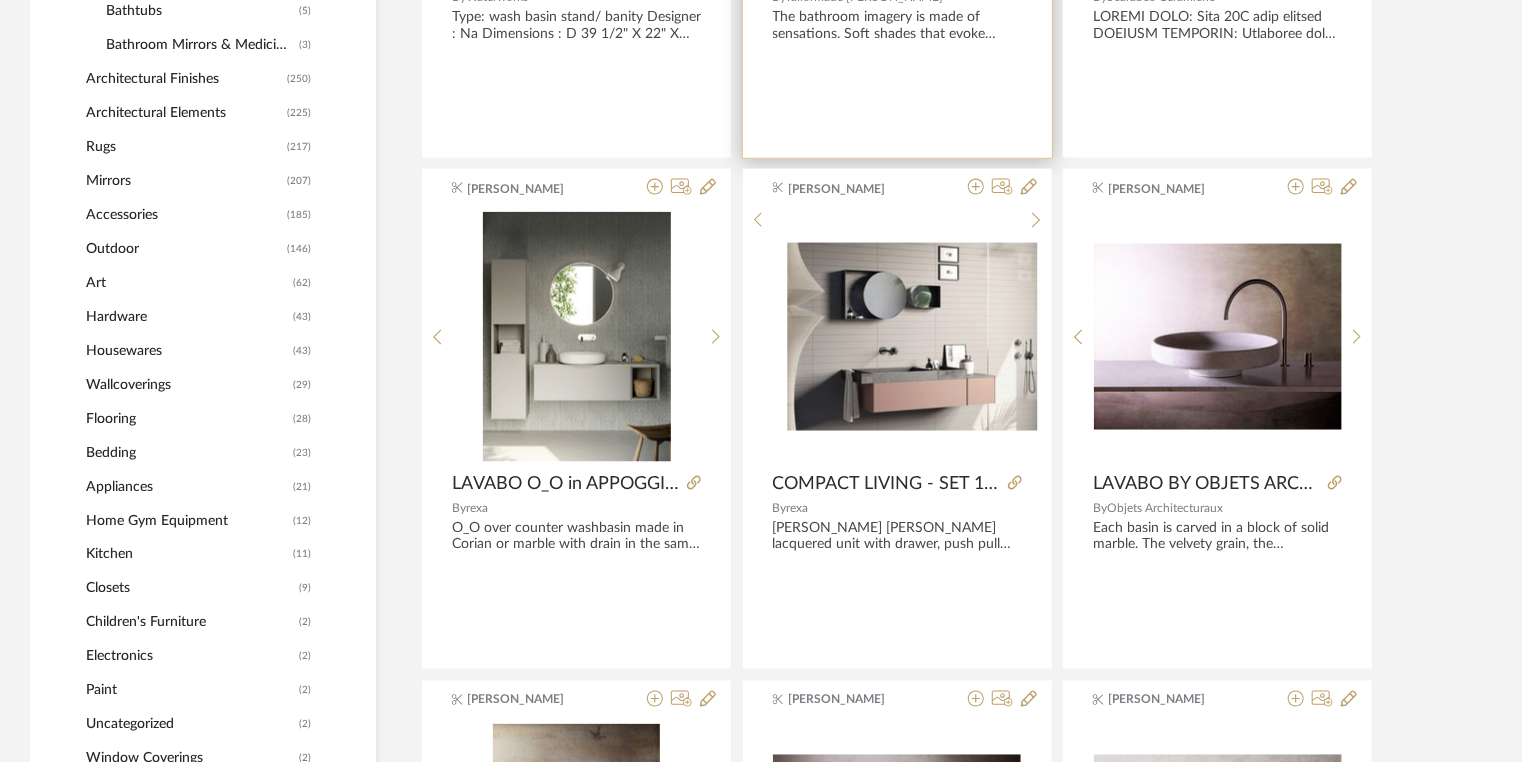 scroll, scrollTop: 1356, scrollLeft: 0, axis: vertical 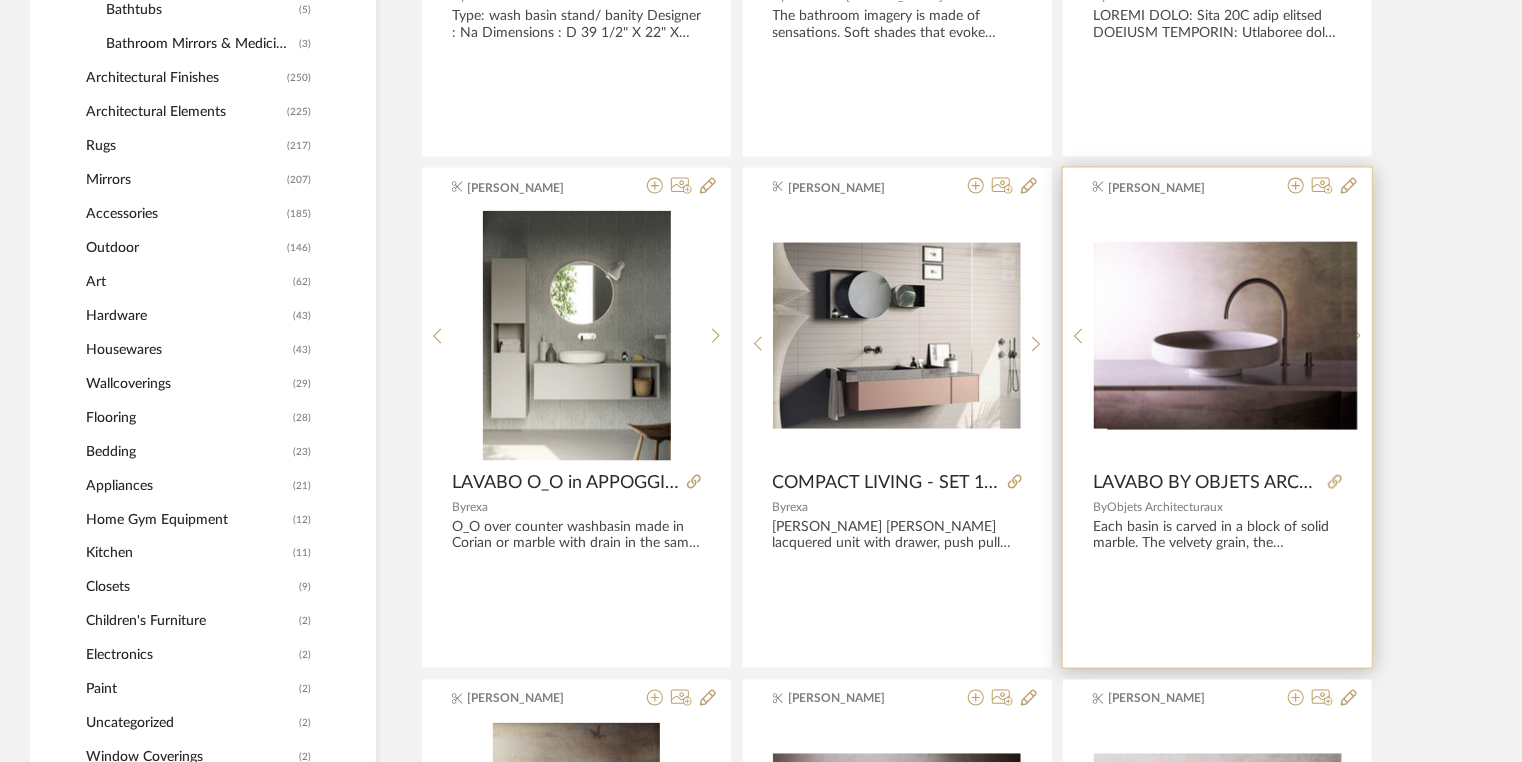 click at bounding box center [1233, 336] 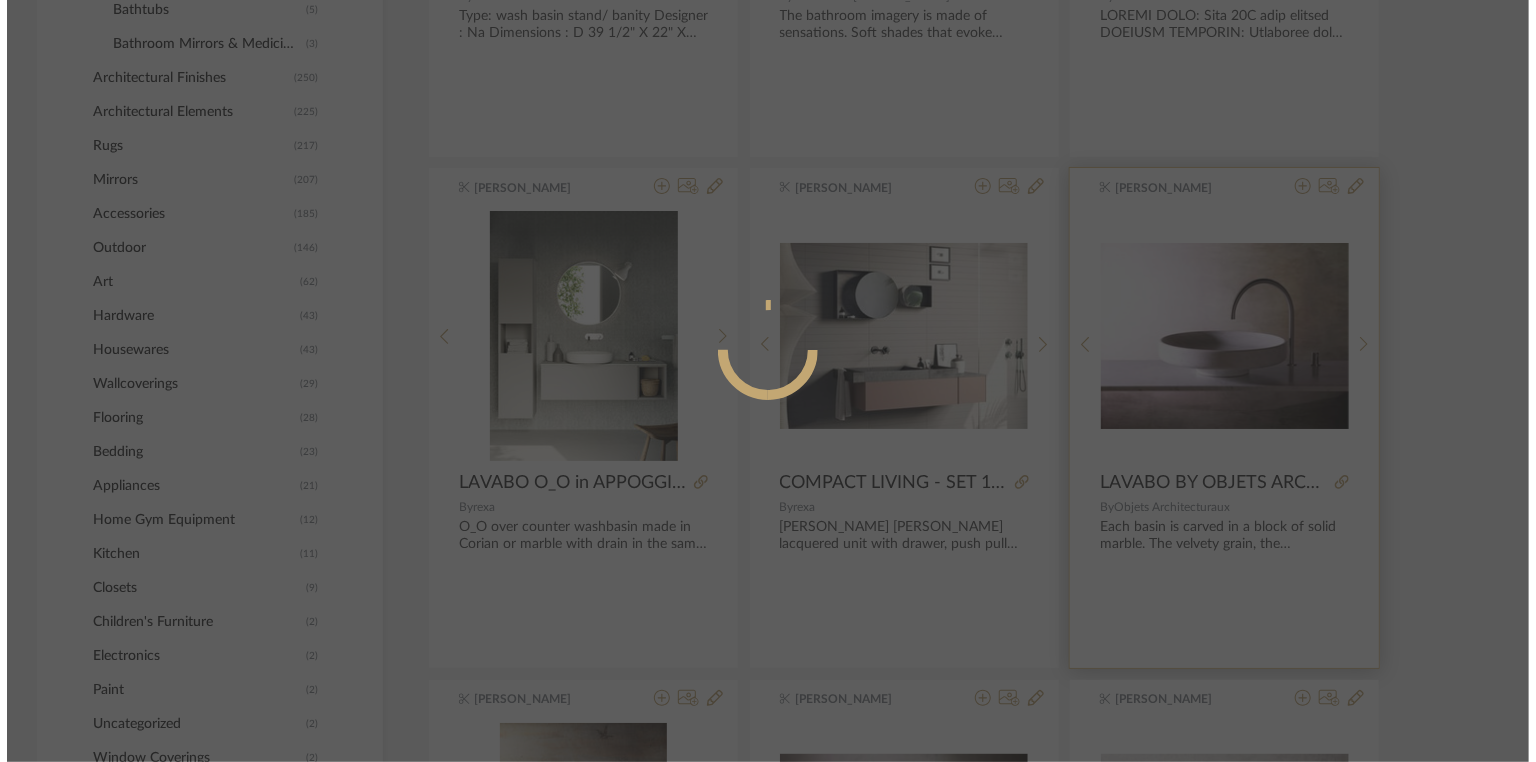 scroll, scrollTop: 0, scrollLeft: 0, axis: both 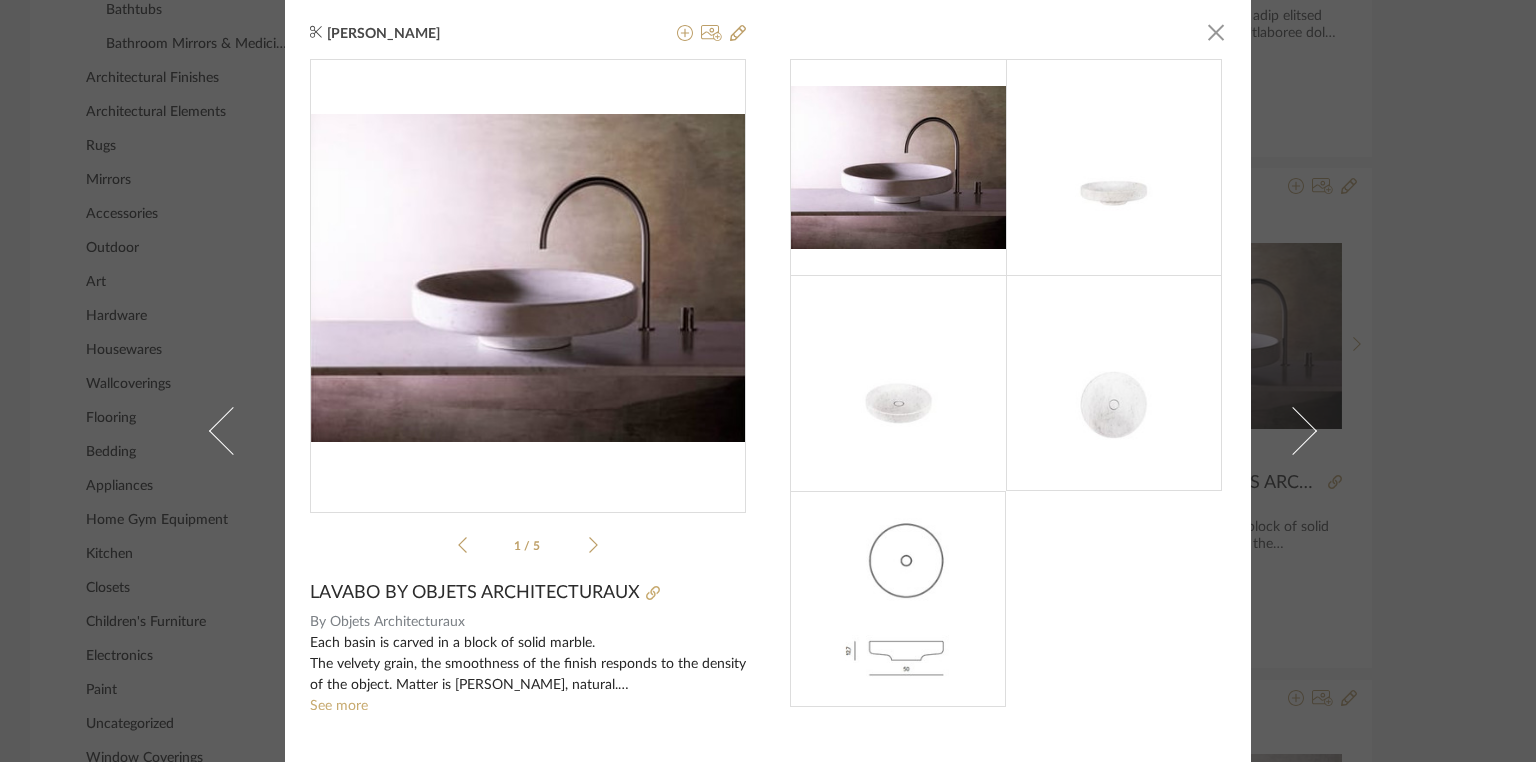 click 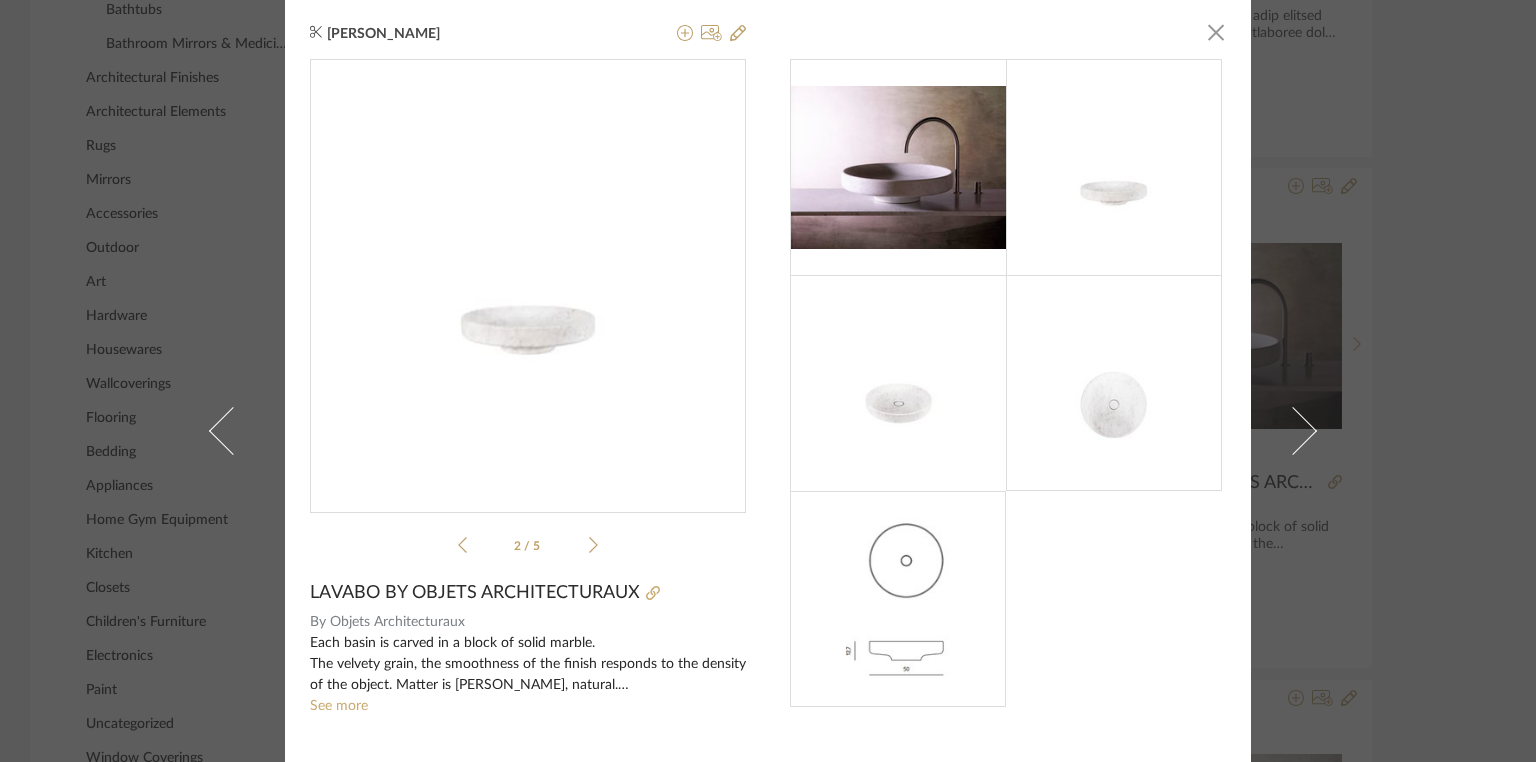click 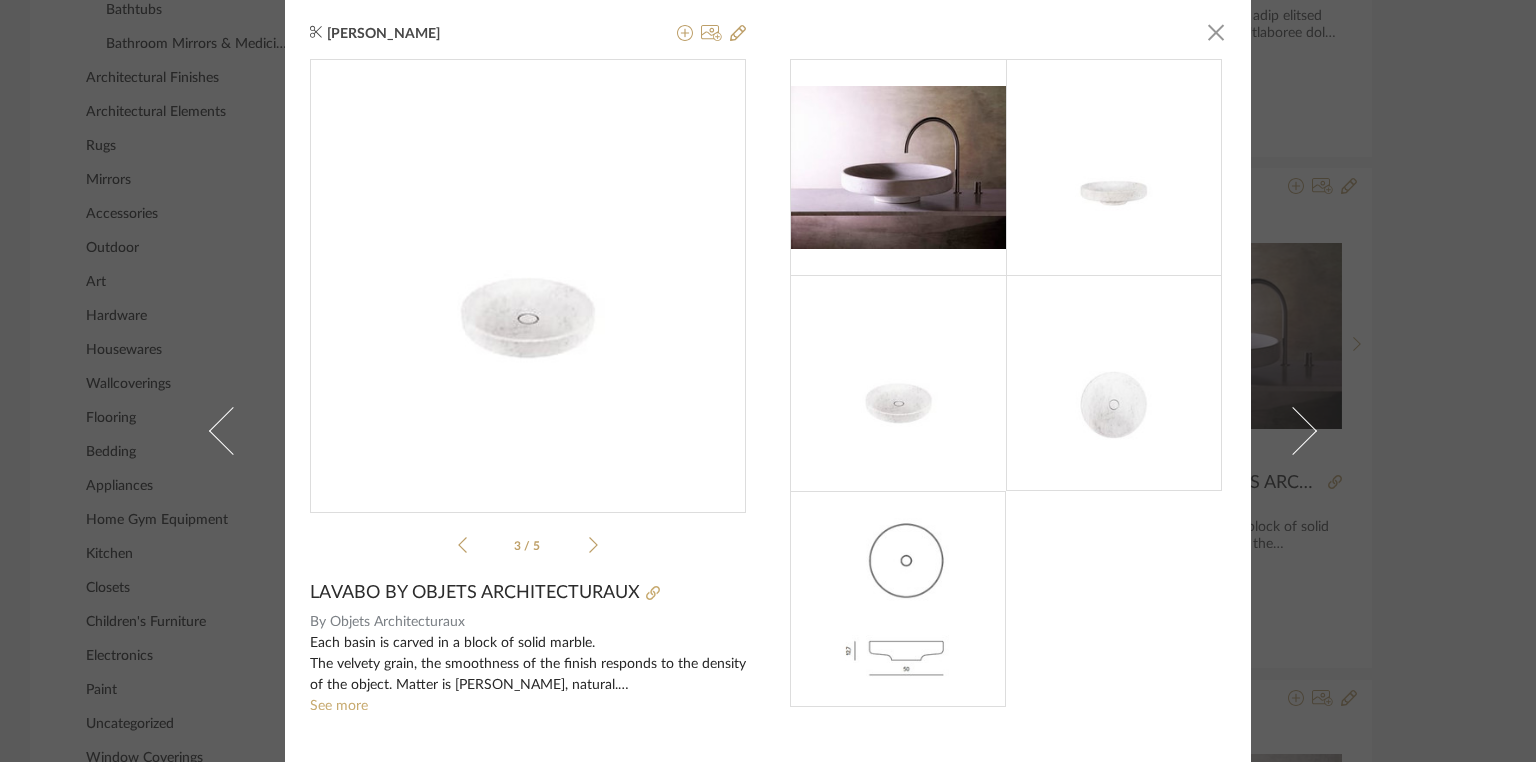 click 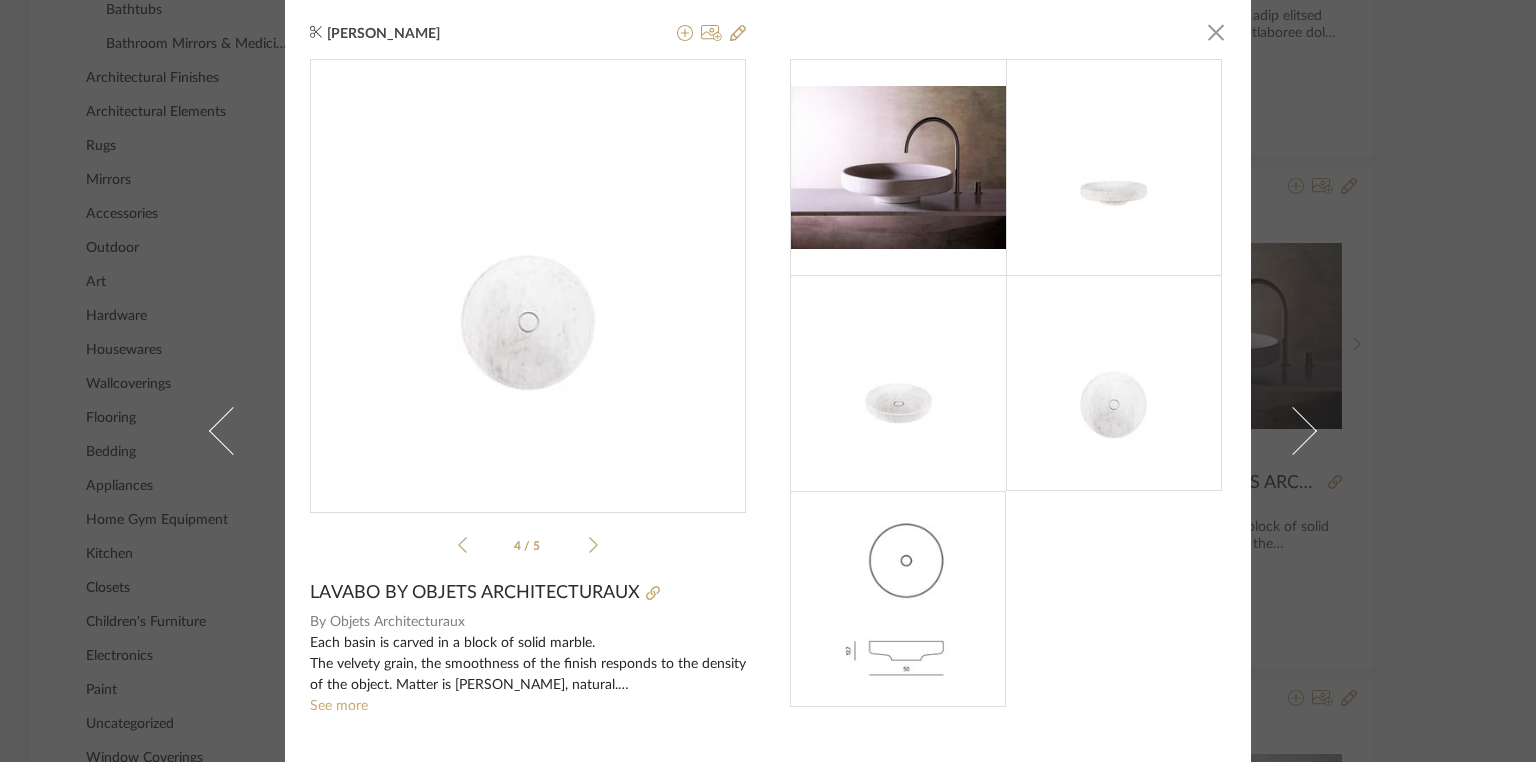 click on "[PERSON_NAME] × 4 / 5 LAVABO BY OBJETS ARCHITECTURAUX By Objets Architecturaux Each basin is carved in a block of solid marble.‎
The velvety grain, the smoothness of the finish responds to the density of the object.‎ Matter is [PERSON_NAME], natural.‎
The flow of the trough and the tank exists in two diameters: Ø115mm for the kitchen and Ø65mm for the bath.‎
Finish:
[PERSON_NAME] Carrara
Grigio Carnico
A natural honed stone basins collection to daily experience the relation between stone and water.‎
Simple forms, refined lines sculpted in a single block.‎
Light reflections, the sound of water.‎ See more Notes Price: €3400.00" at bounding box center [768, 381] 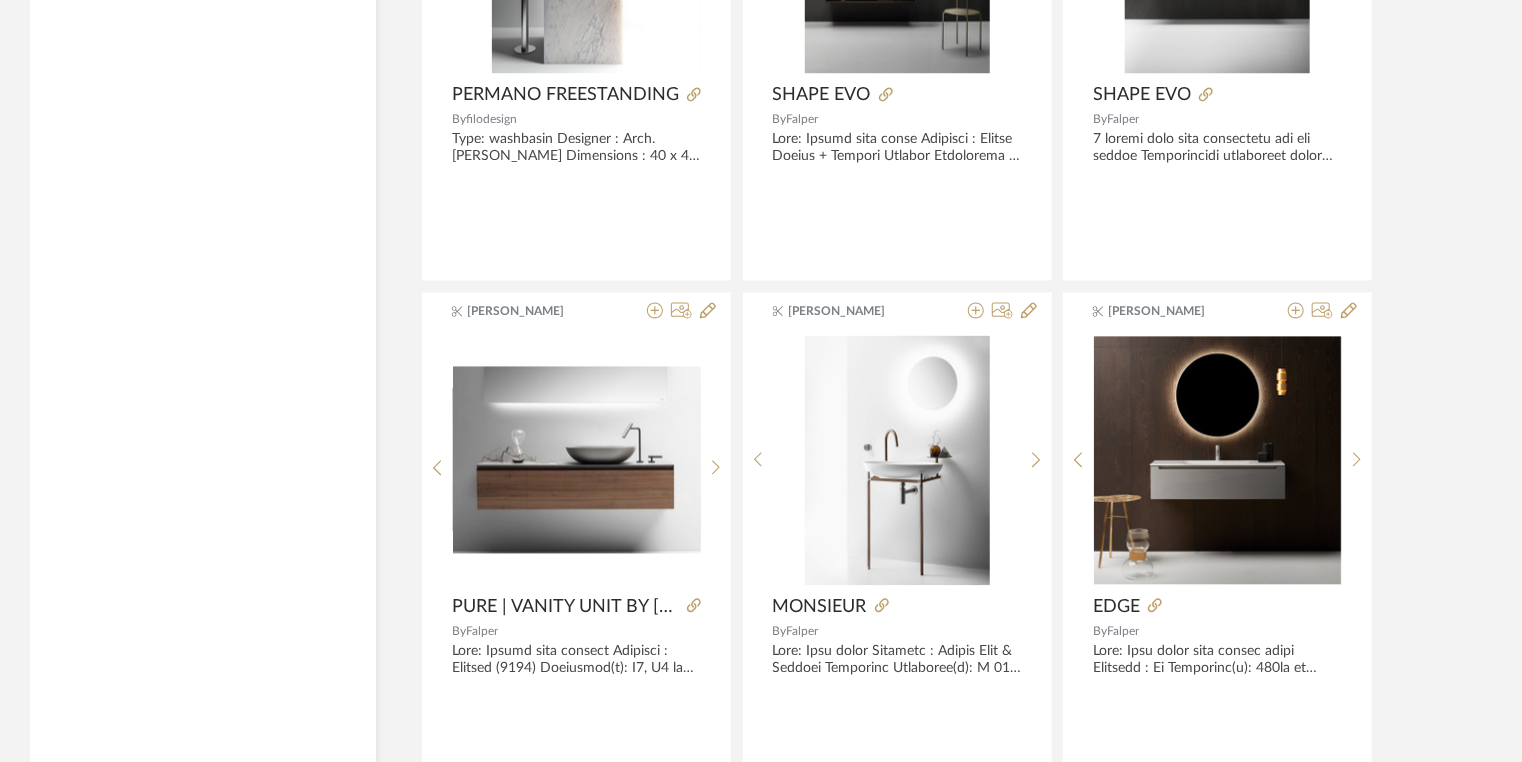 scroll, scrollTop: 6073, scrollLeft: 0, axis: vertical 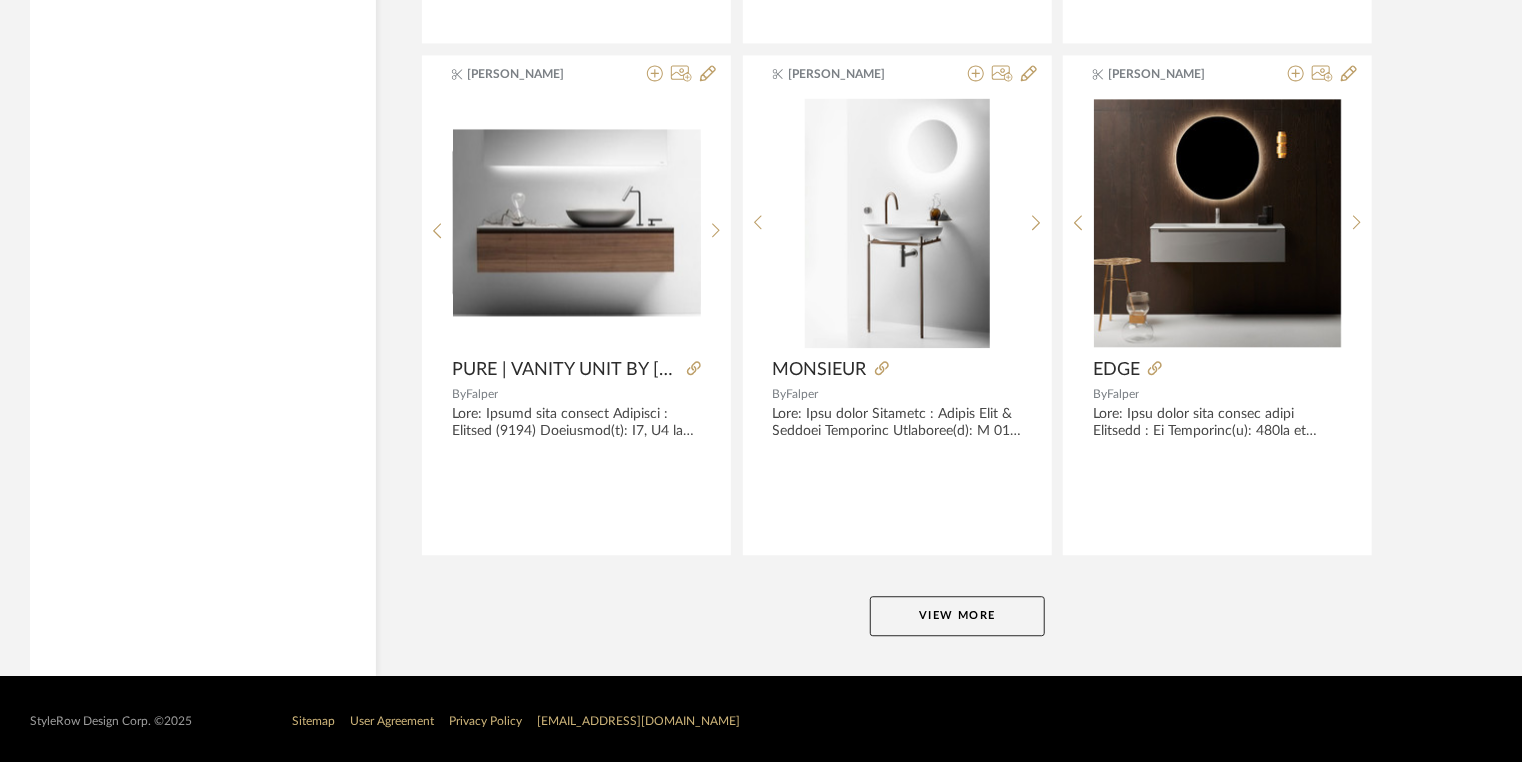 click on "View More" 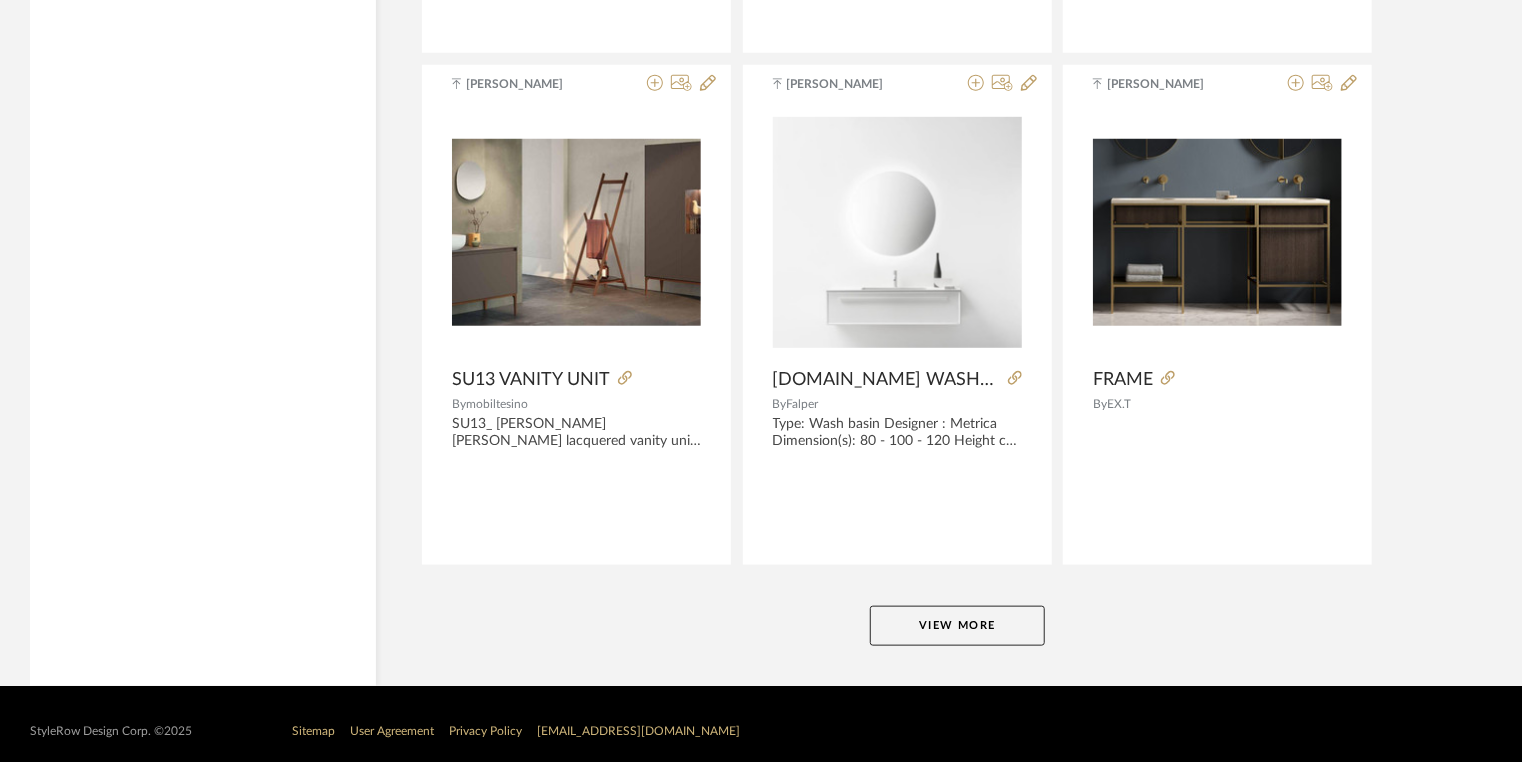 scroll, scrollTop: 12207, scrollLeft: 0, axis: vertical 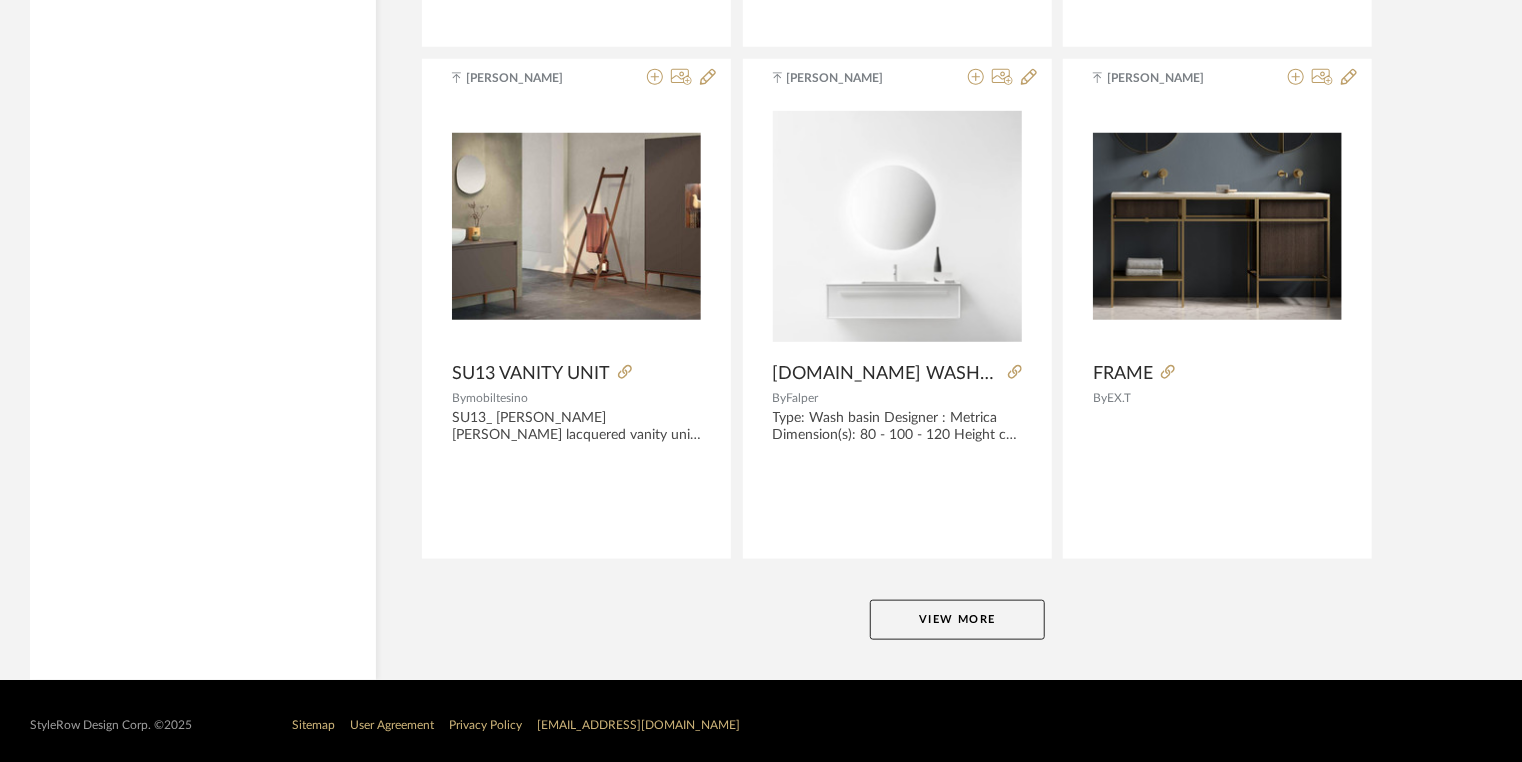 click on "View More" 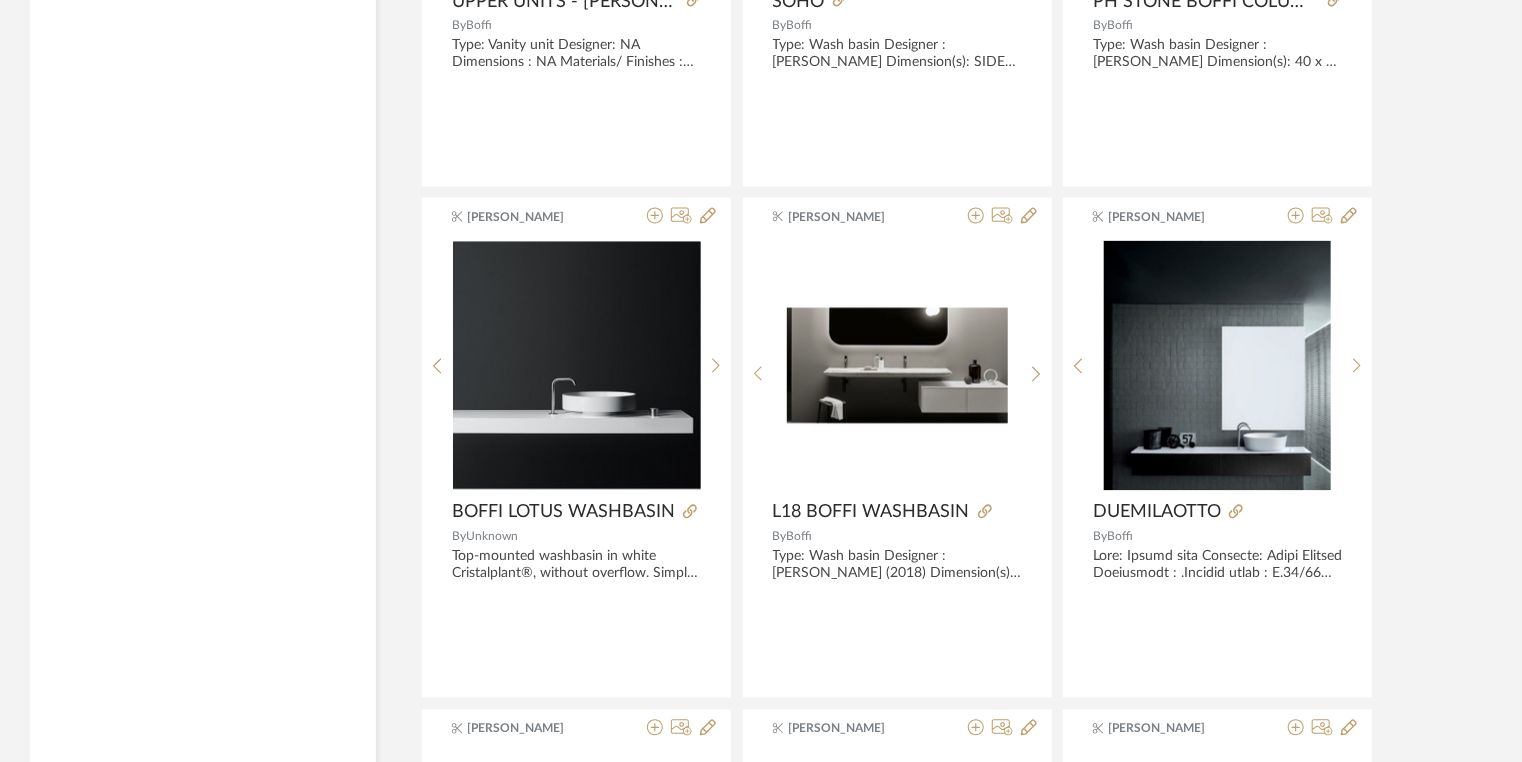 scroll, scrollTop: 9487, scrollLeft: 0, axis: vertical 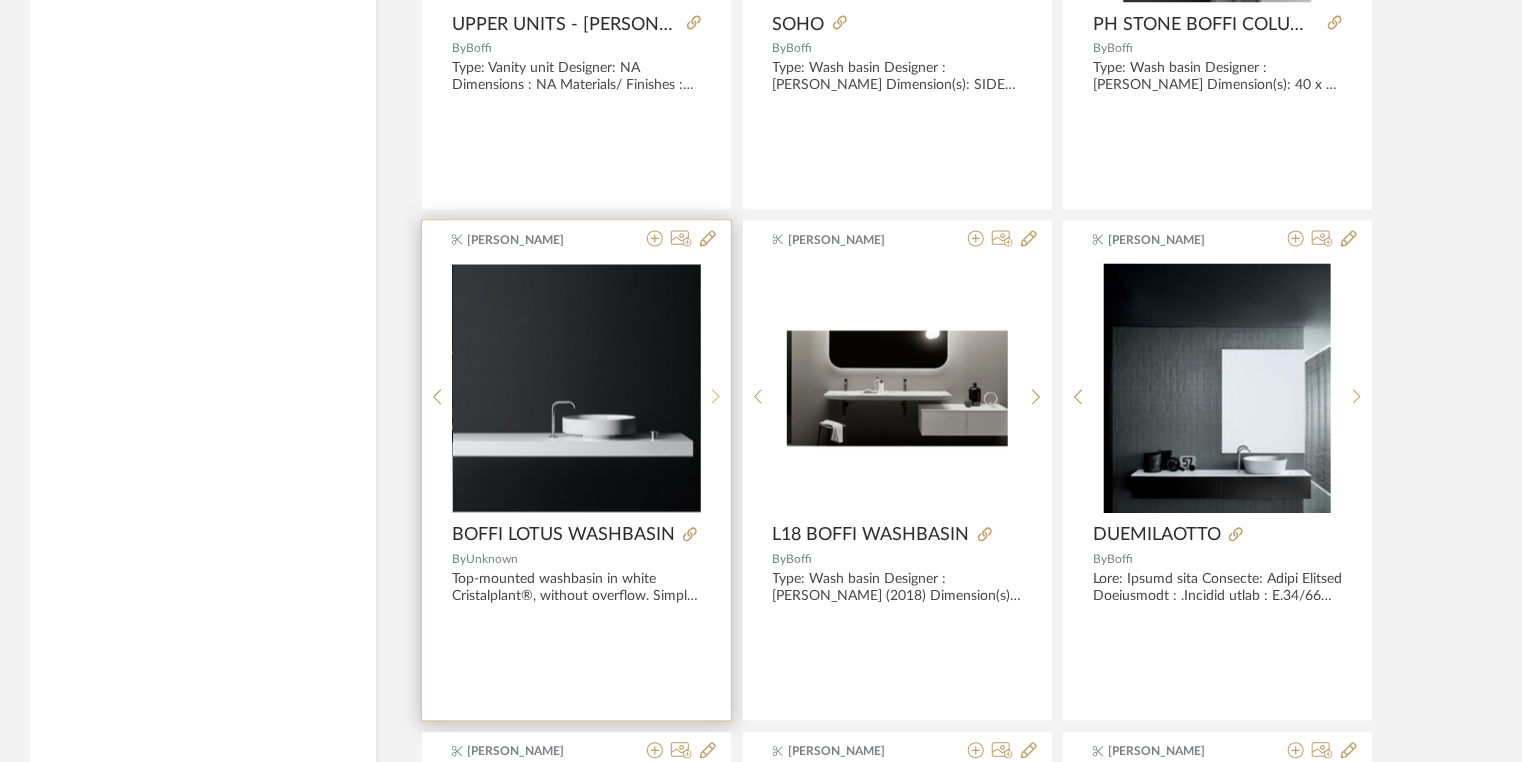 click at bounding box center (716, 397) 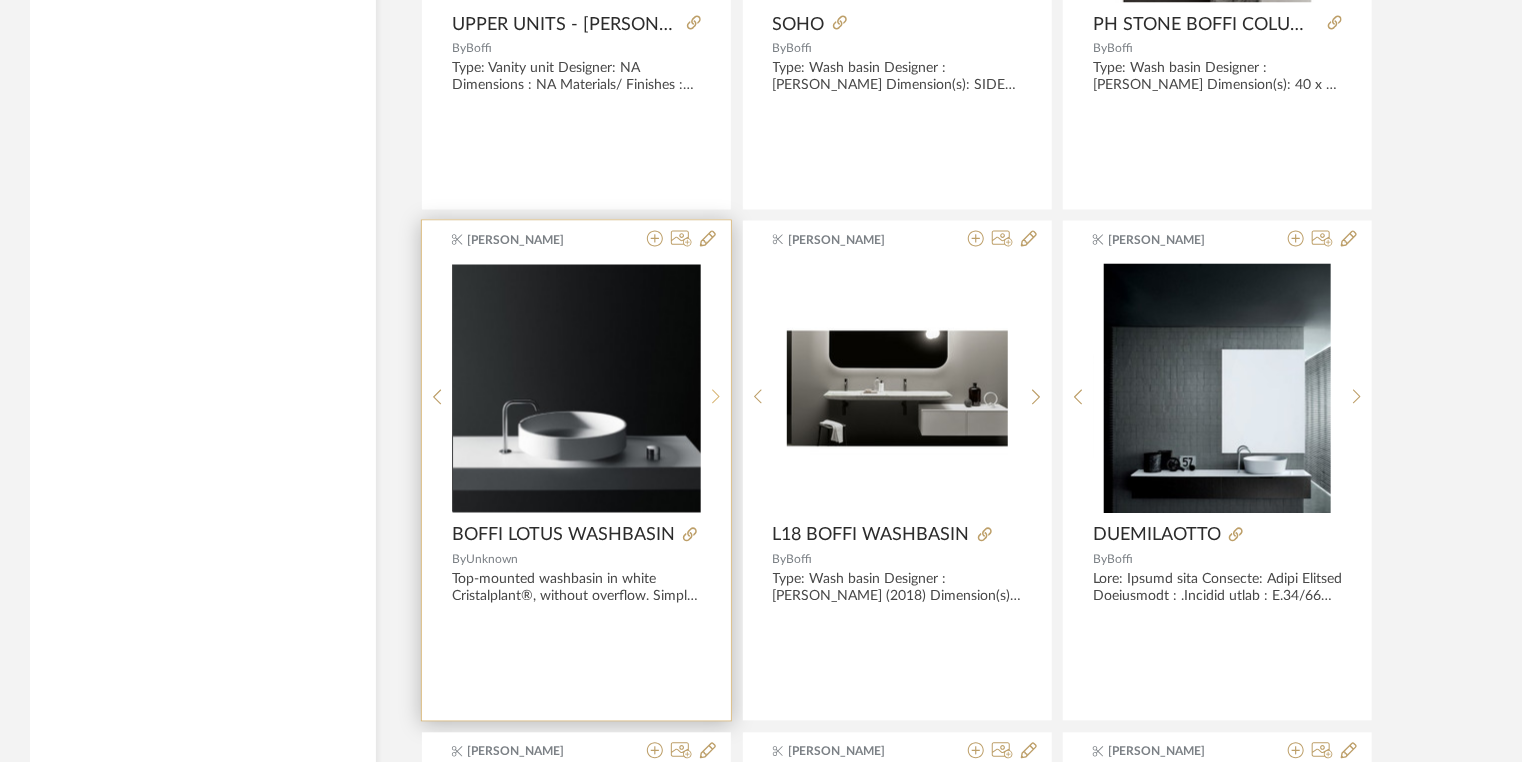 click at bounding box center [716, 397] 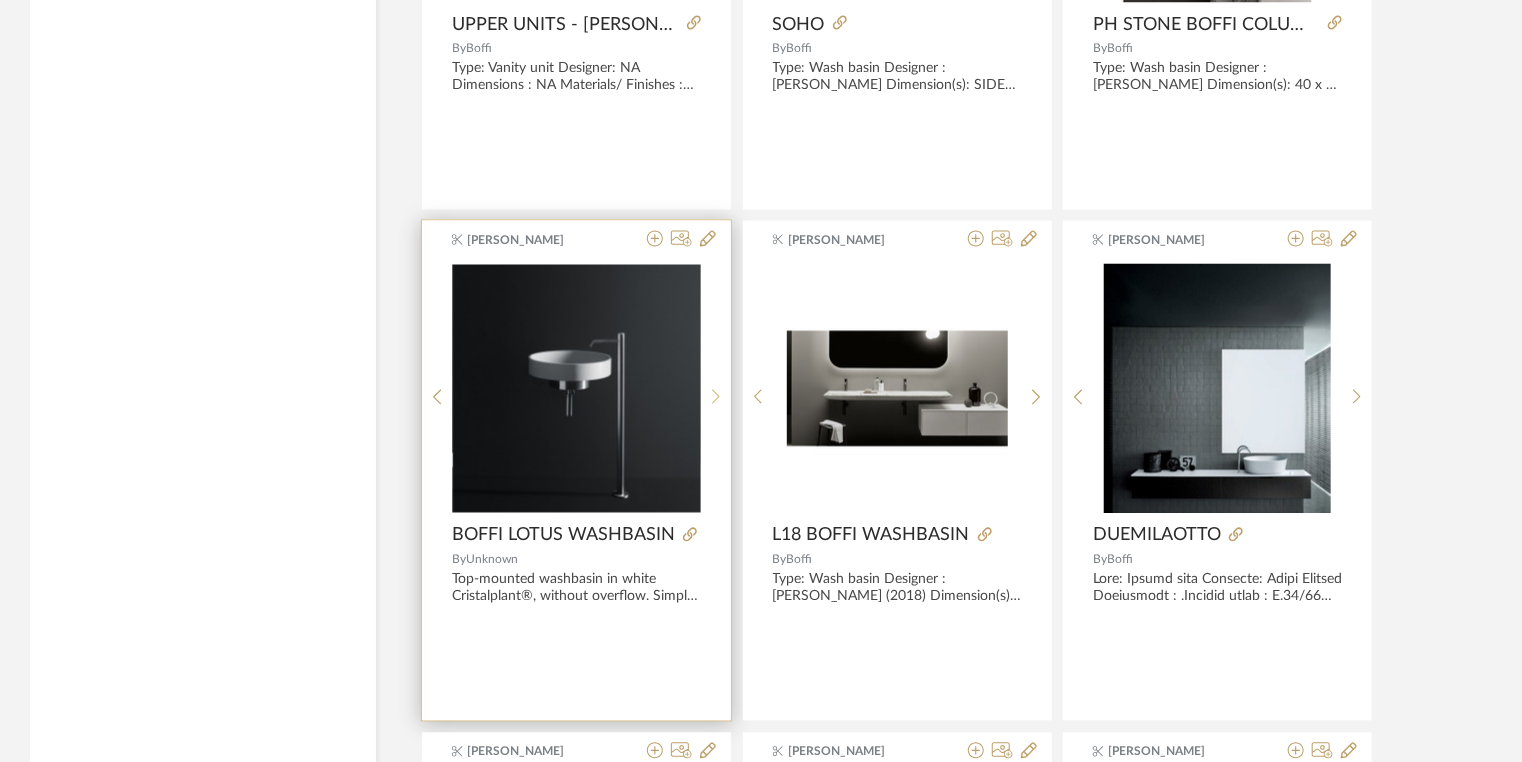 click at bounding box center [716, 397] 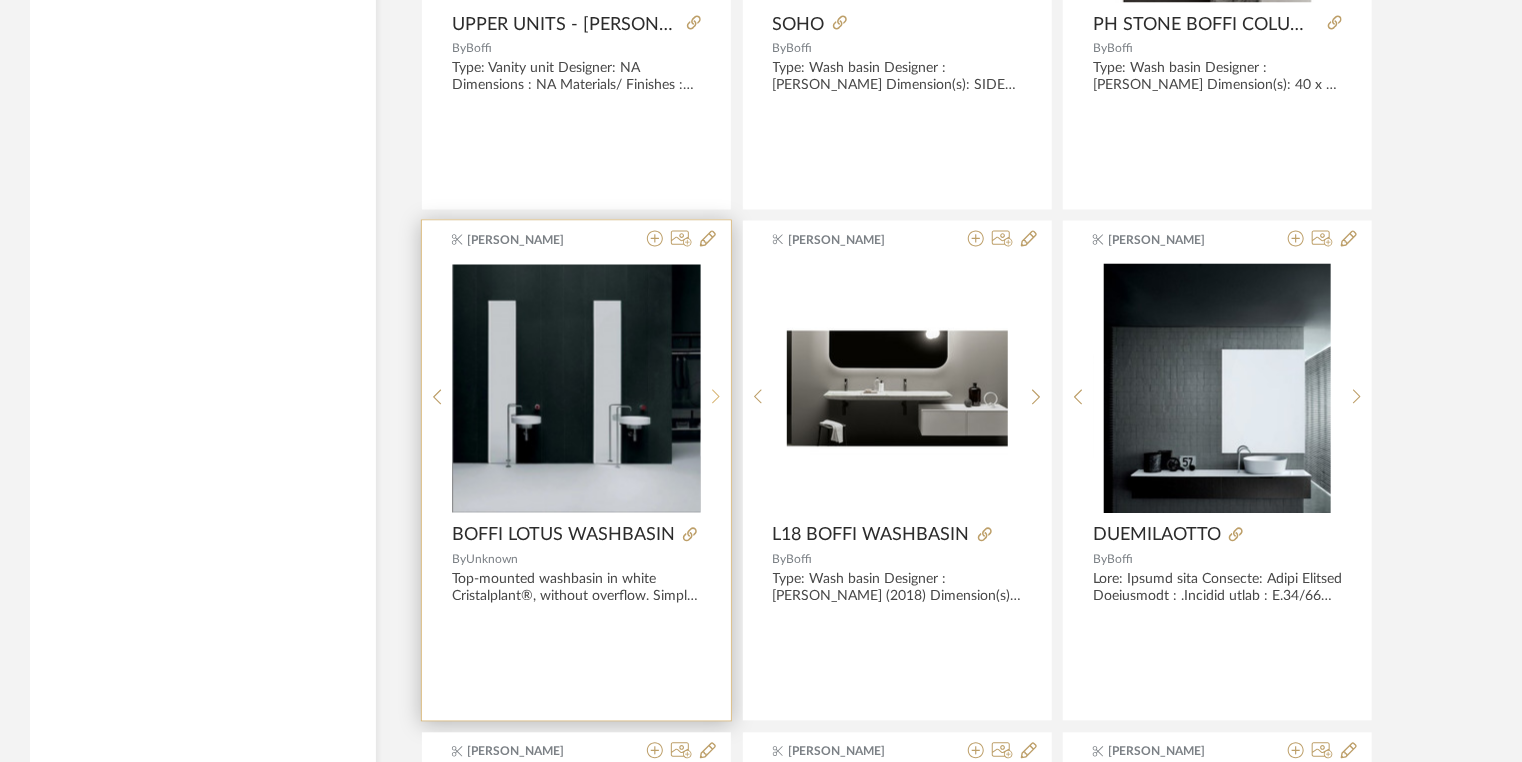click at bounding box center [716, 397] 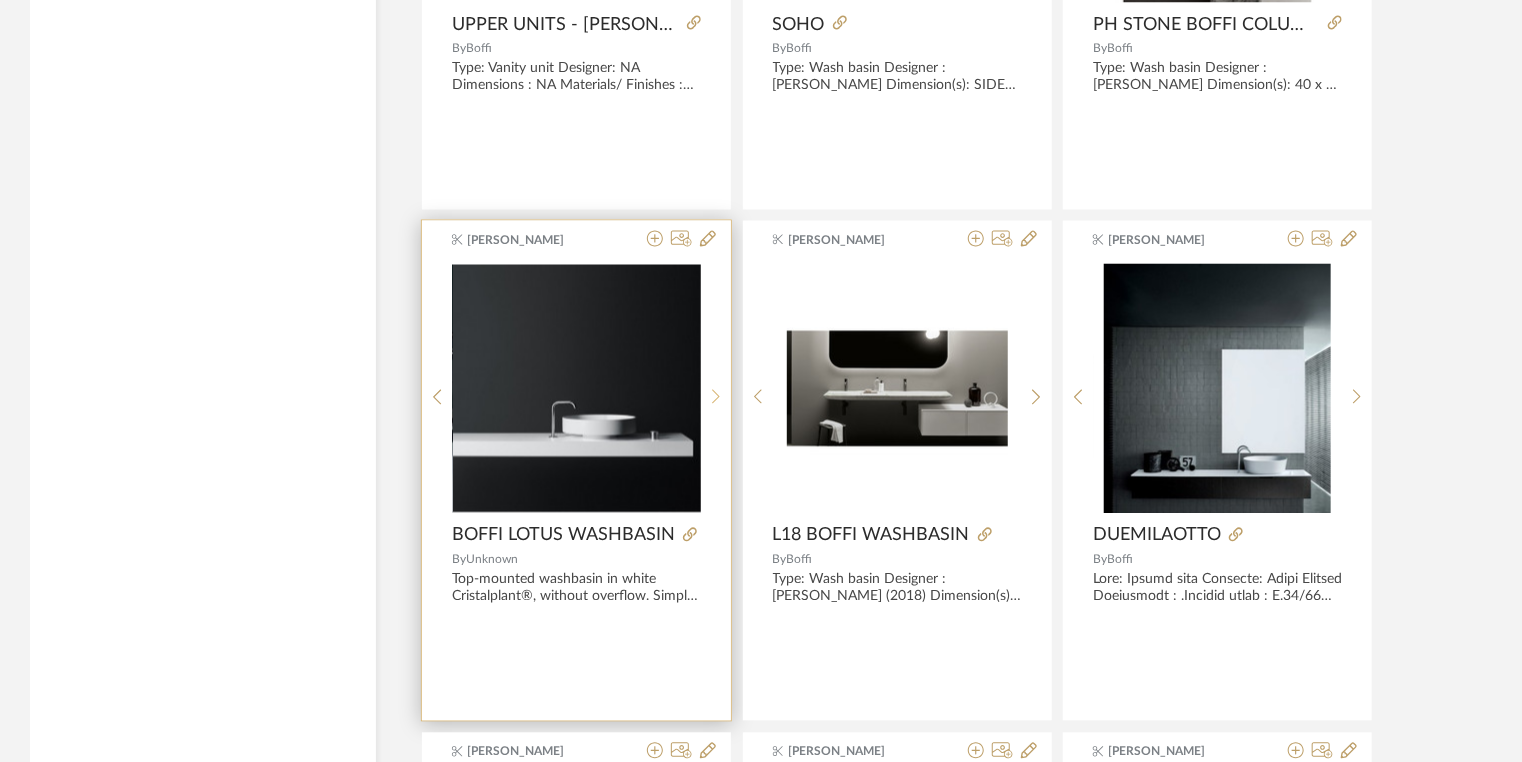 click at bounding box center [716, 397] 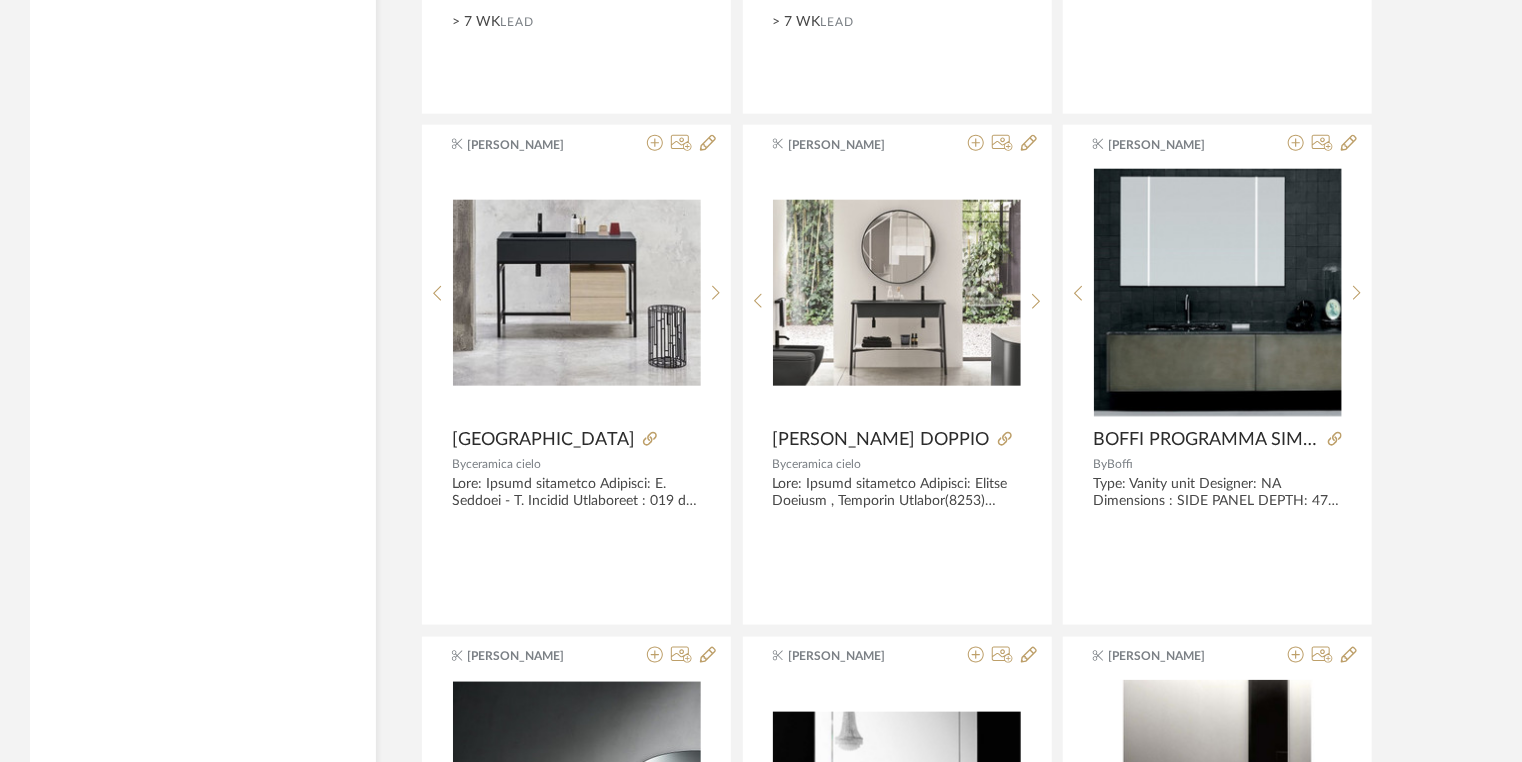 scroll, scrollTop: 8527, scrollLeft: 0, axis: vertical 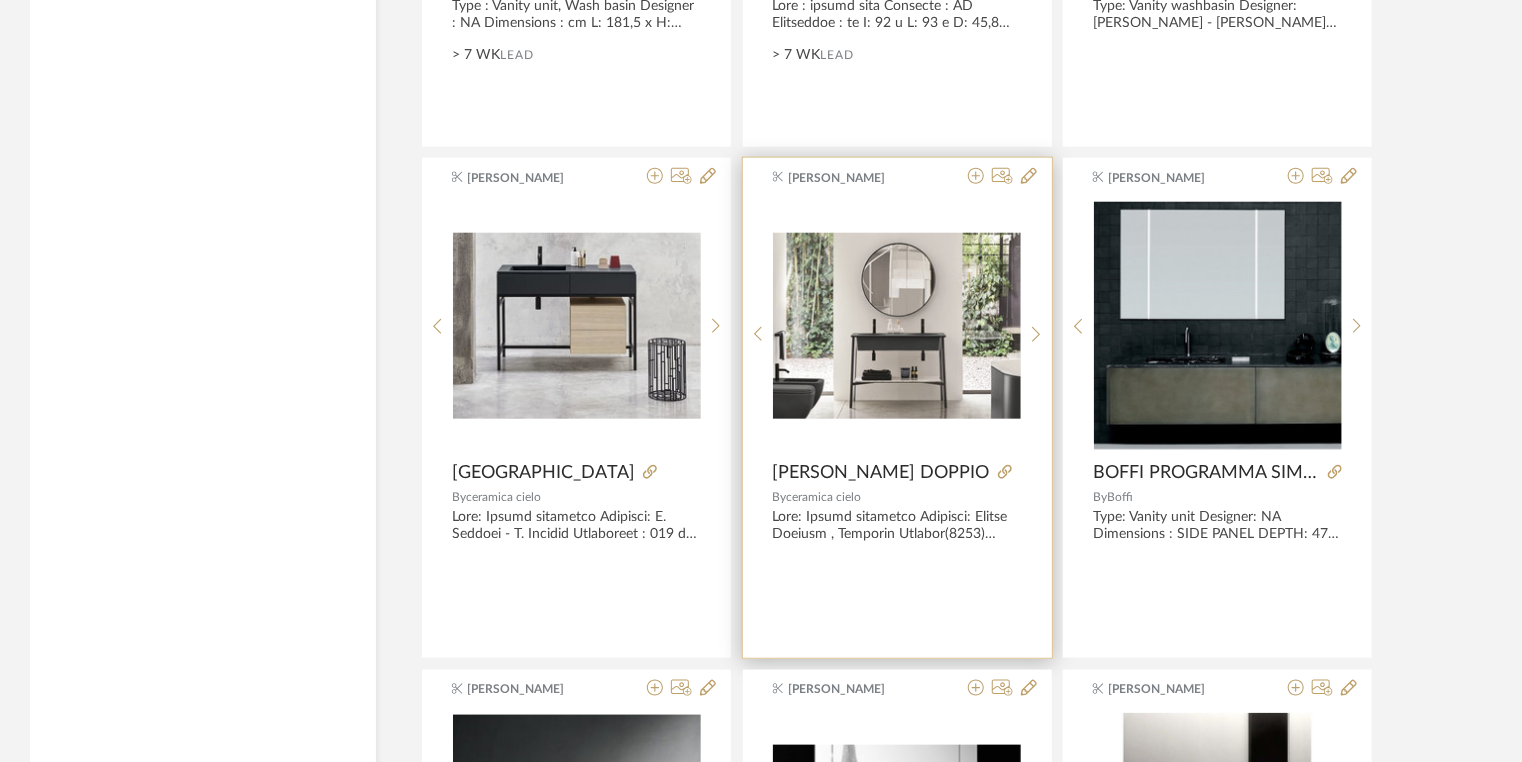 click at bounding box center [1145, 326] 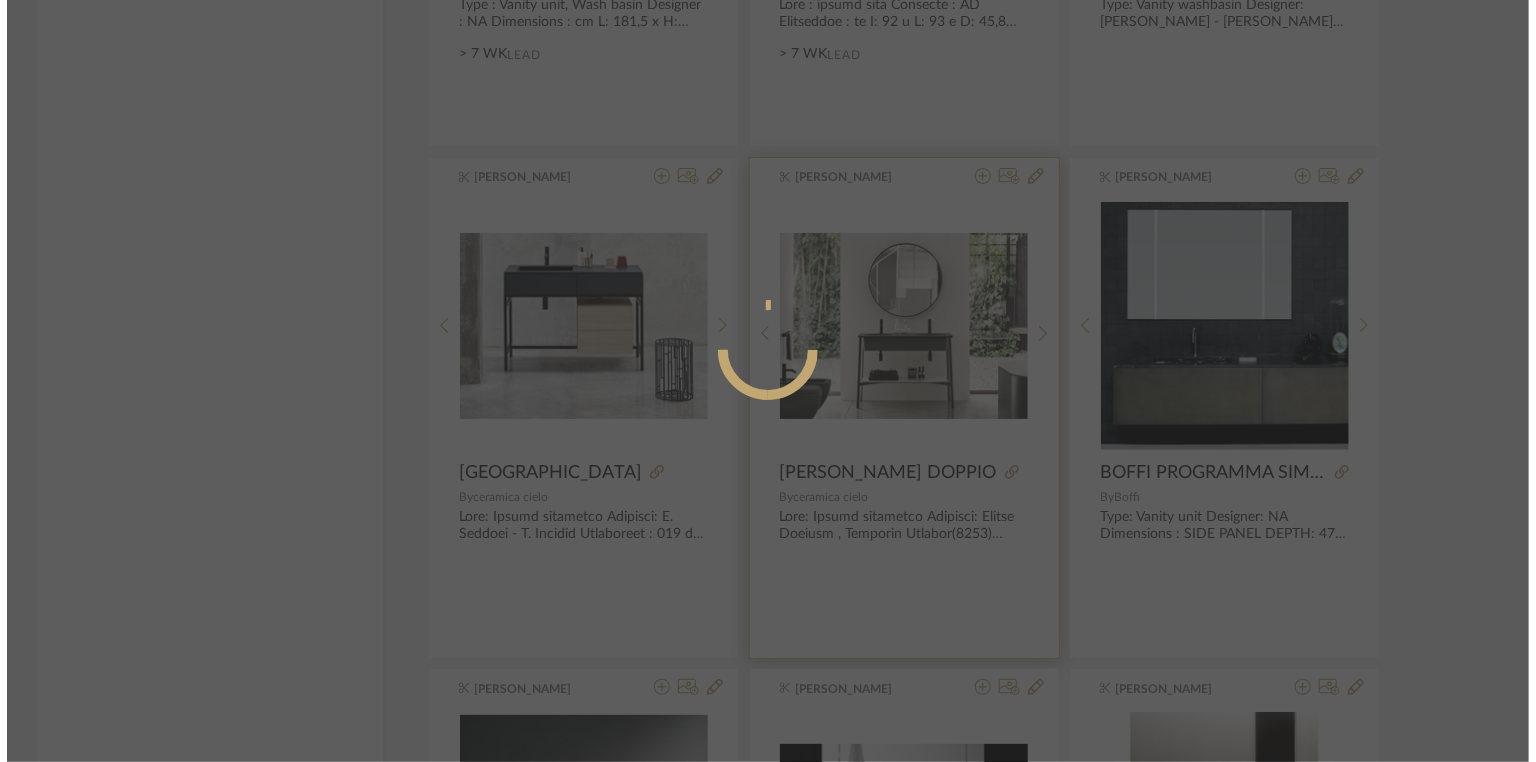 scroll, scrollTop: 0, scrollLeft: 0, axis: both 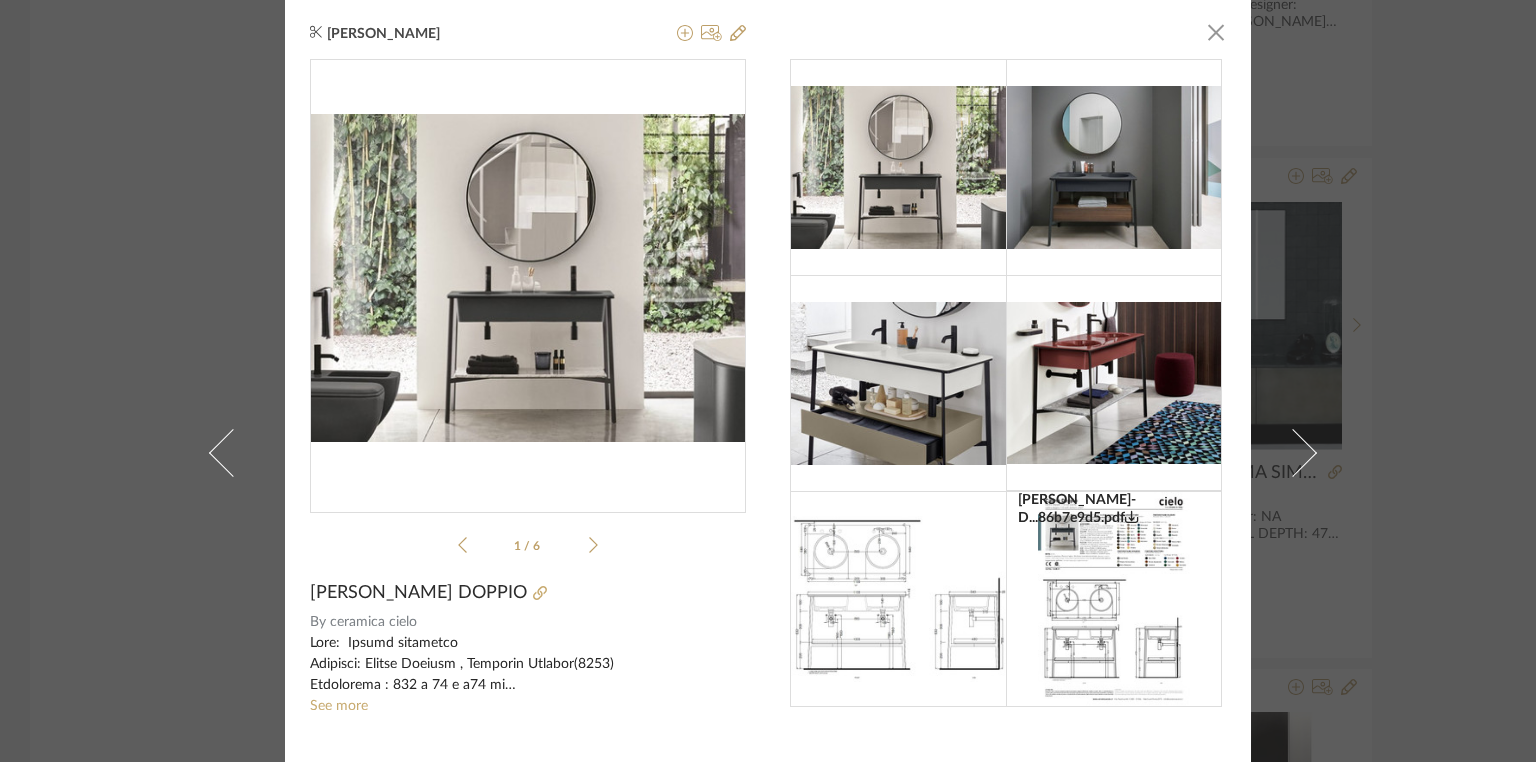 click at bounding box center [1114, 167] 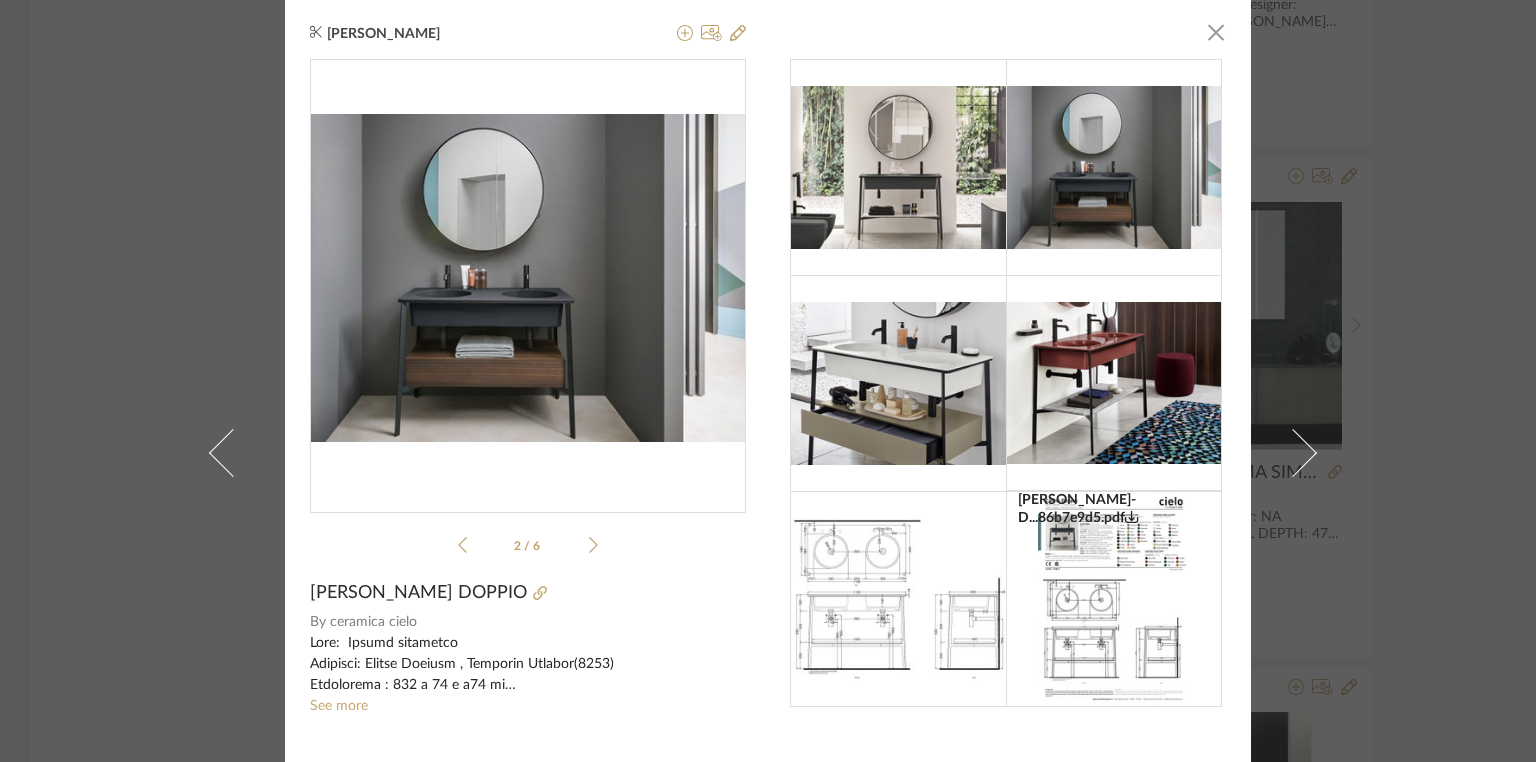 click 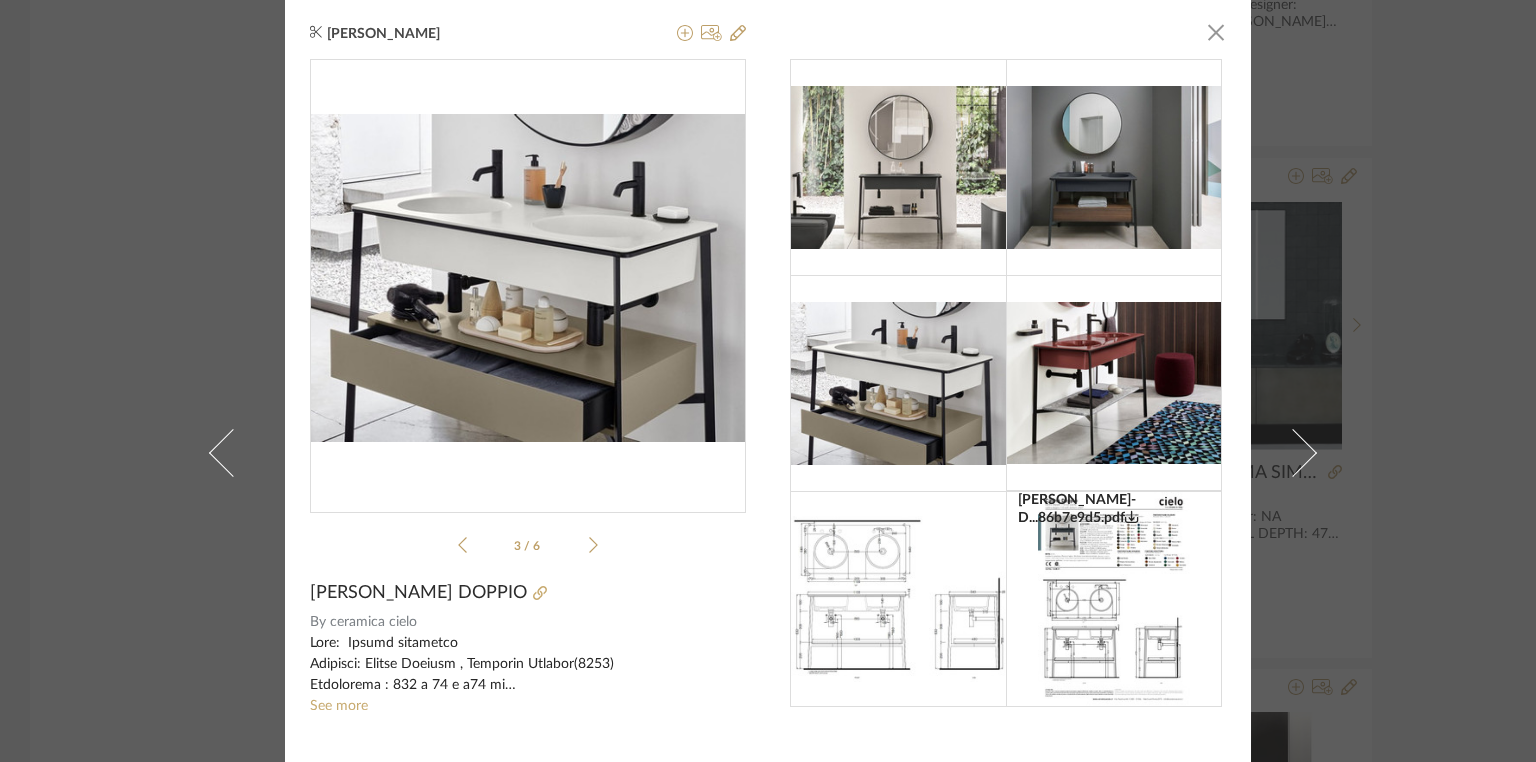 click on "[PERSON_NAME] ×  [PERSON_NAME]-D...86b7e9d5.pdf   [PERSON_NAME]-D...86b7e9d5.pdf  3 / 6 [PERSON_NAME] DOPPIO By ceramica cielo See more Notes Price: Na
Lead time: Na
Customizable : No
3D available : No
BIM available. No
Contact person: To be established.
Contact number: t [PHONE_NUMBER] f [PHONE_NUMBER].
Email address : [EMAIL_ADDRESS][DOMAIN_NAME]
Address : The our headquarters is in [STREET_ADDRESS].
Additional contact information: [PERSON_NAME]-D...86b7e9d5.pdf" at bounding box center (768, 381) 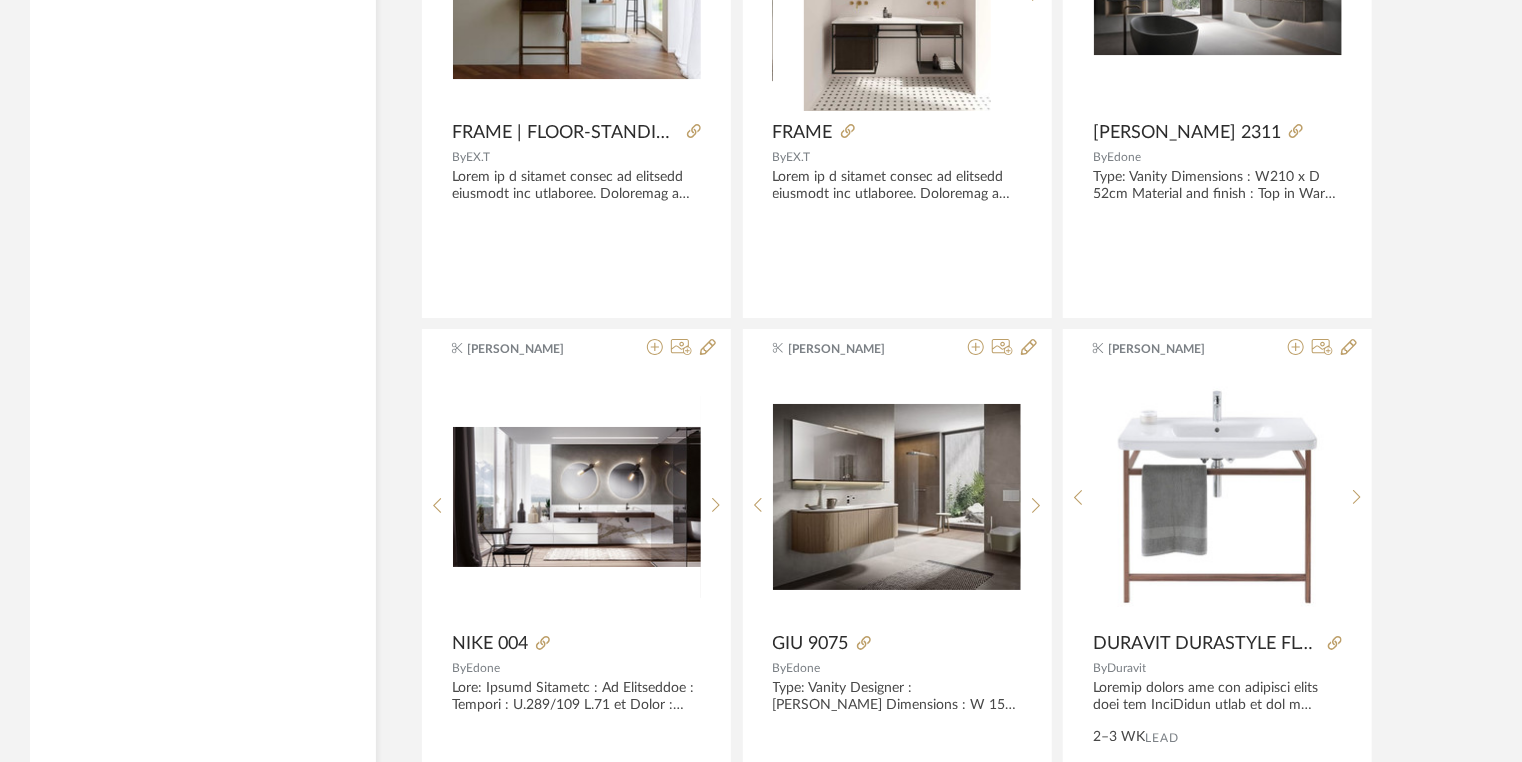 scroll, scrollTop: 7327, scrollLeft: 0, axis: vertical 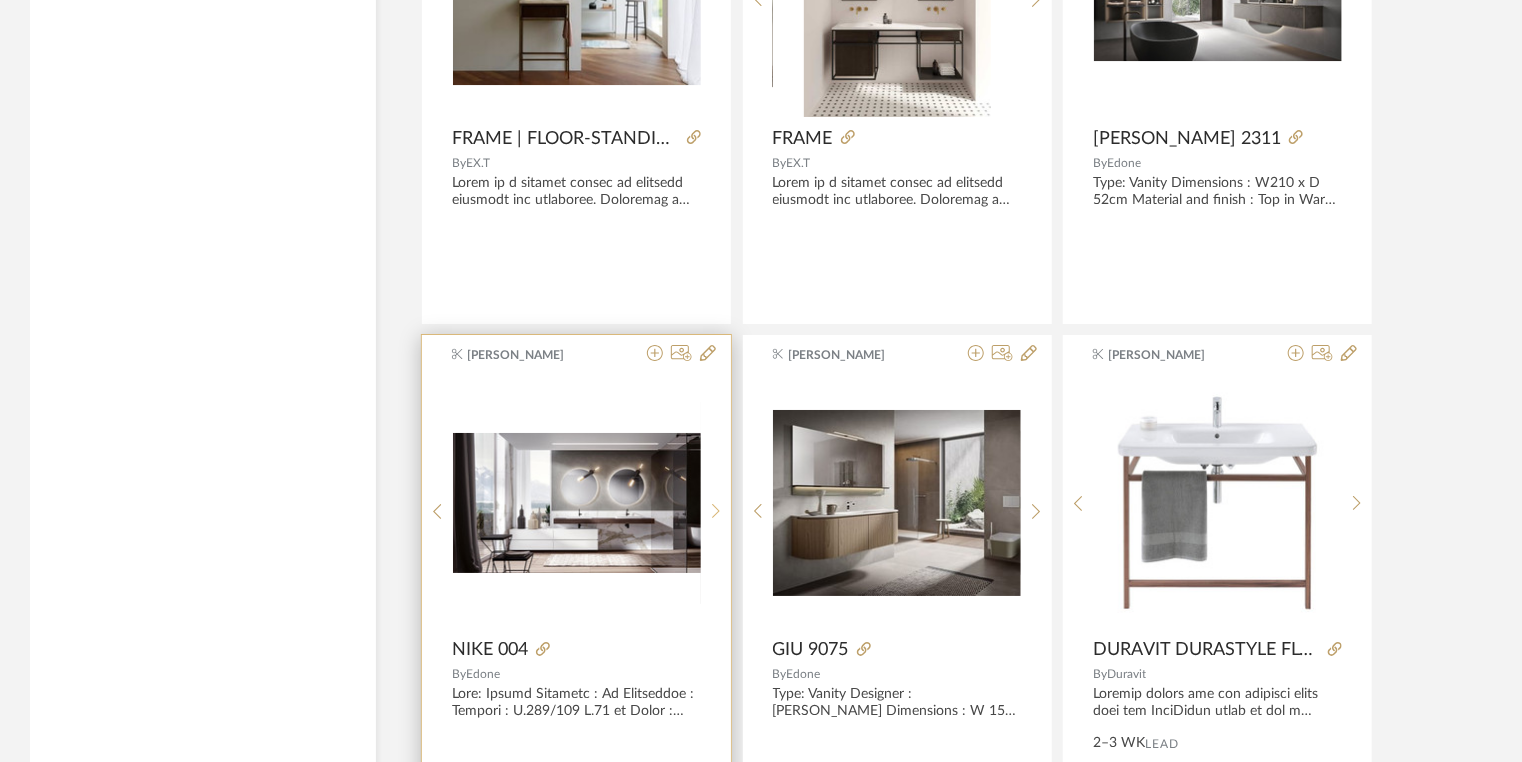 click 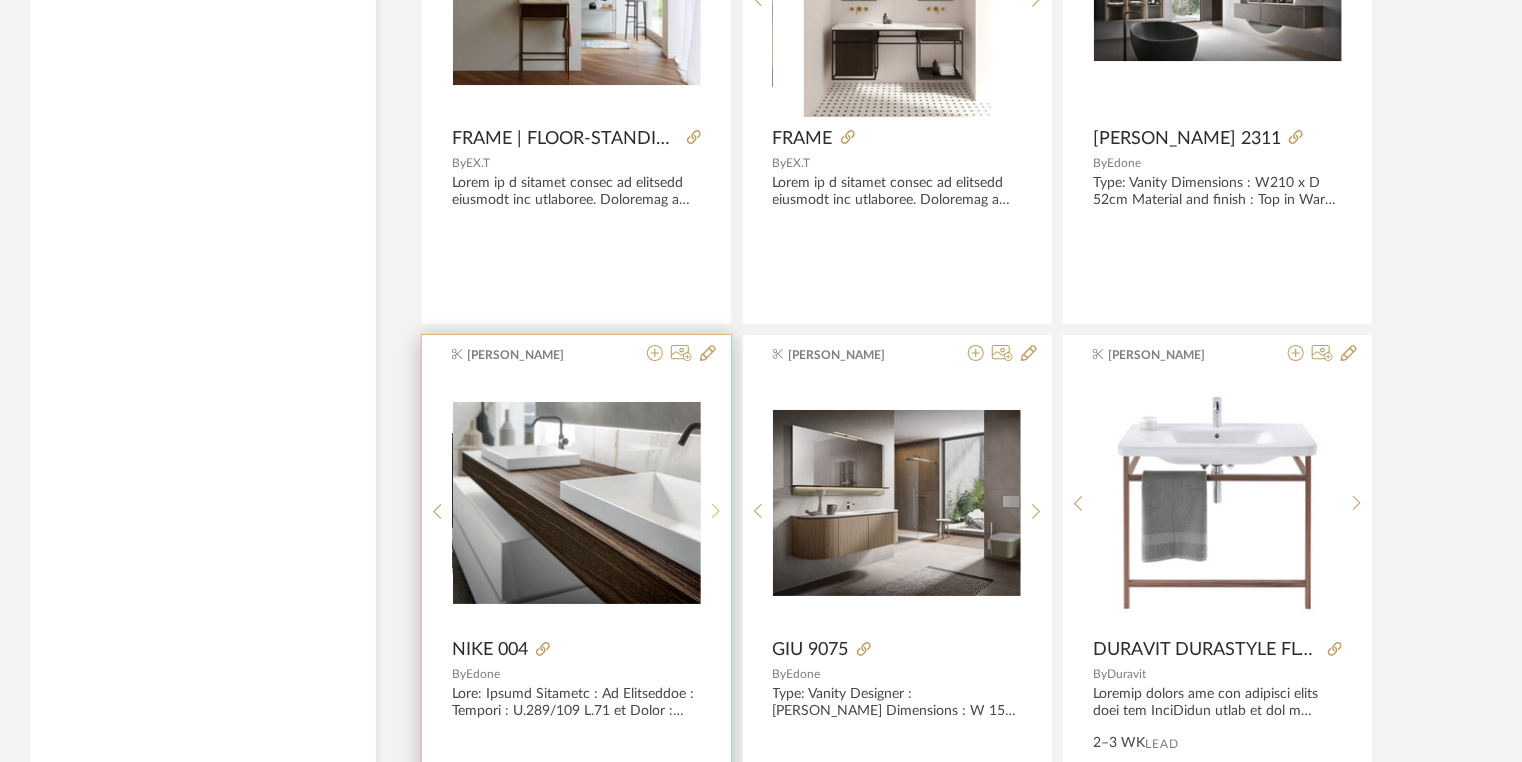 click 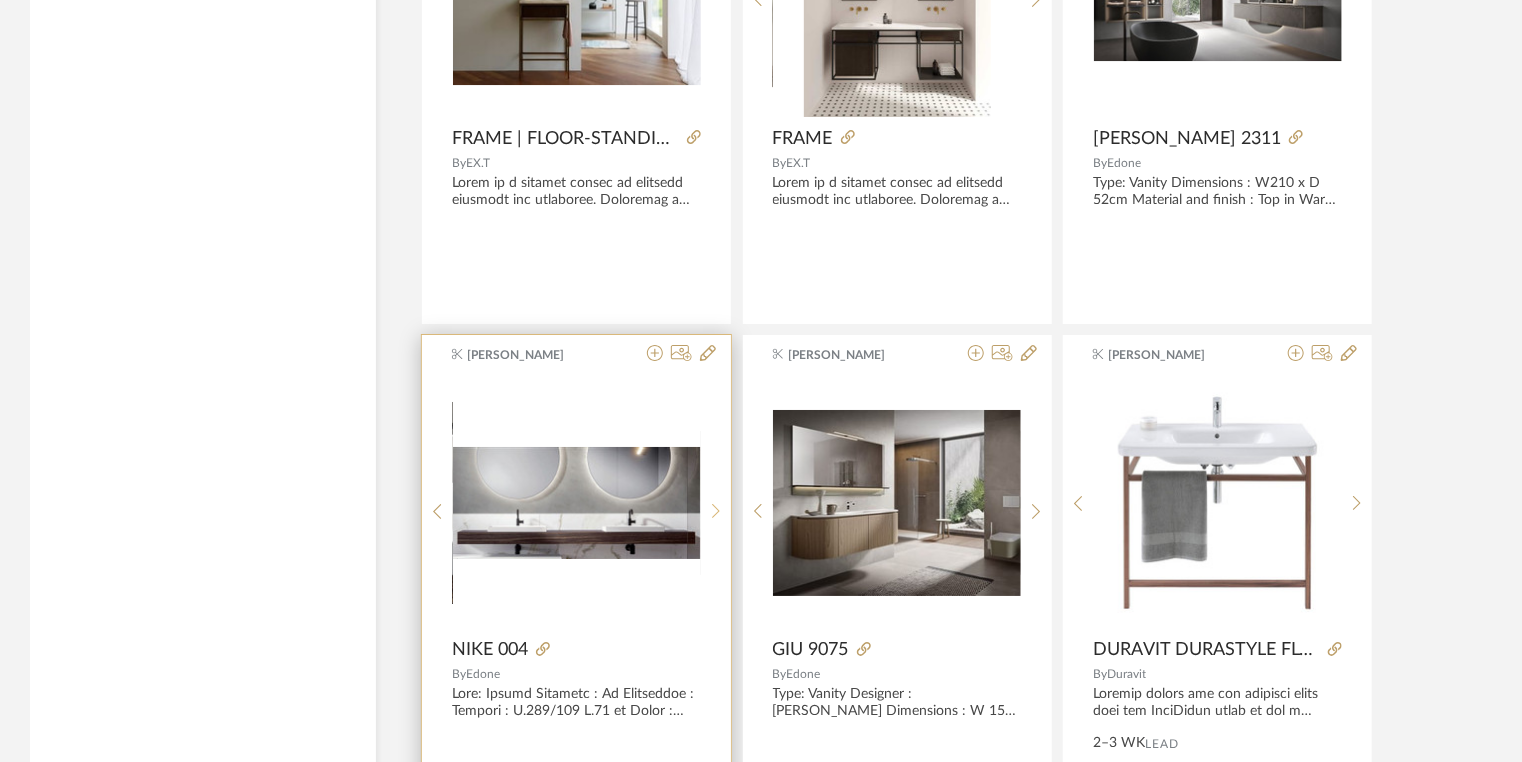 click 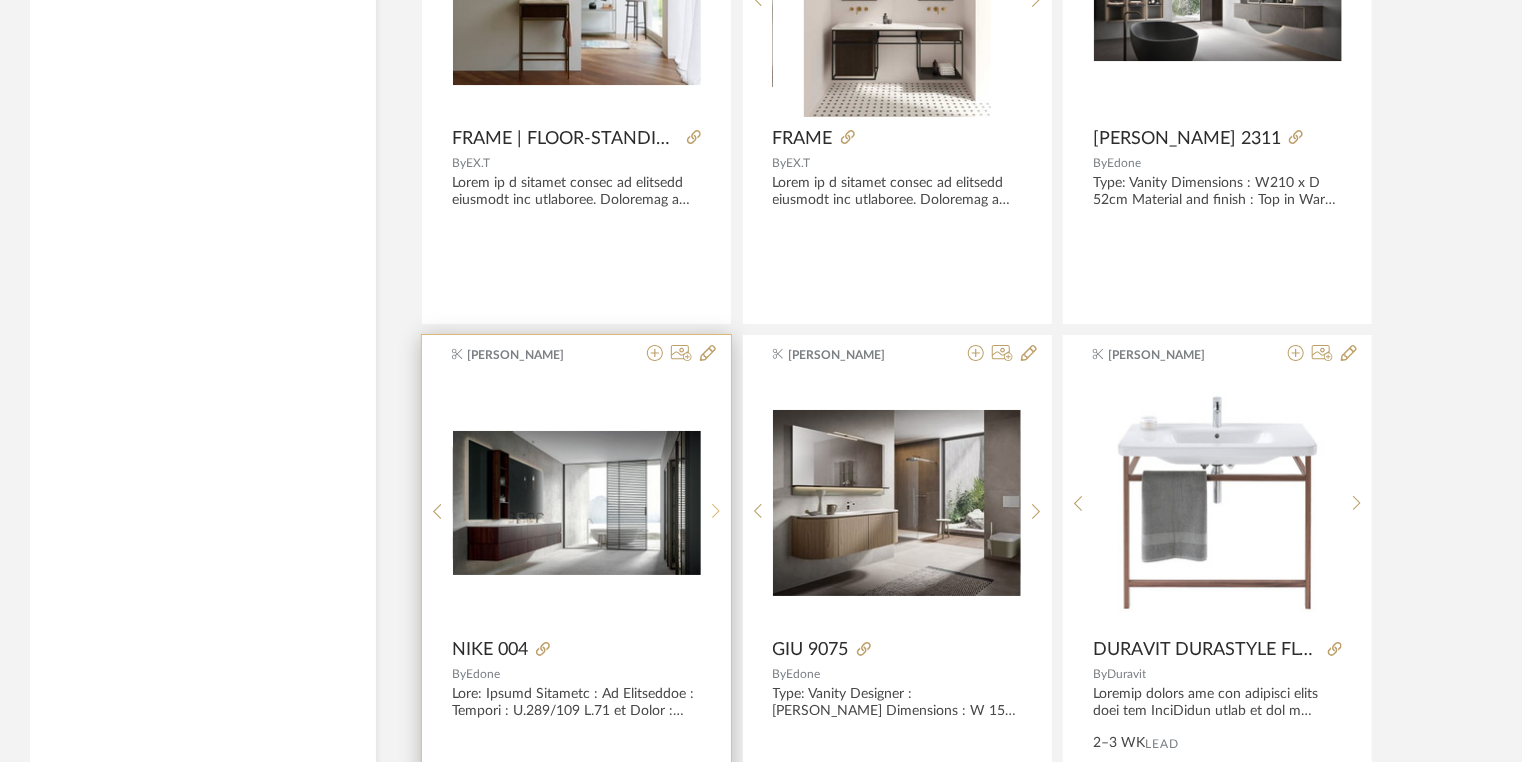 click 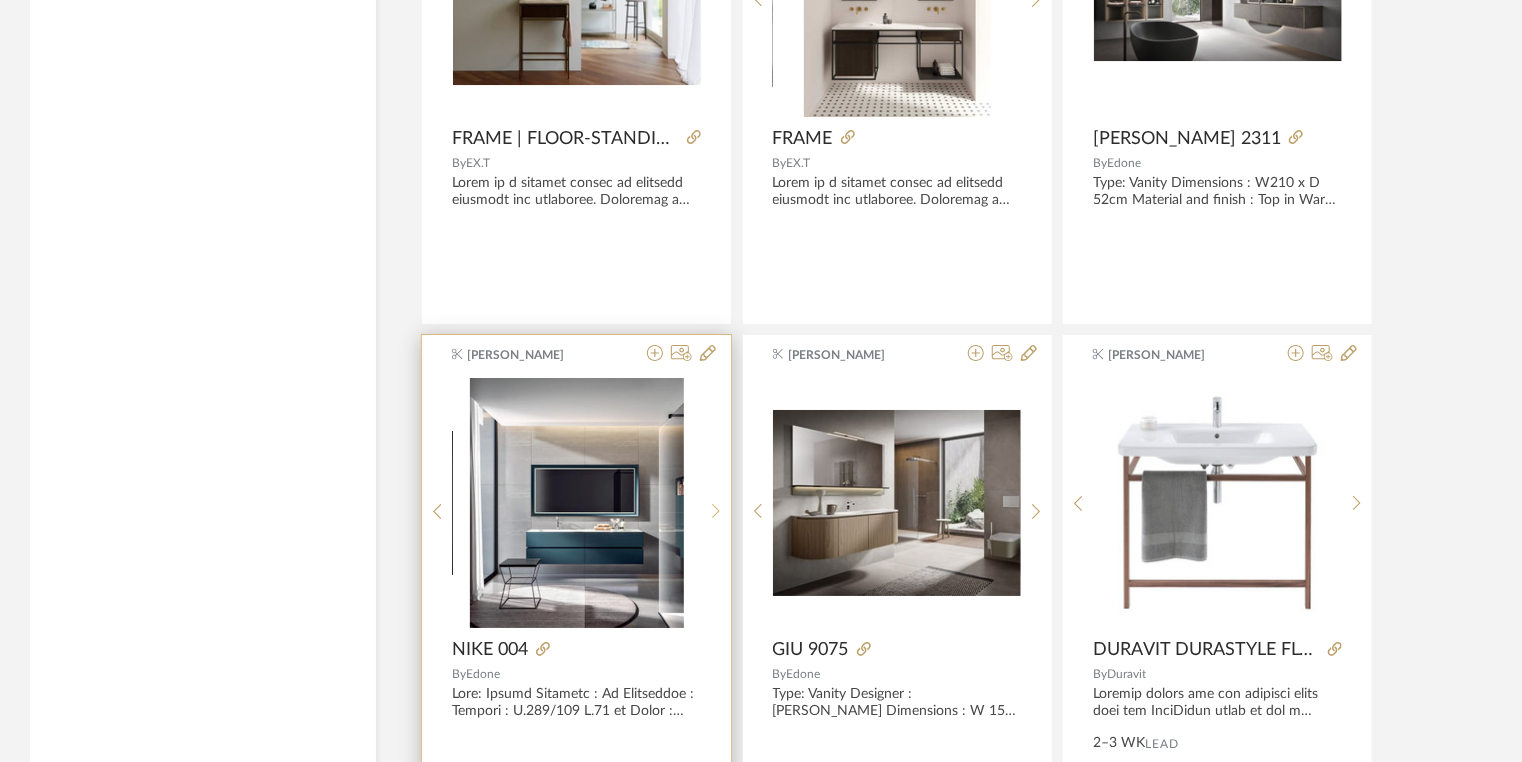 click 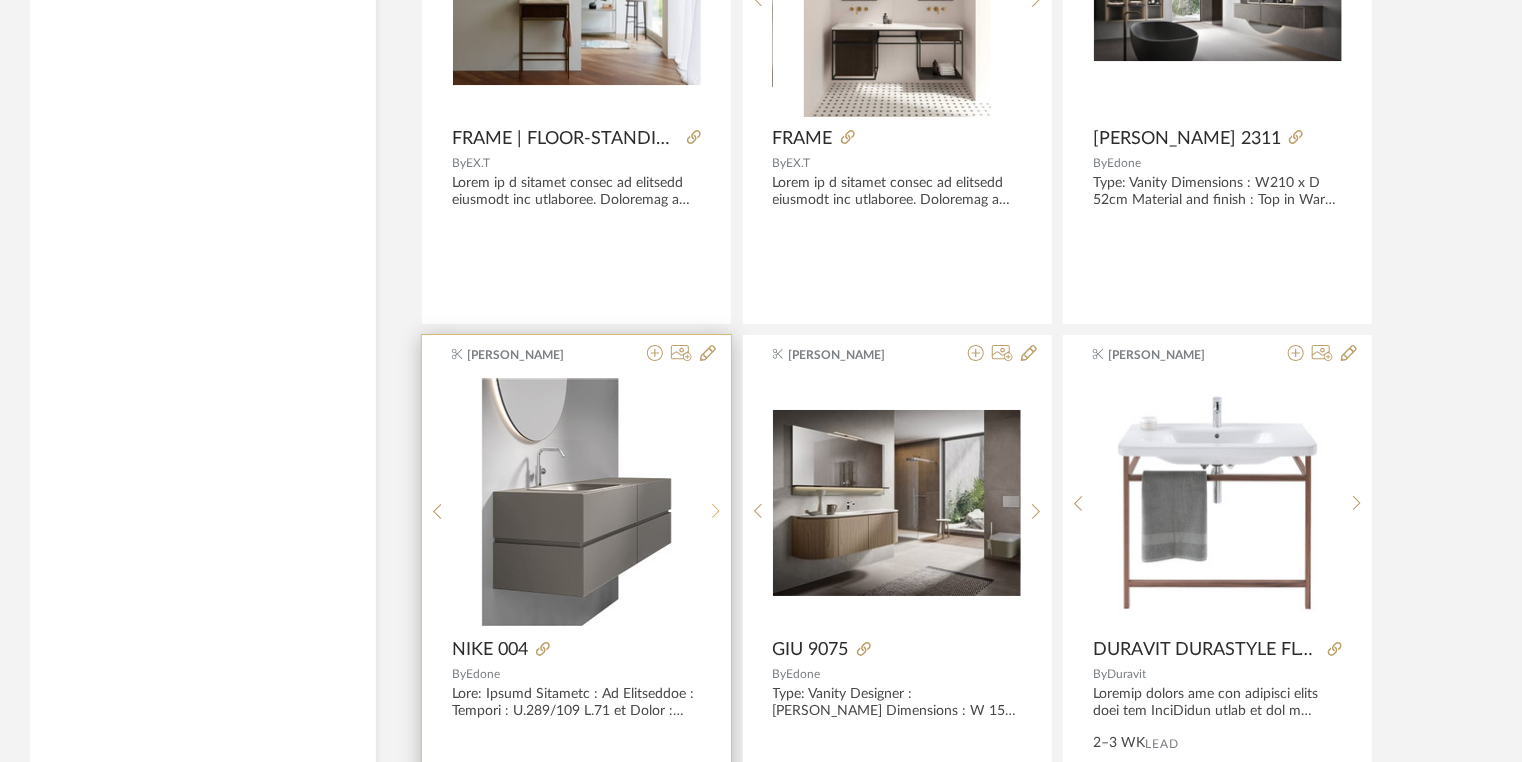 click 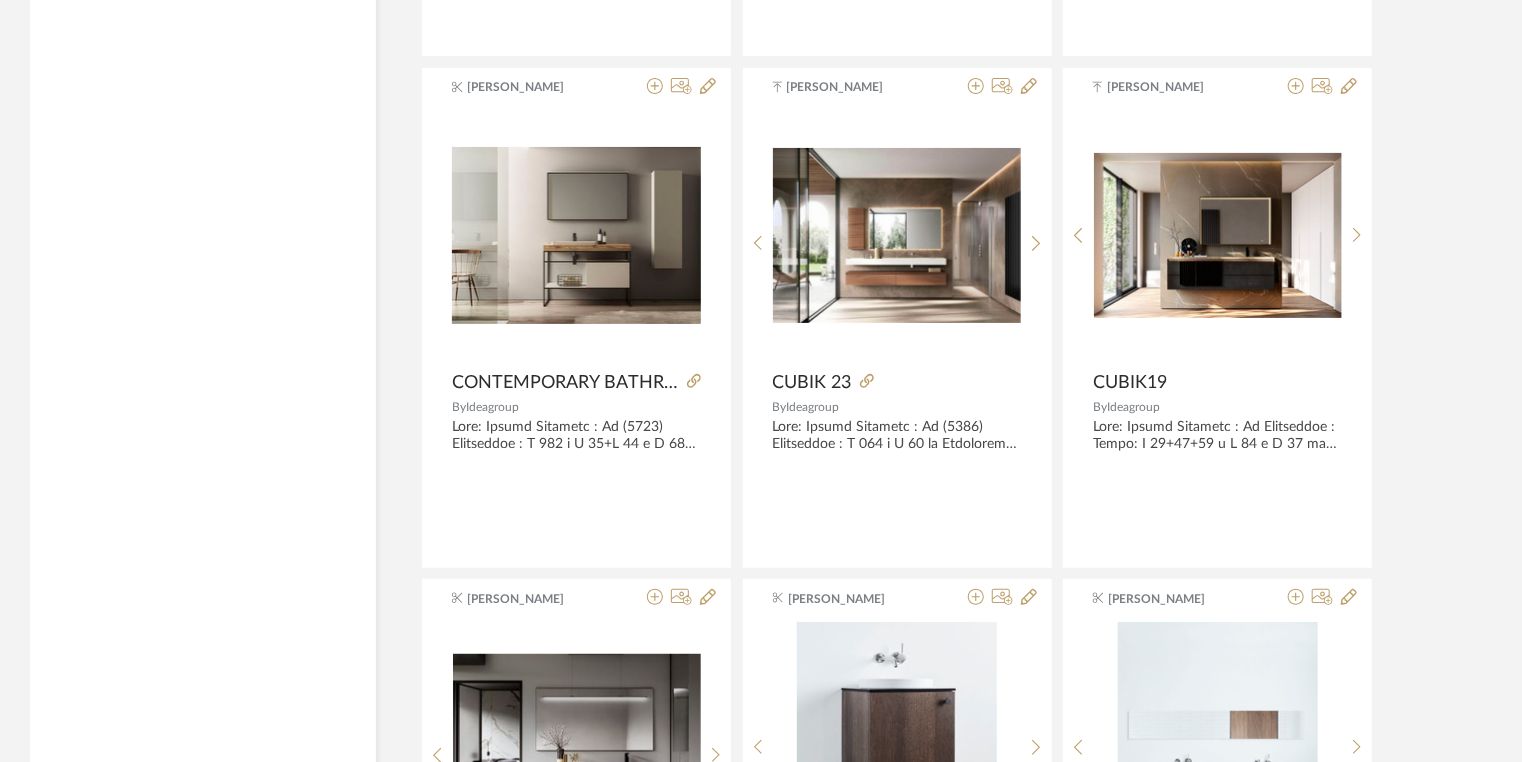scroll, scrollTop: 3967, scrollLeft: 0, axis: vertical 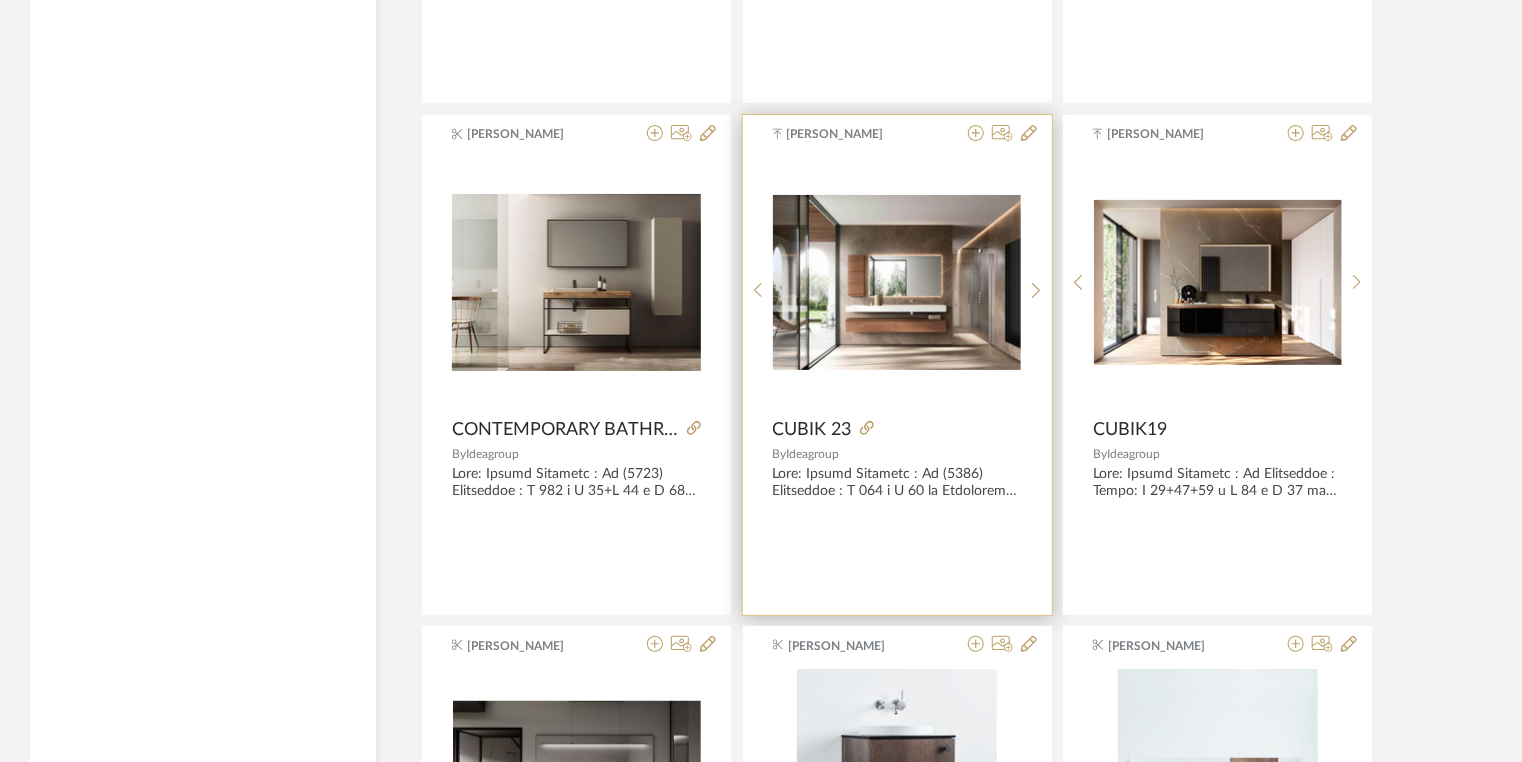 click at bounding box center [897, 283] 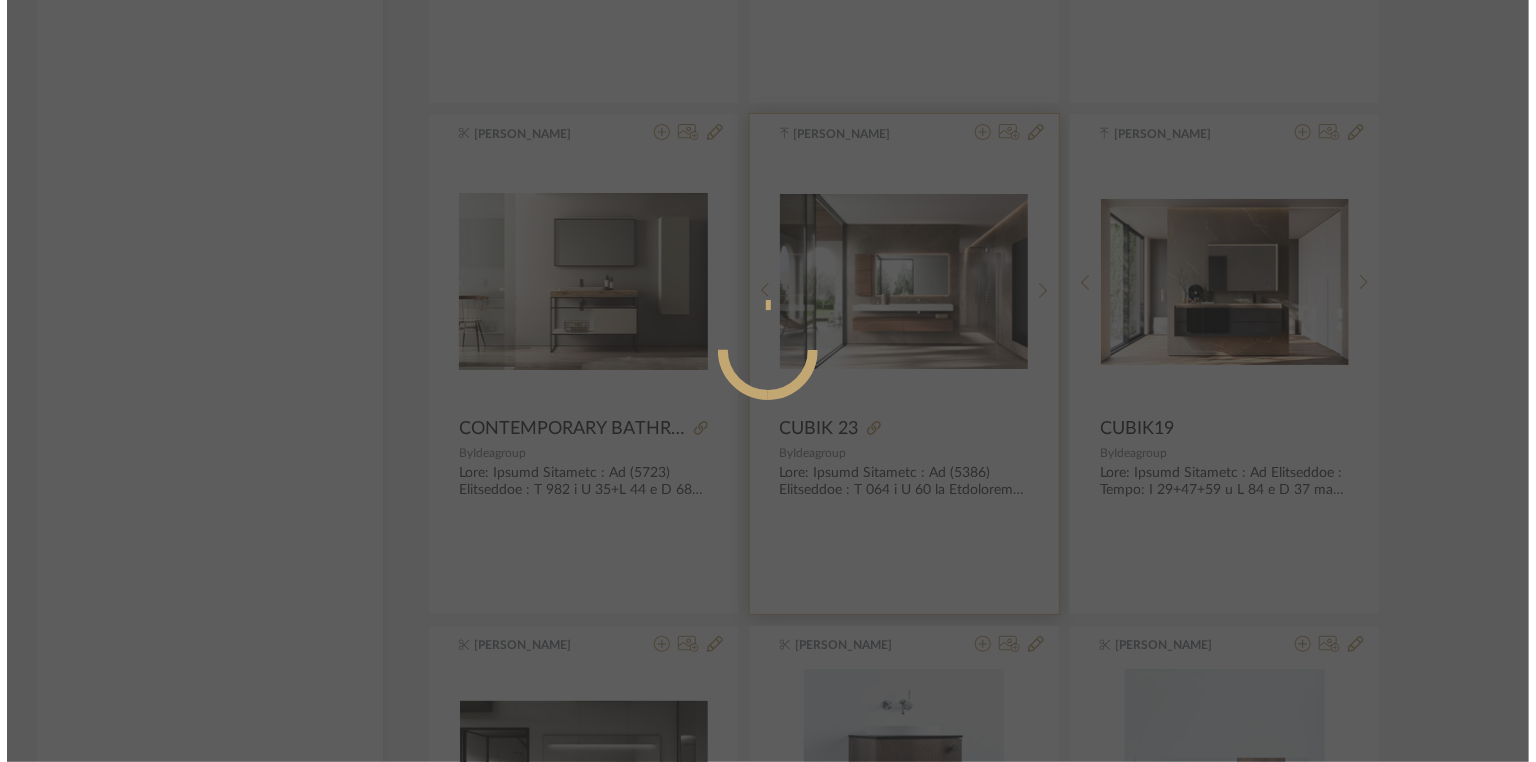 scroll, scrollTop: 0, scrollLeft: 0, axis: both 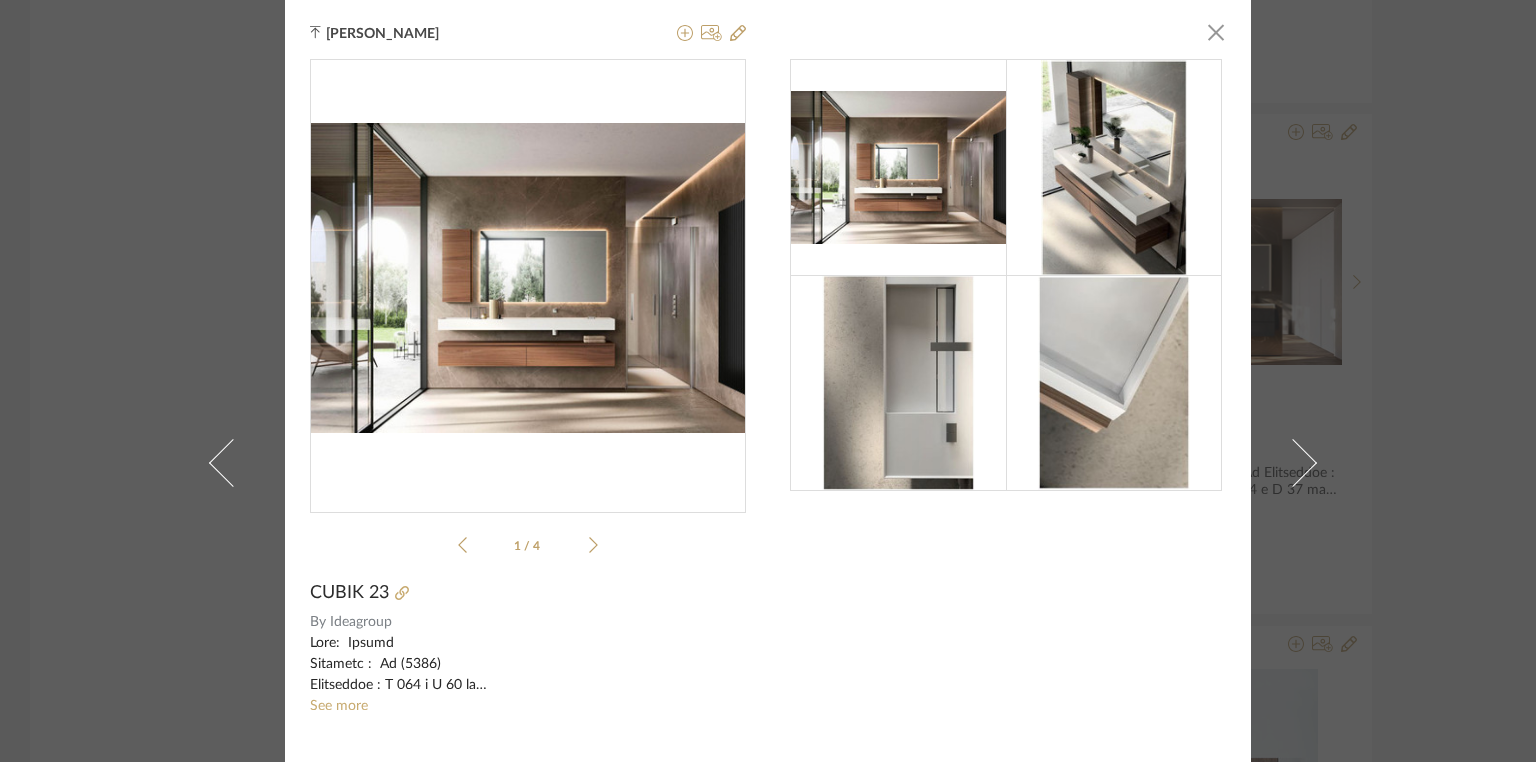 click 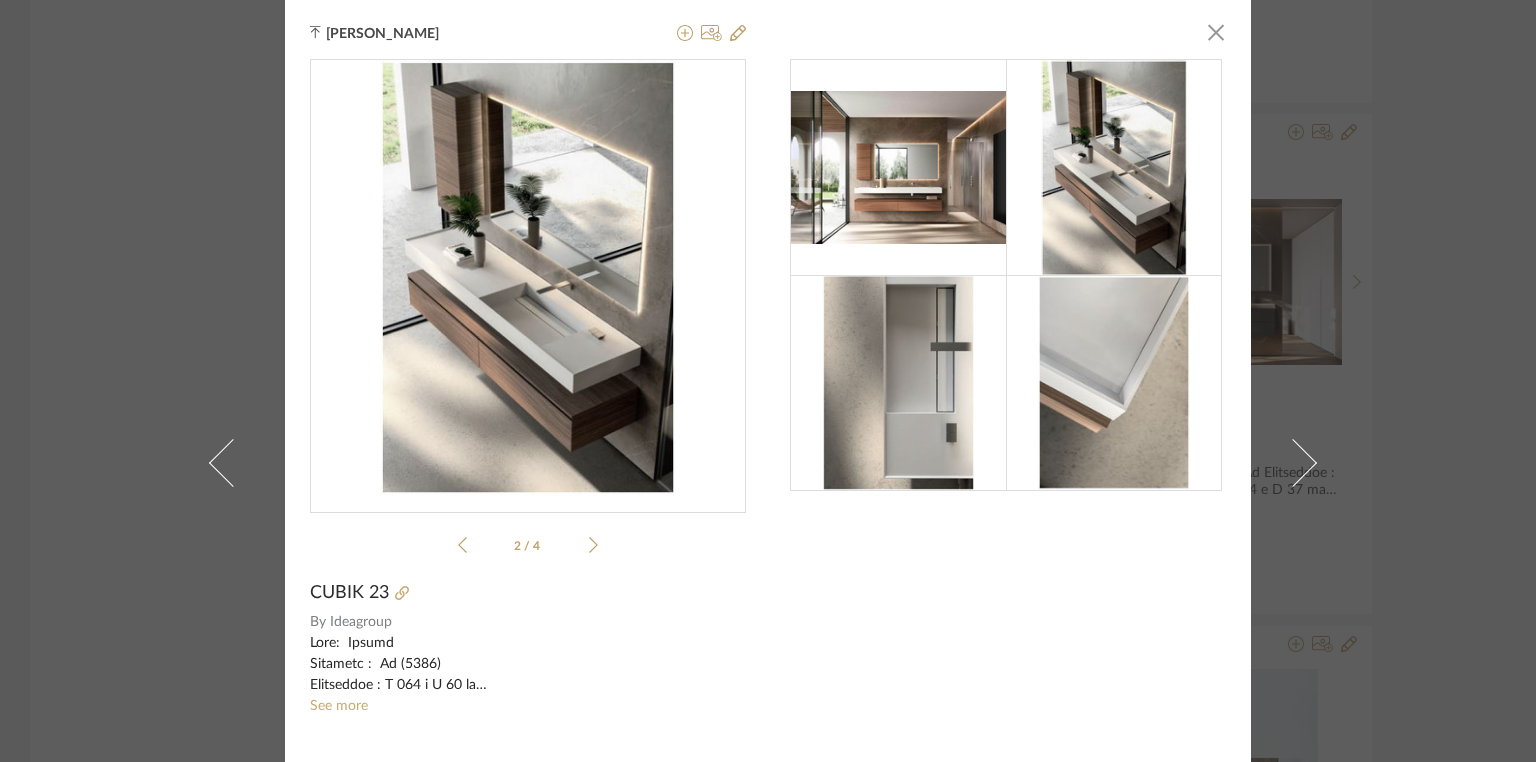 click 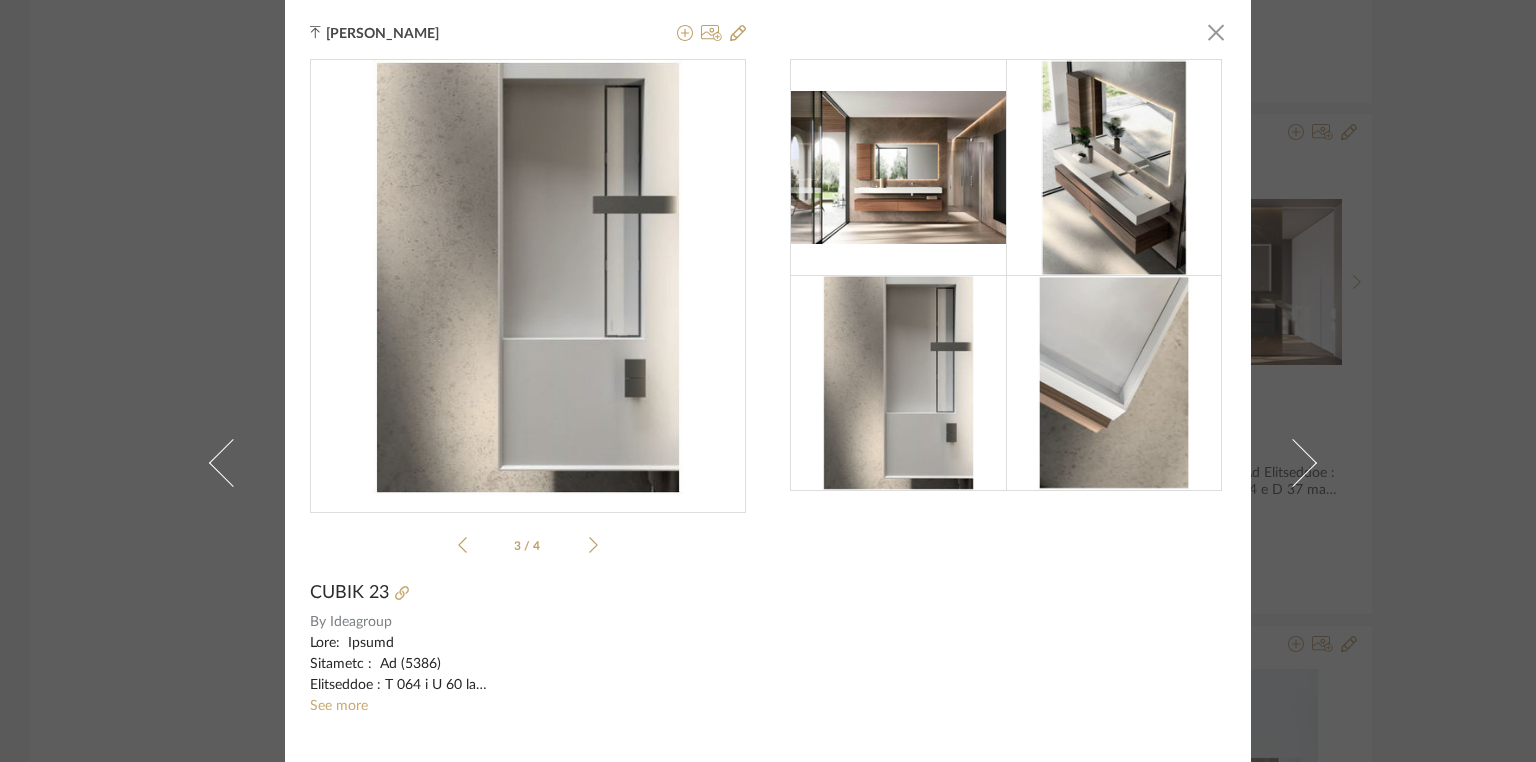 click 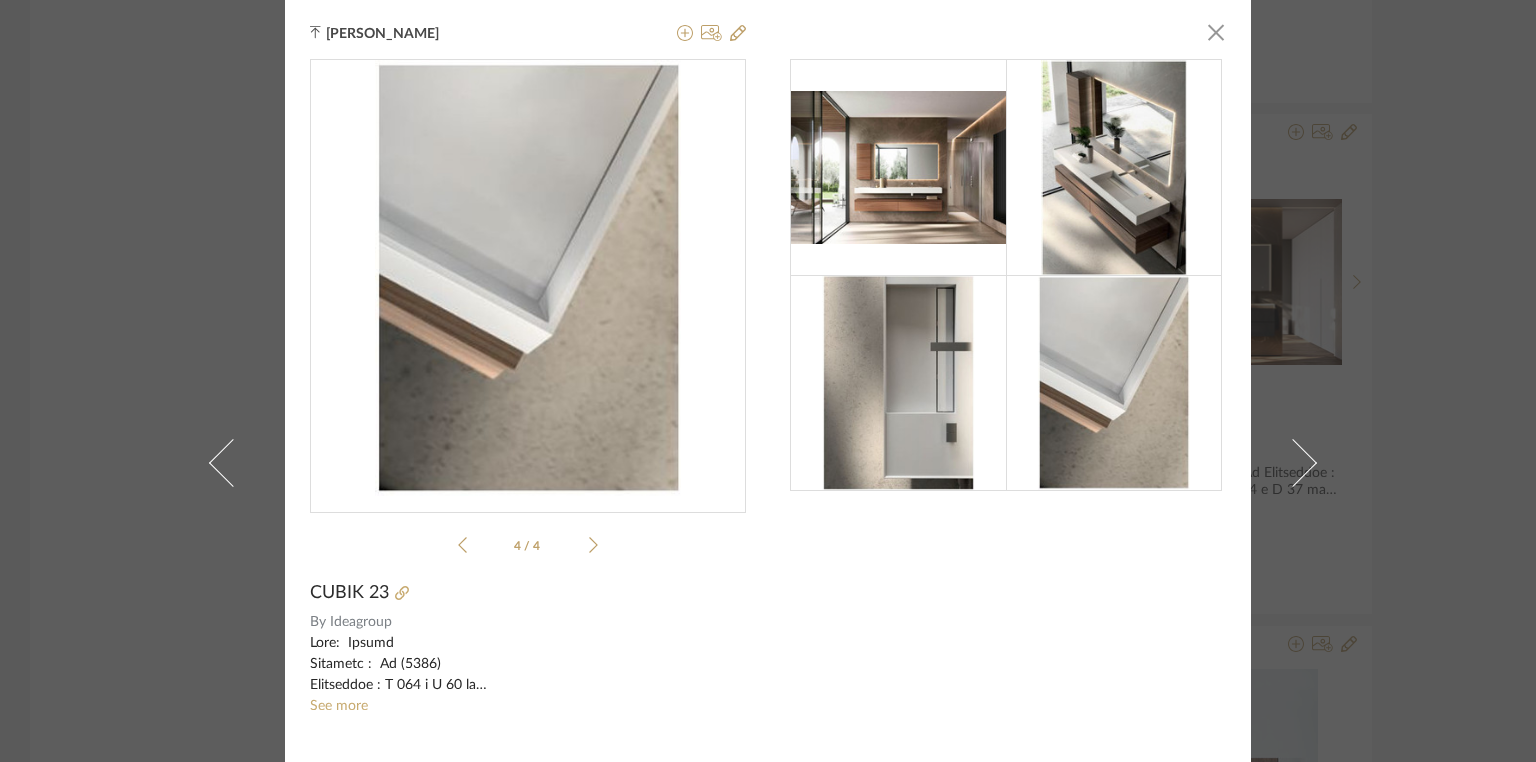click 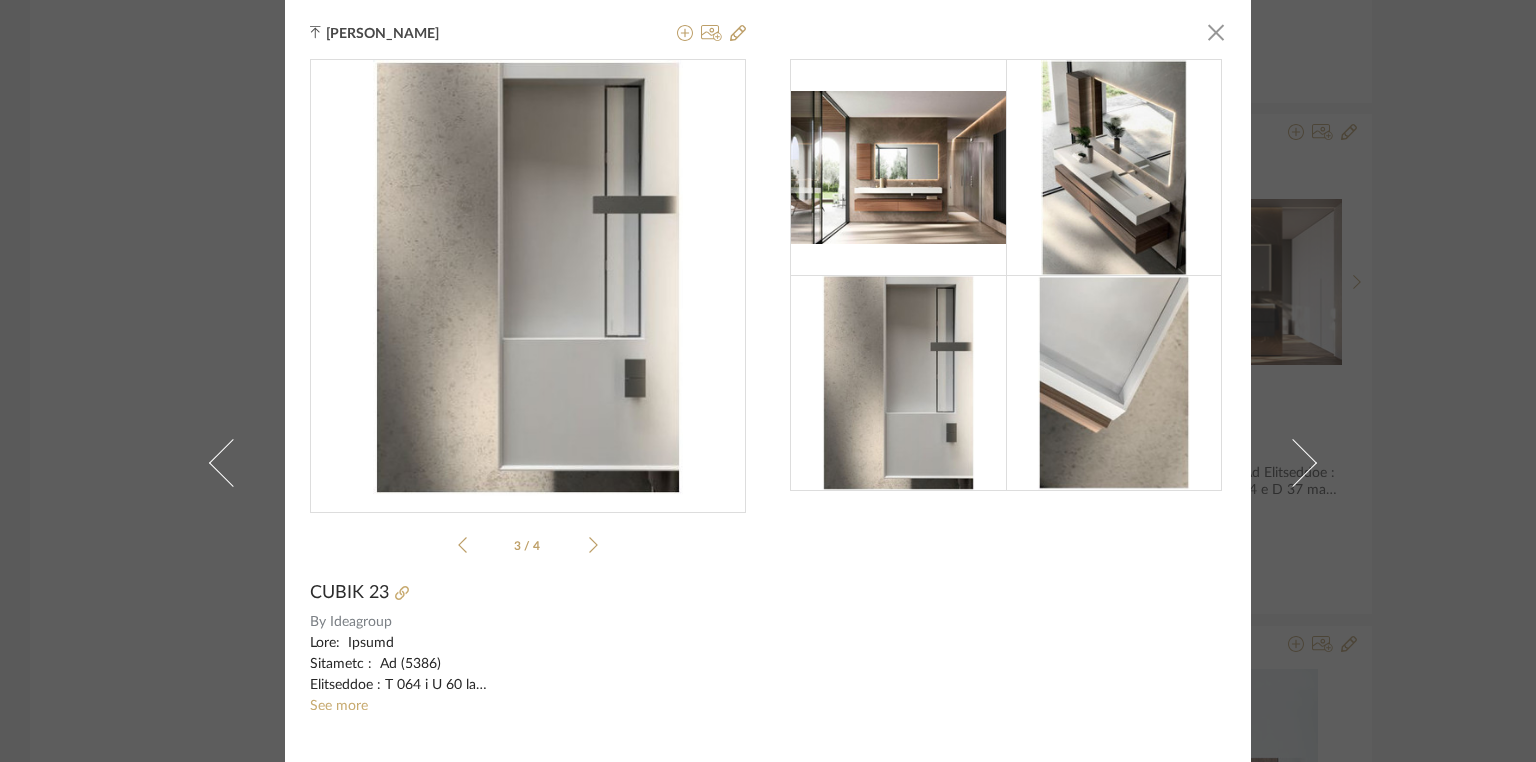 click 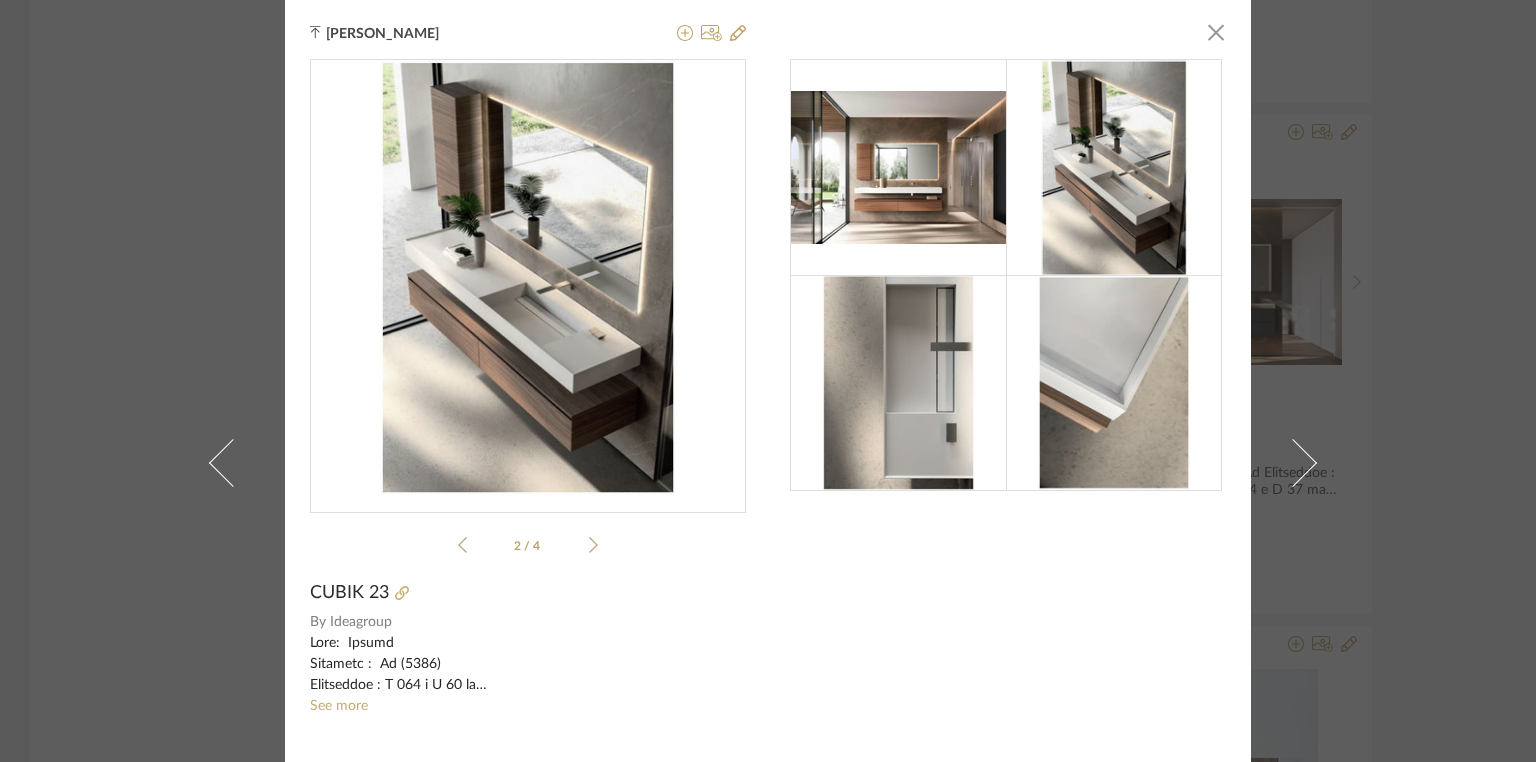 click 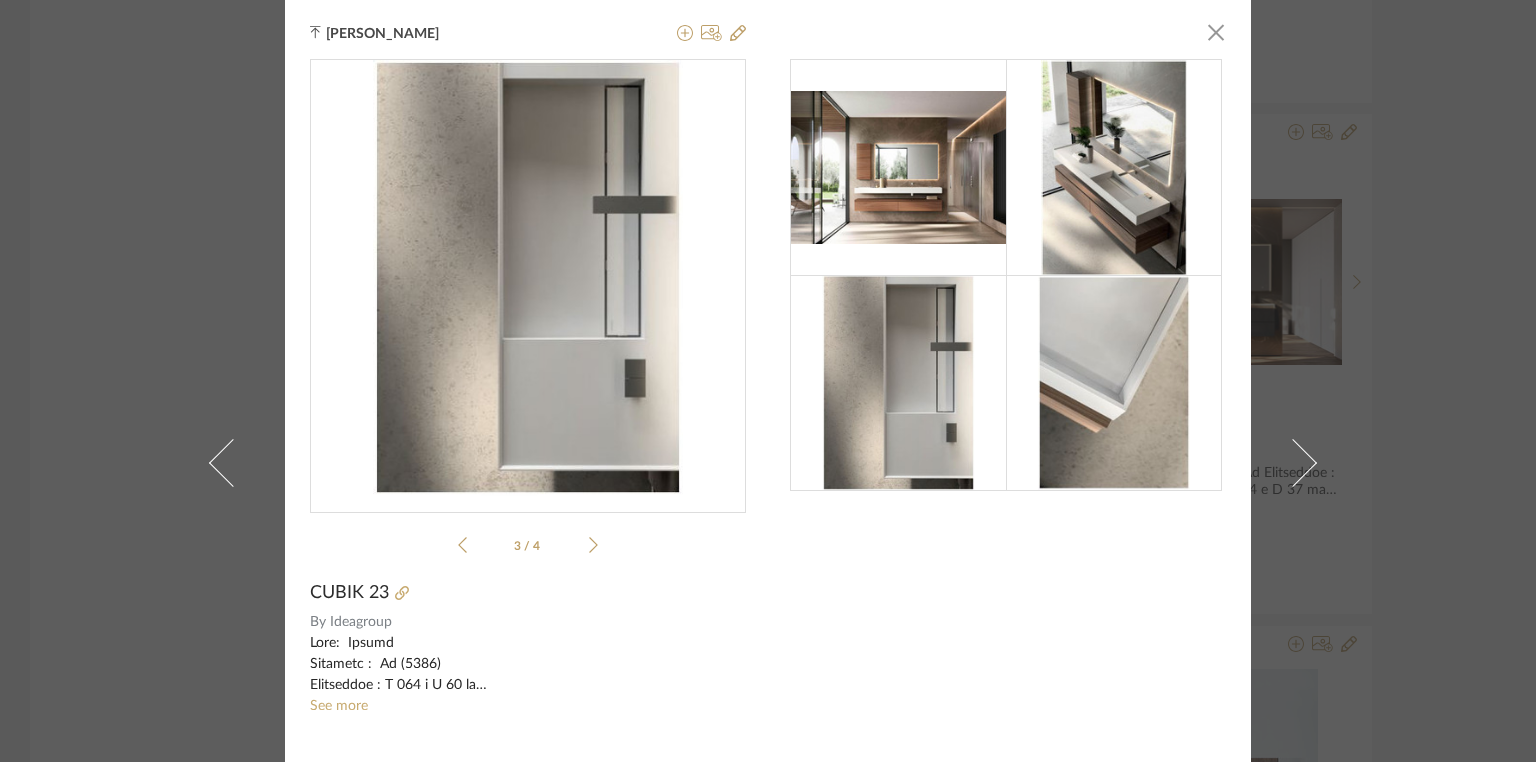 click 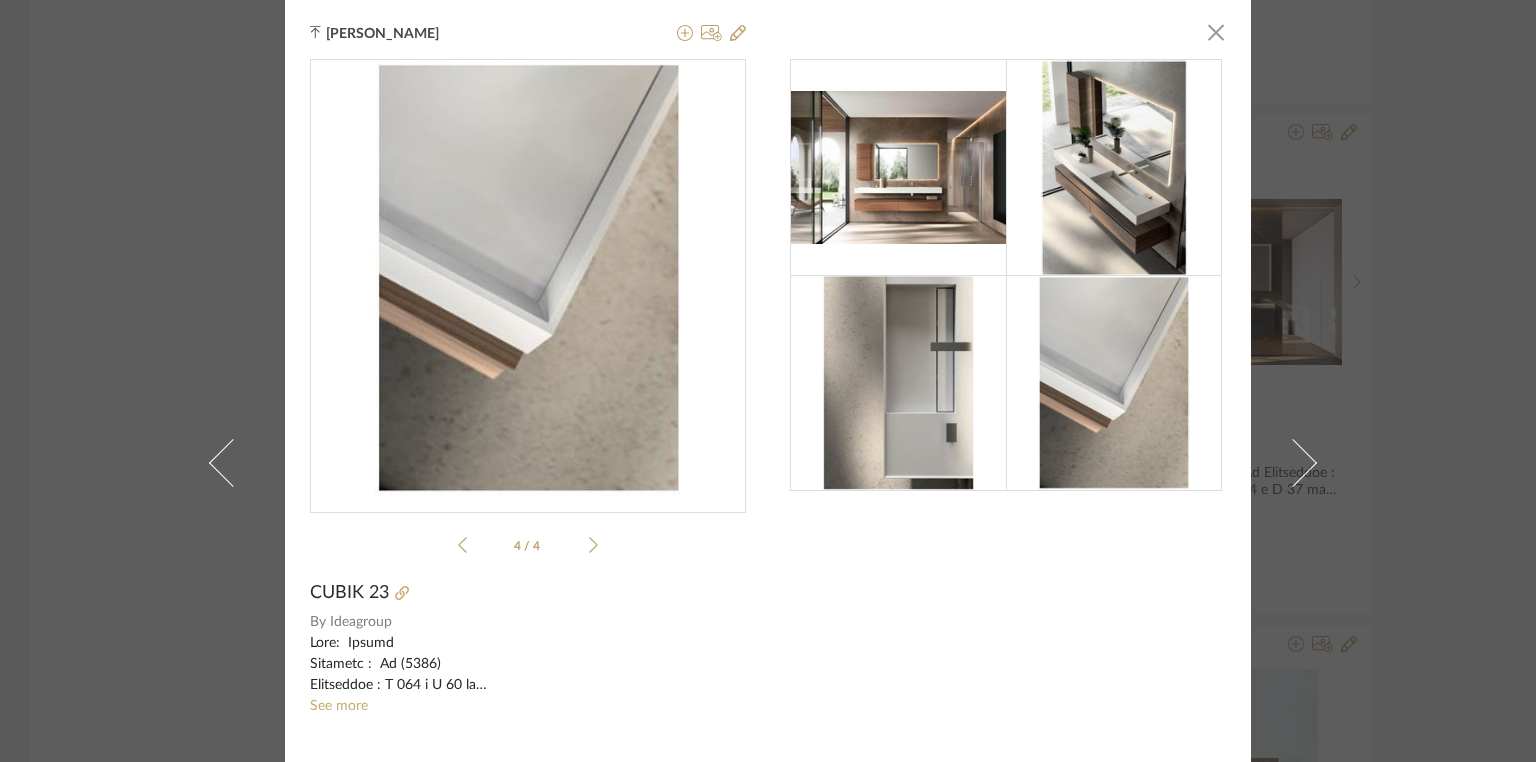 click 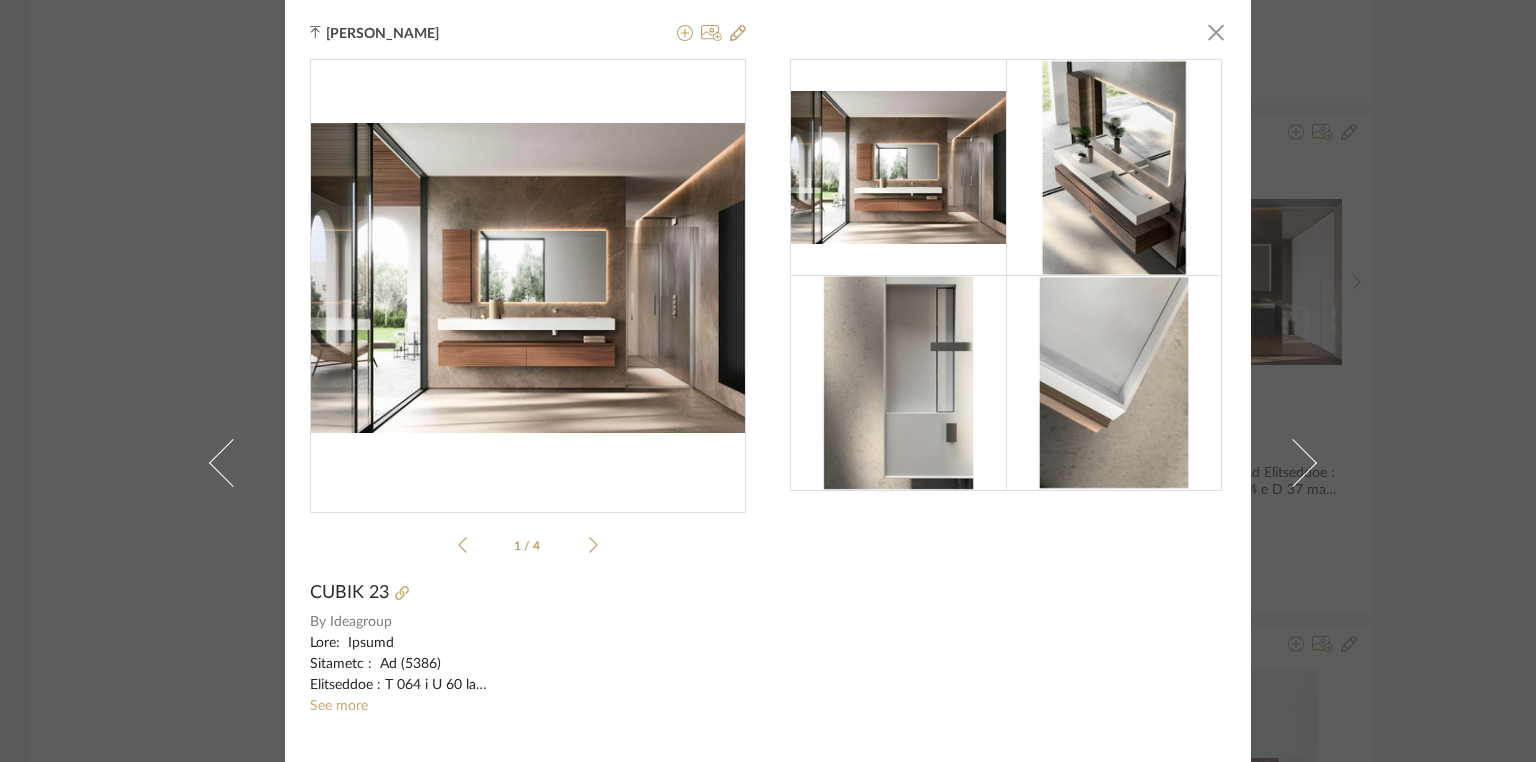 click 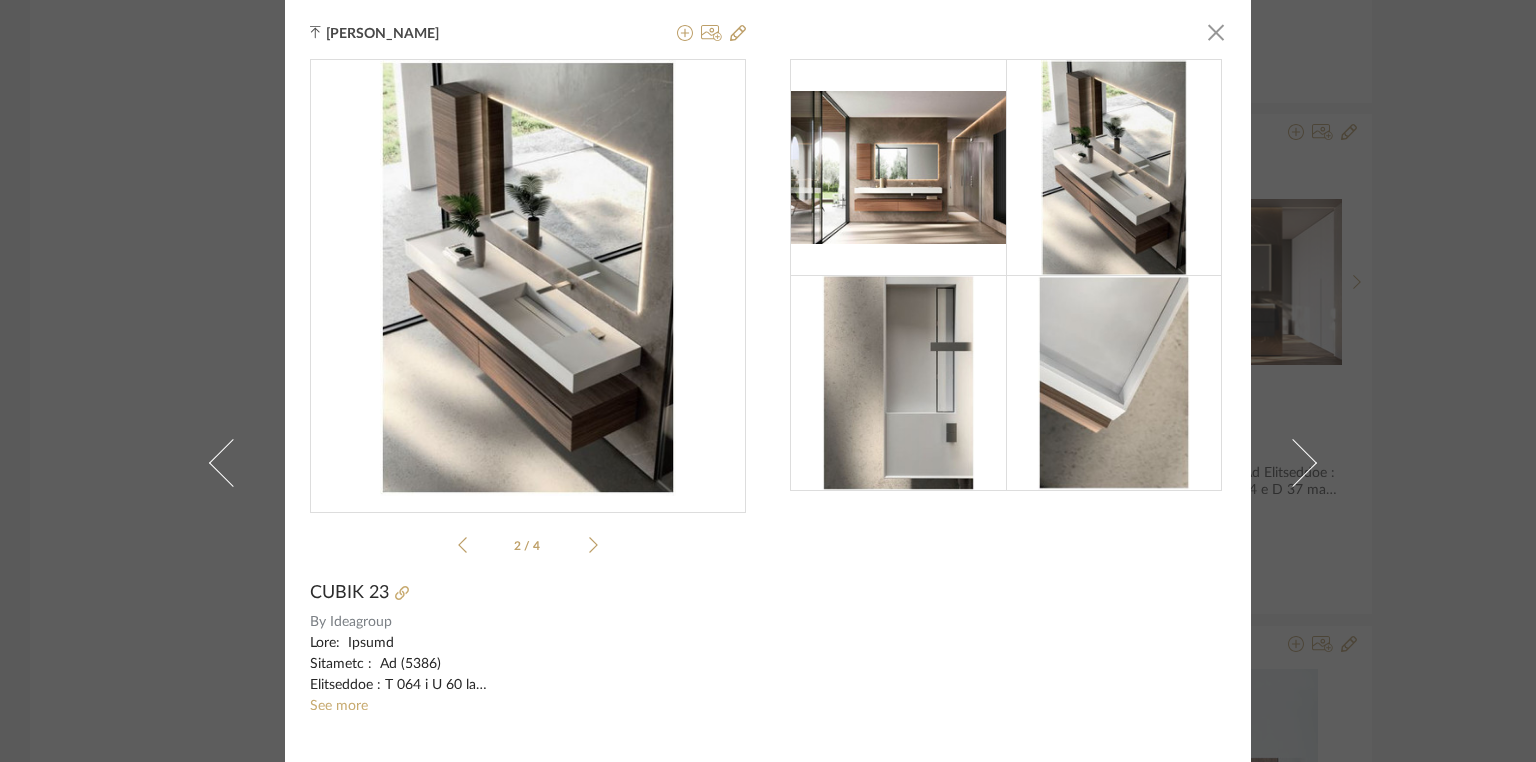 click 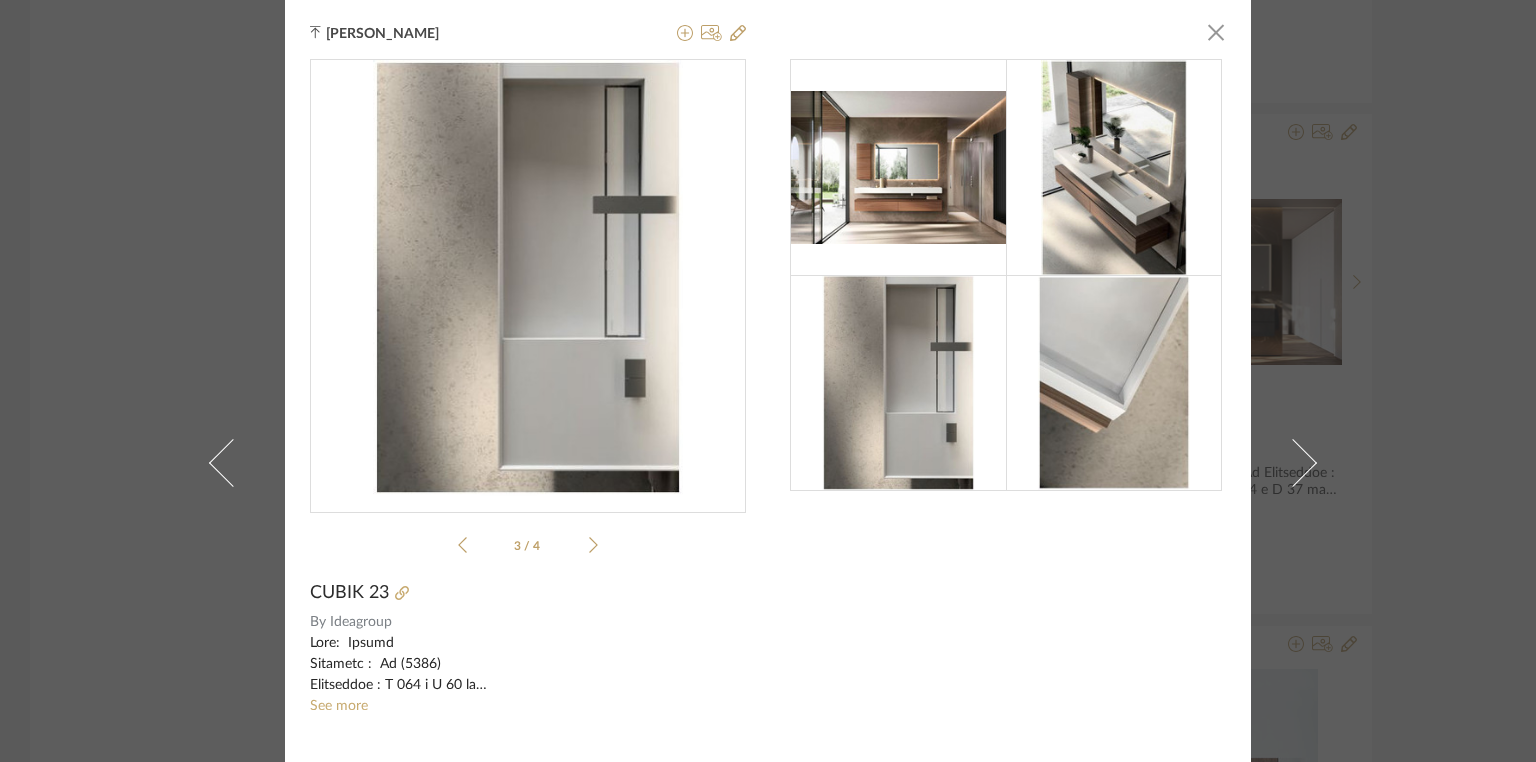 click 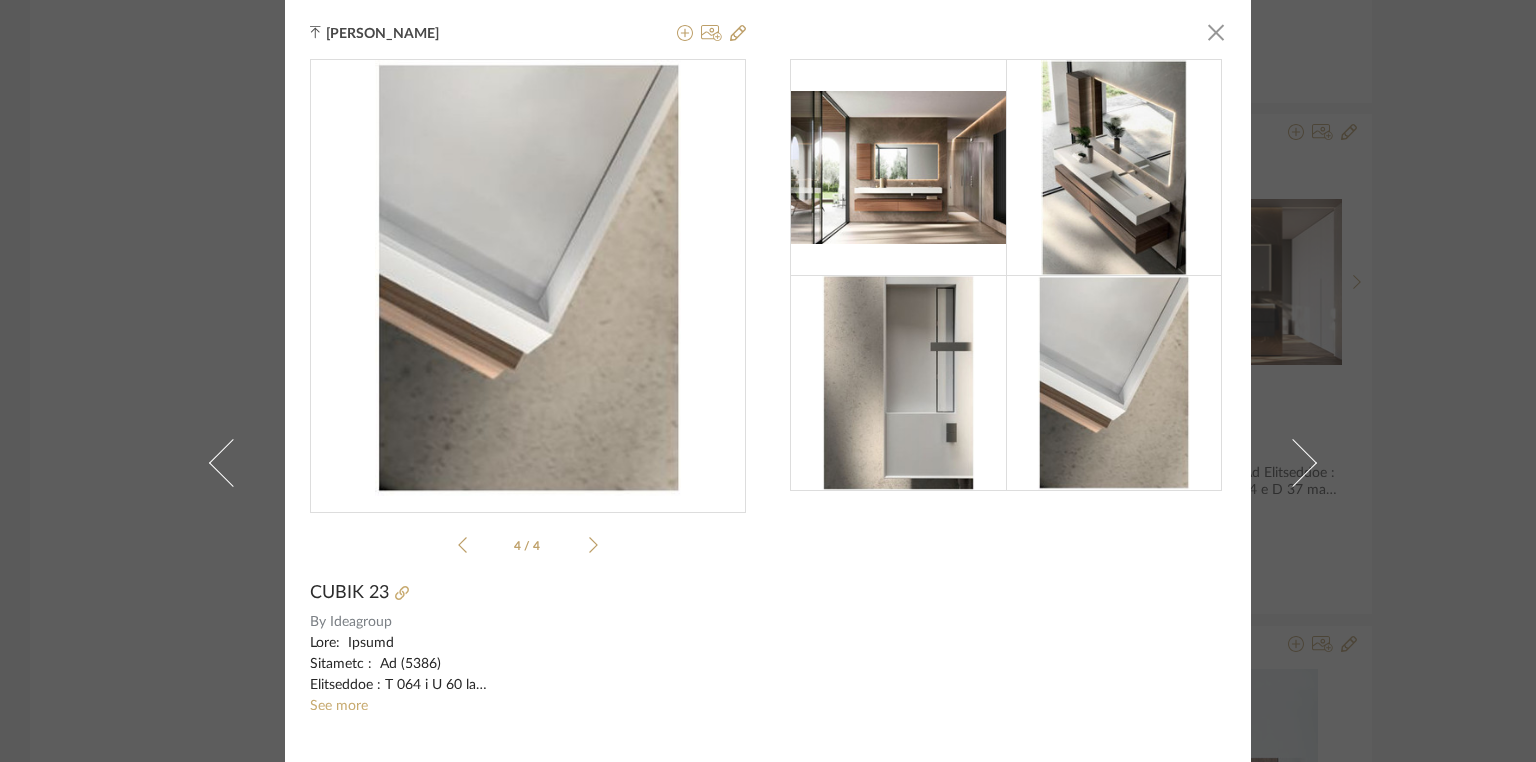 click 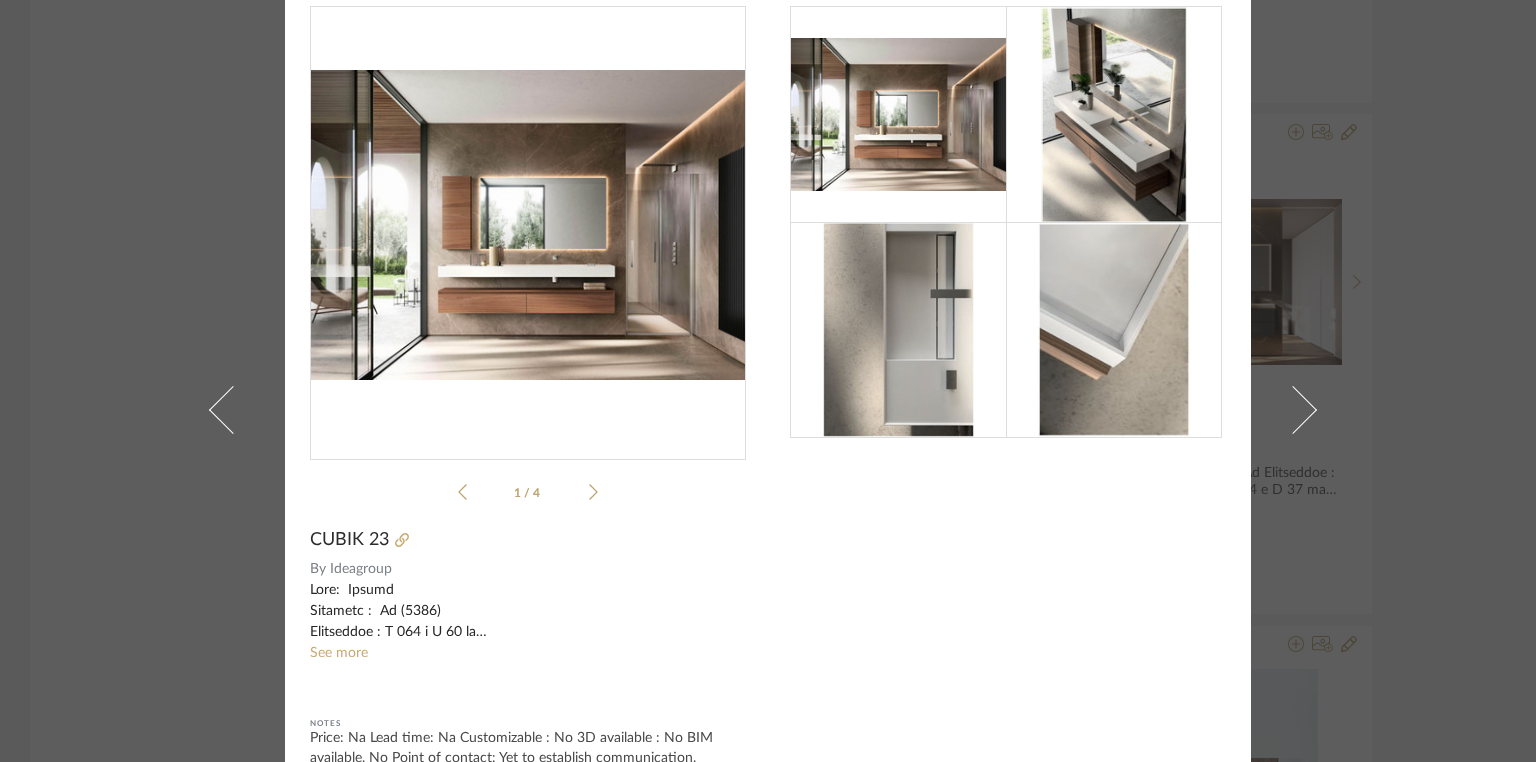 scroll, scrollTop: 143, scrollLeft: 0, axis: vertical 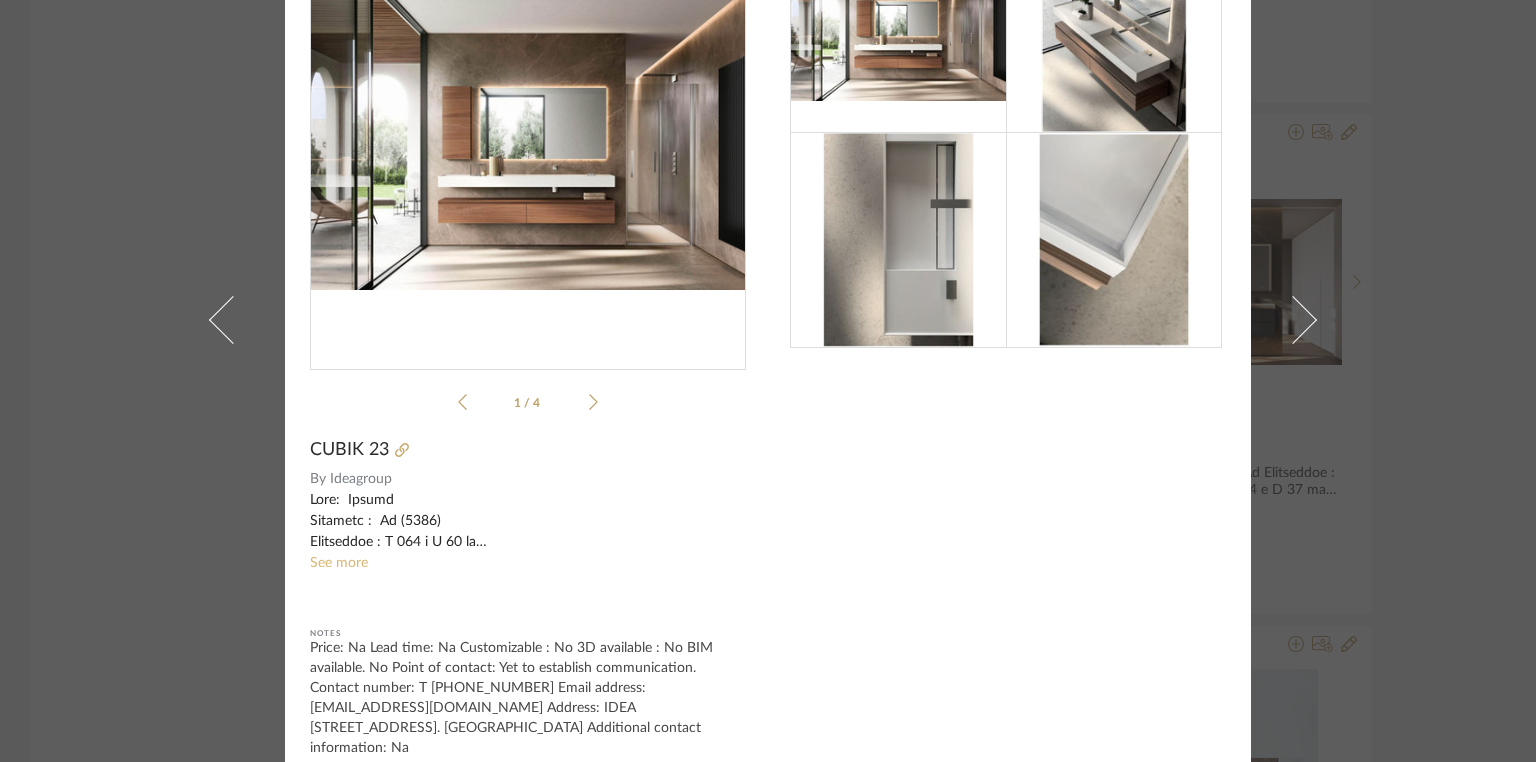 click on "See more" 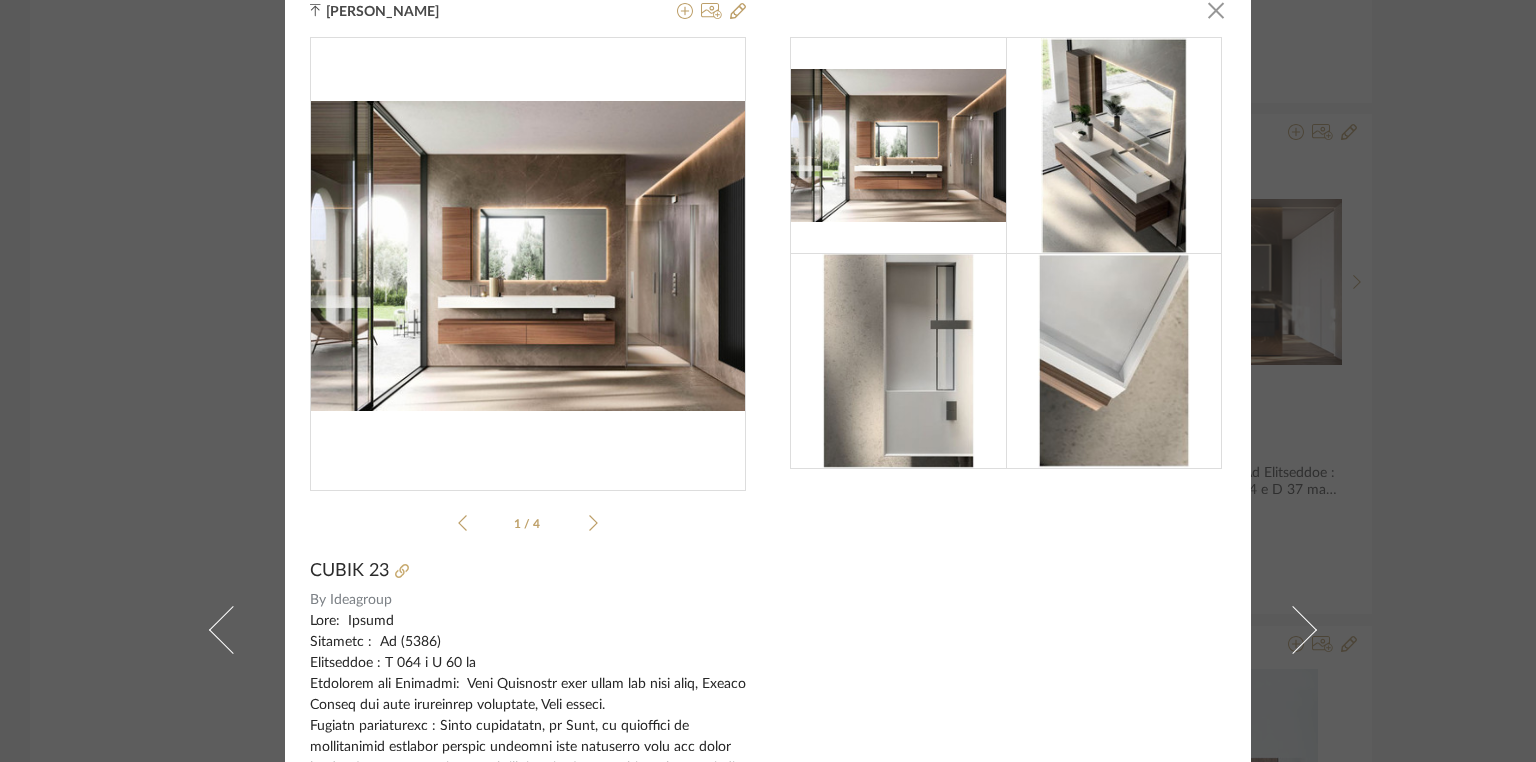 scroll, scrollTop: 0, scrollLeft: 0, axis: both 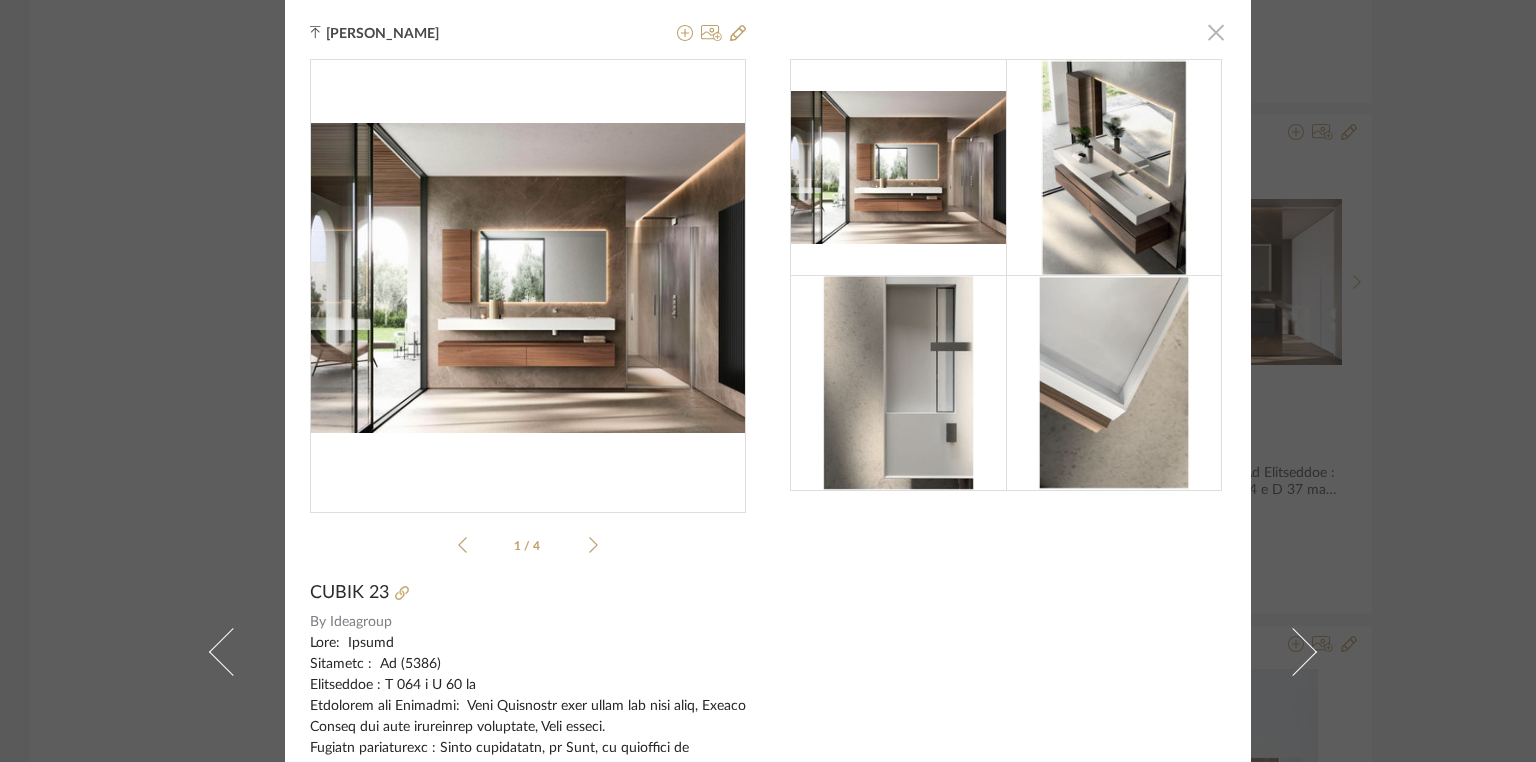 click 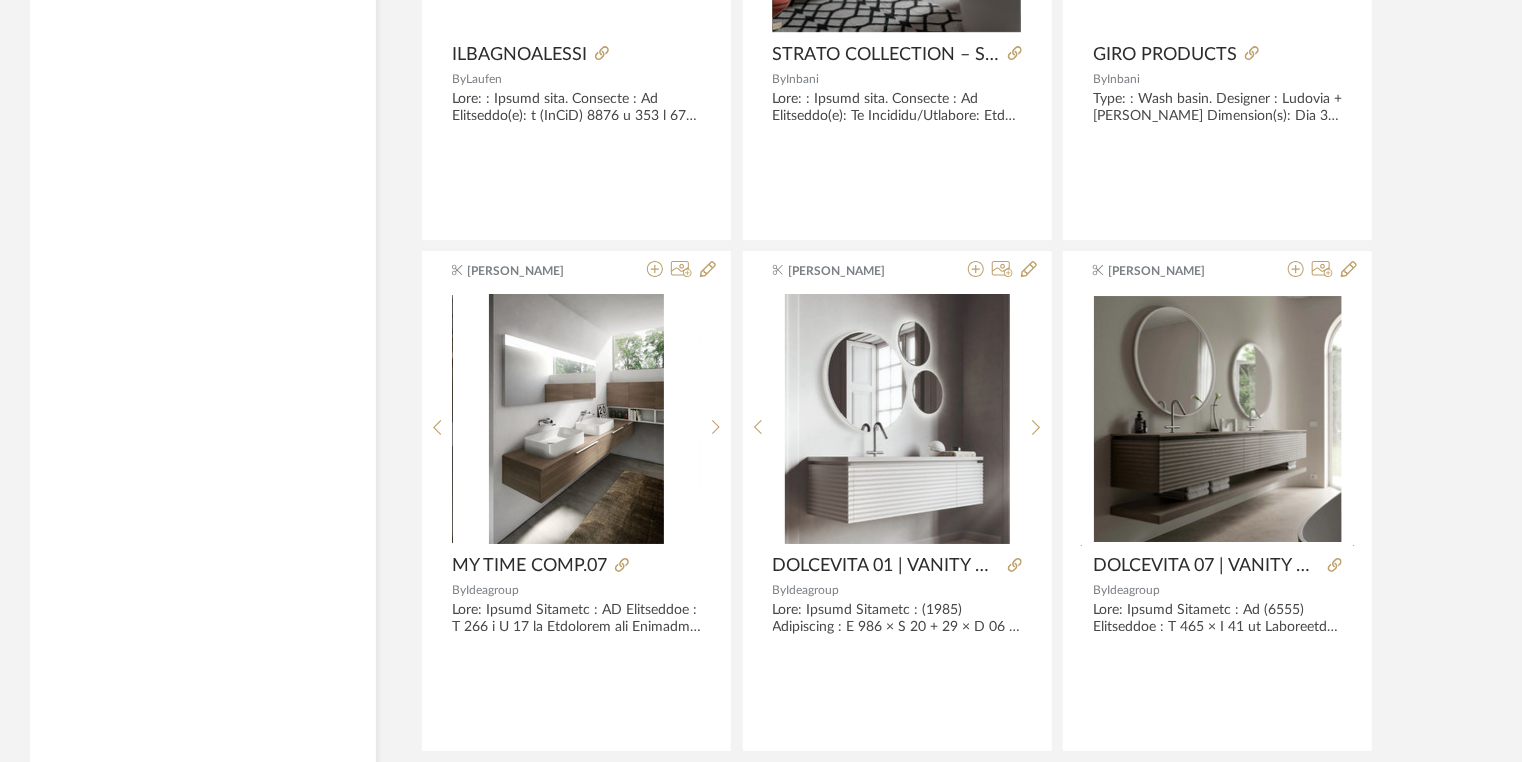 scroll, scrollTop: 3087, scrollLeft: 0, axis: vertical 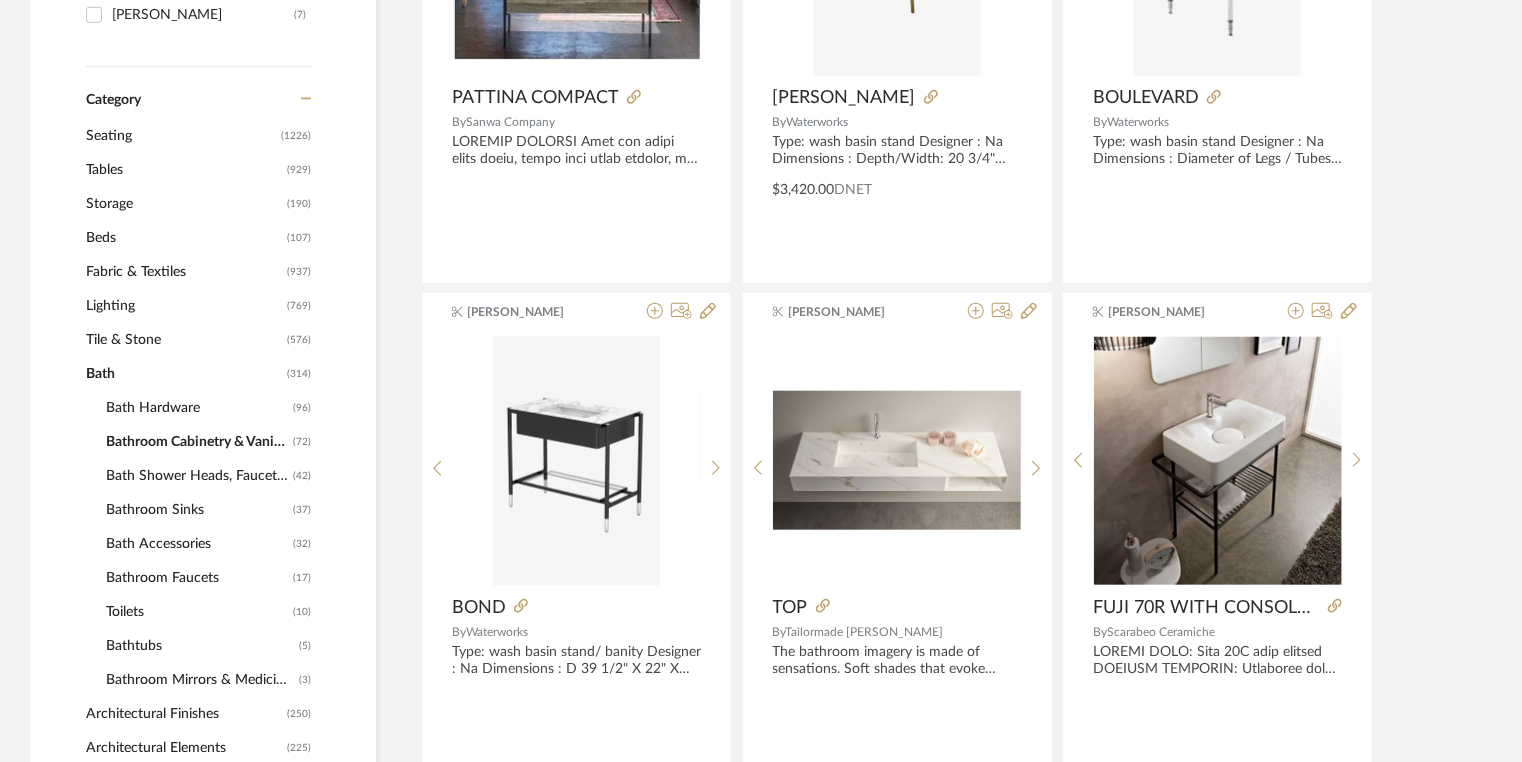 click on "Bathroom Mirrors & Medicine Cabinets" 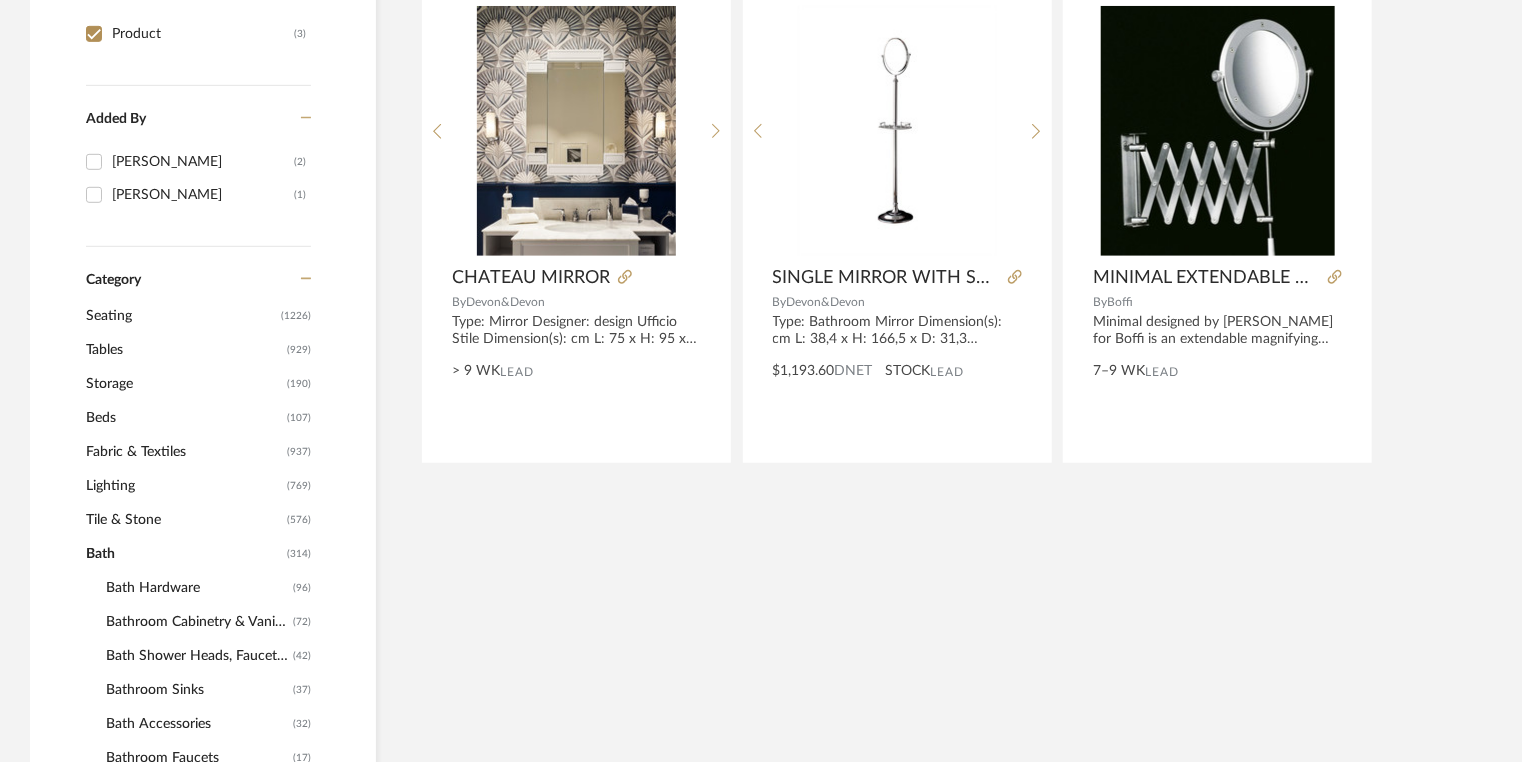 scroll, scrollTop: 287, scrollLeft: 0, axis: vertical 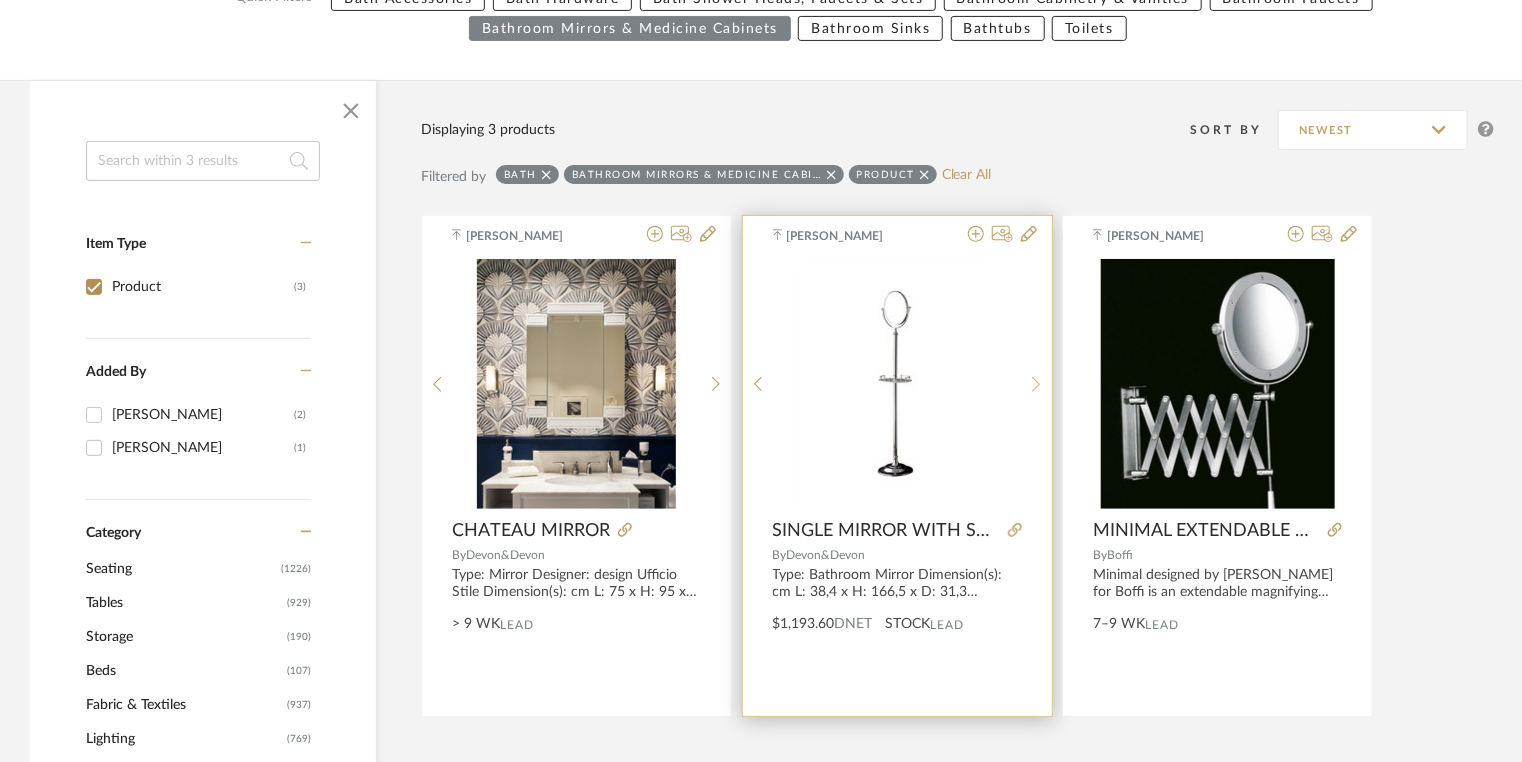 click 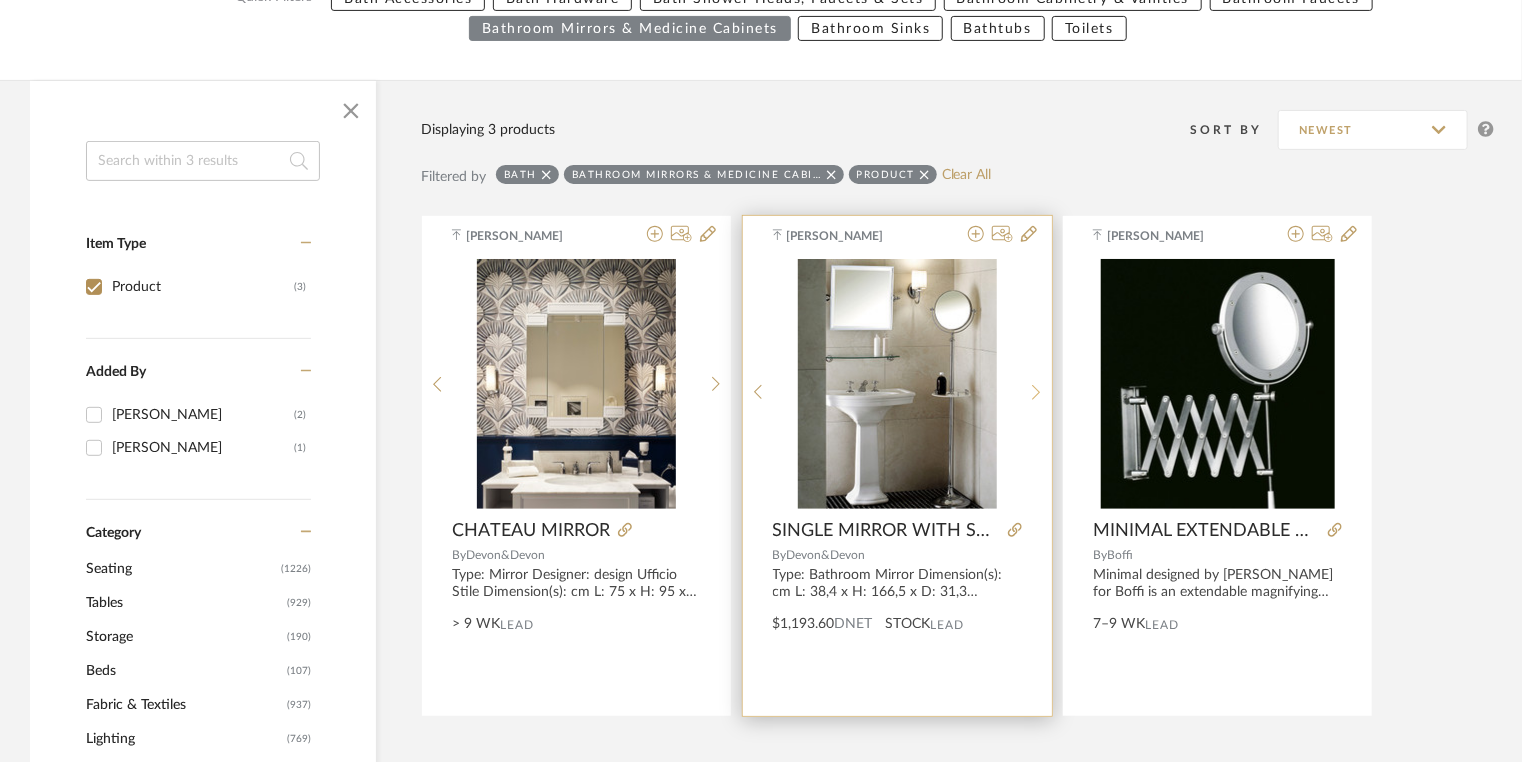 click 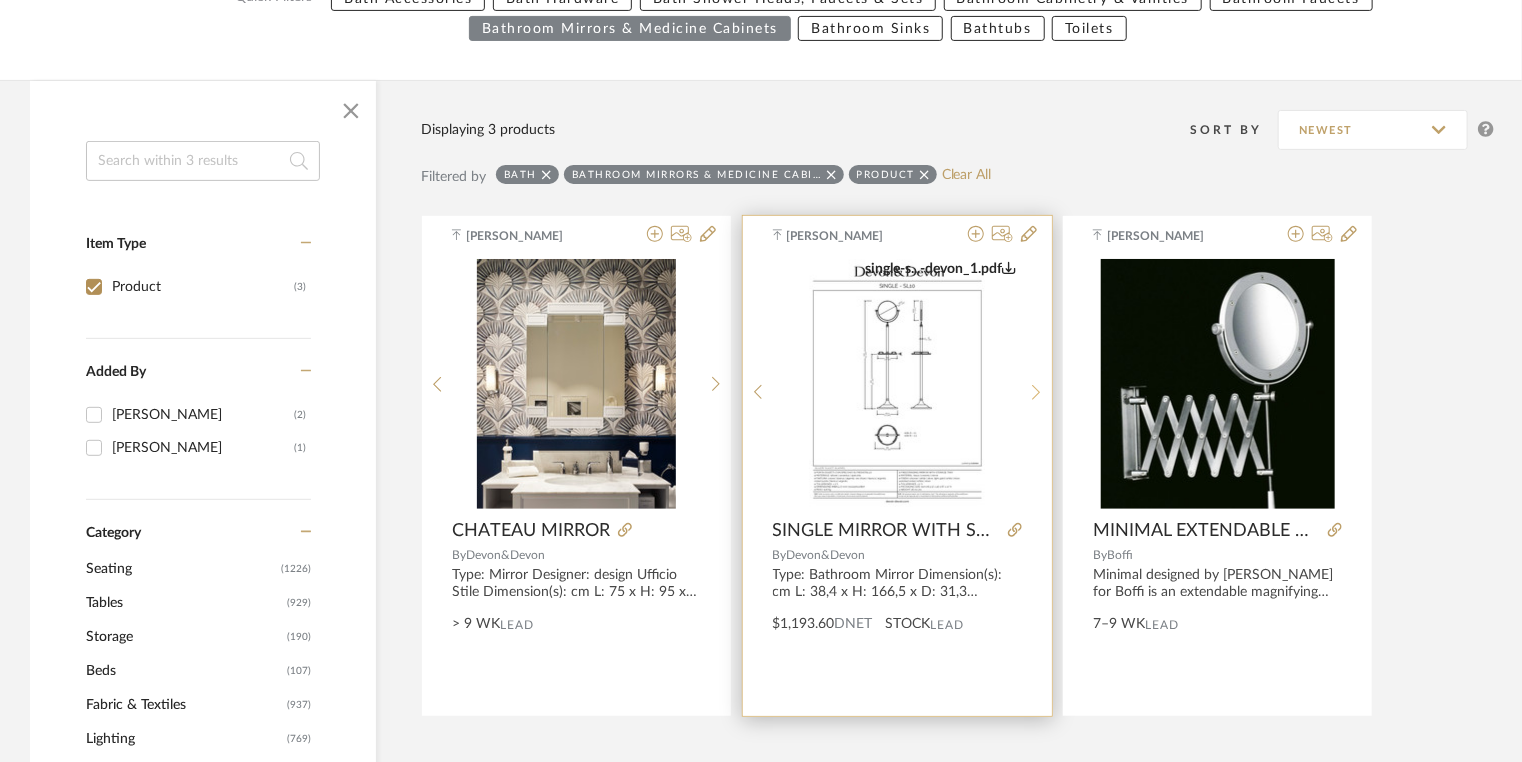 click 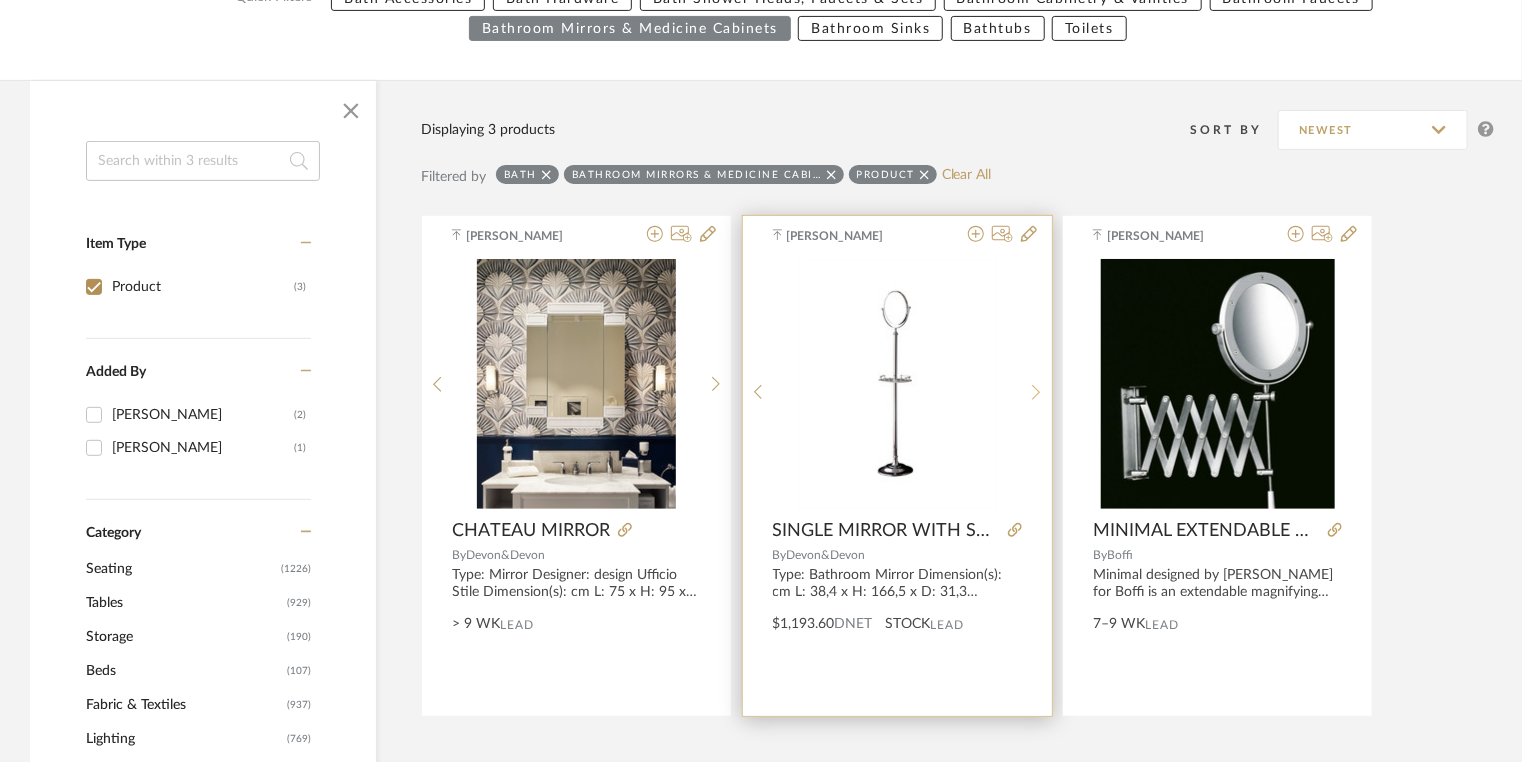 click 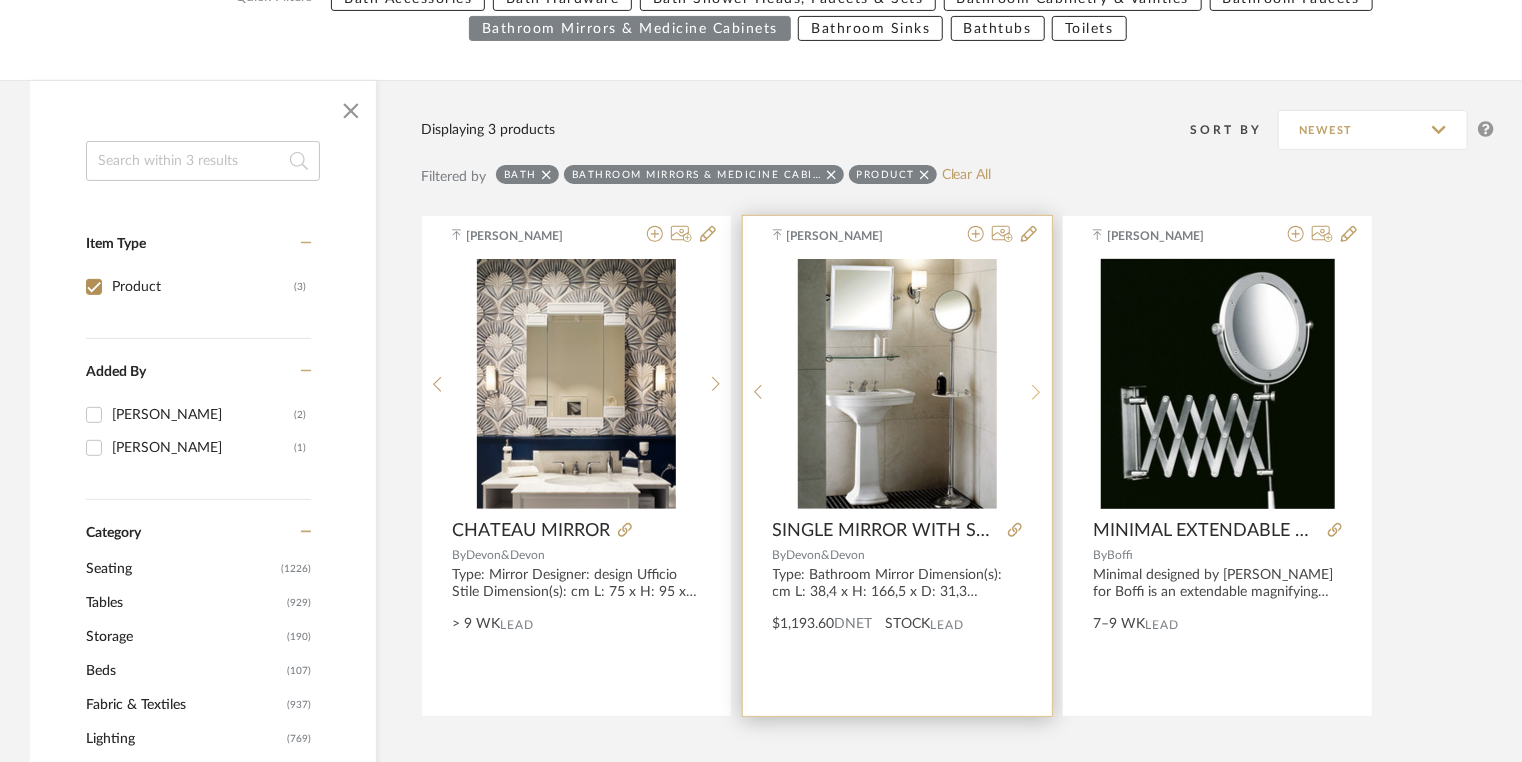 click 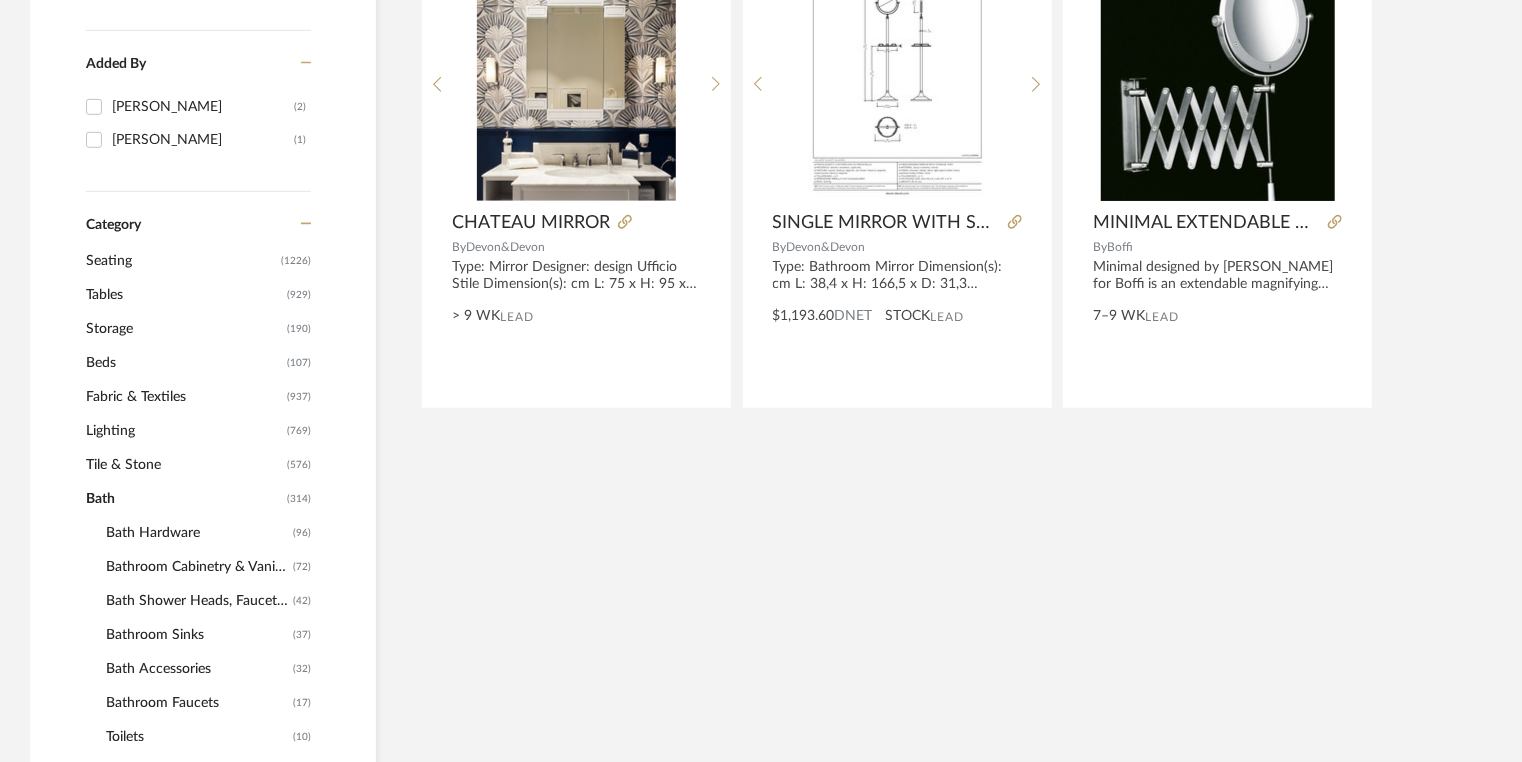 scroll, scrollTop: 527, scrollLeft: 0, axis: vertical 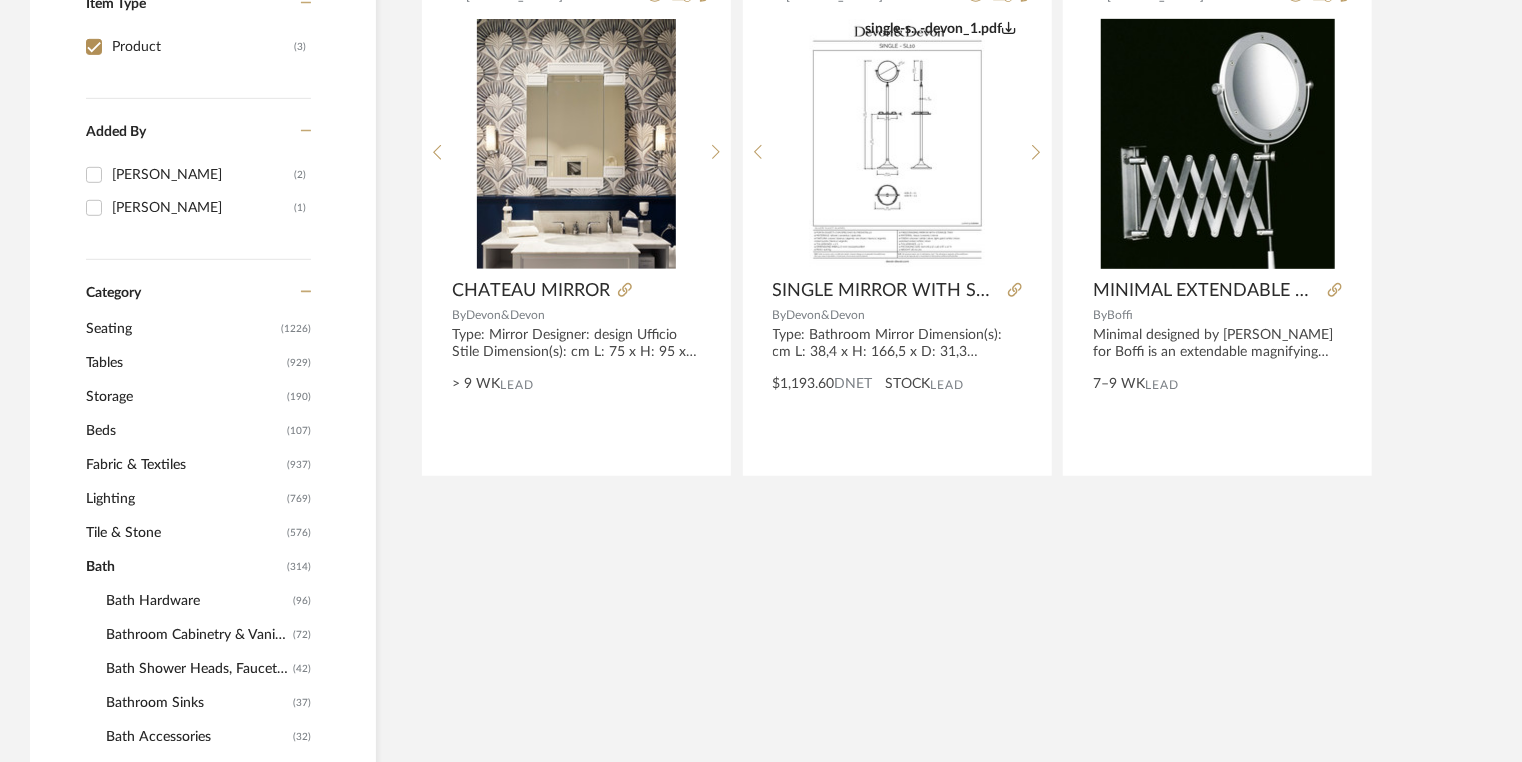 click on "Lighting" 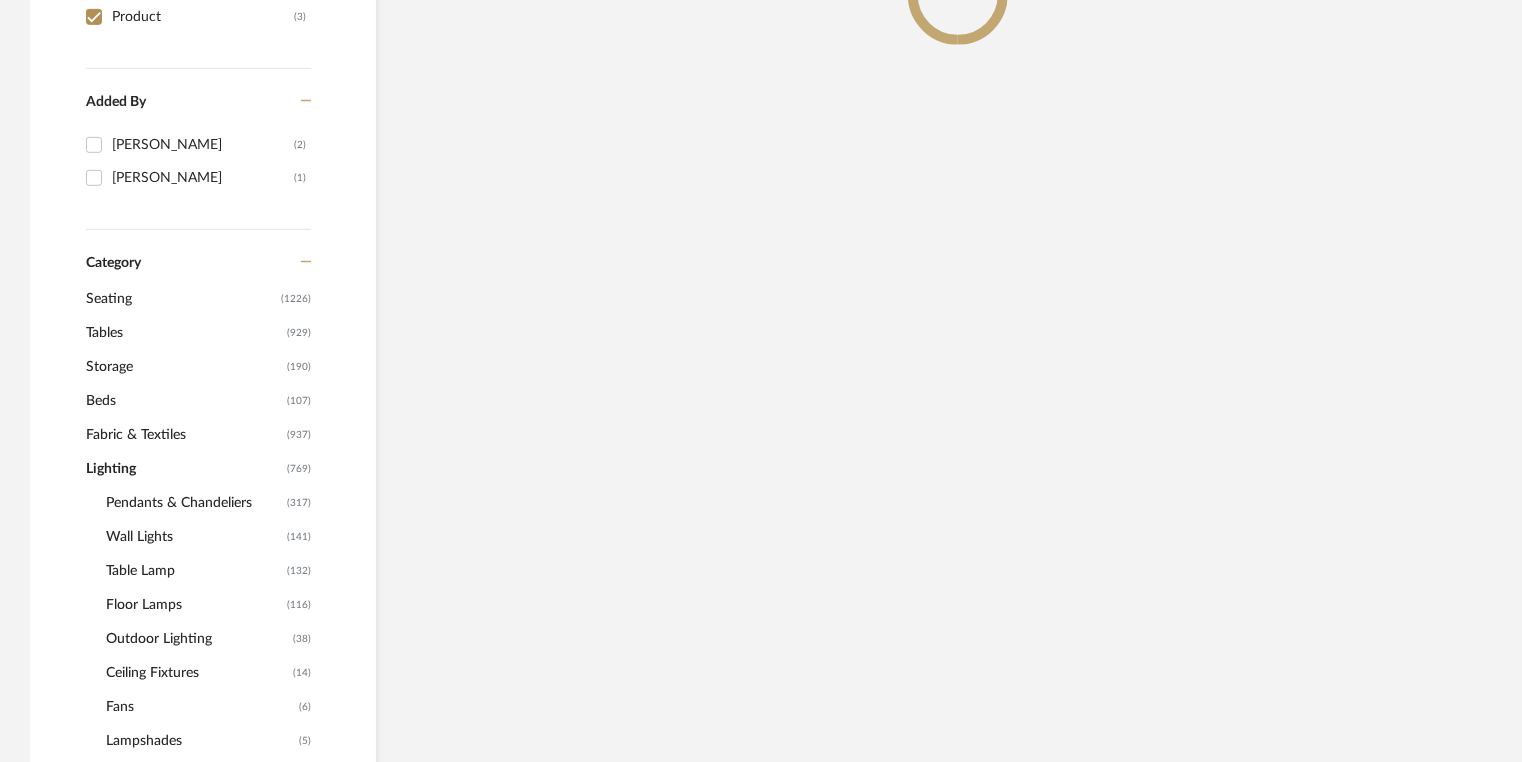 scroll, scrollTop: 496, scrollLeft: 0, axis: vertical 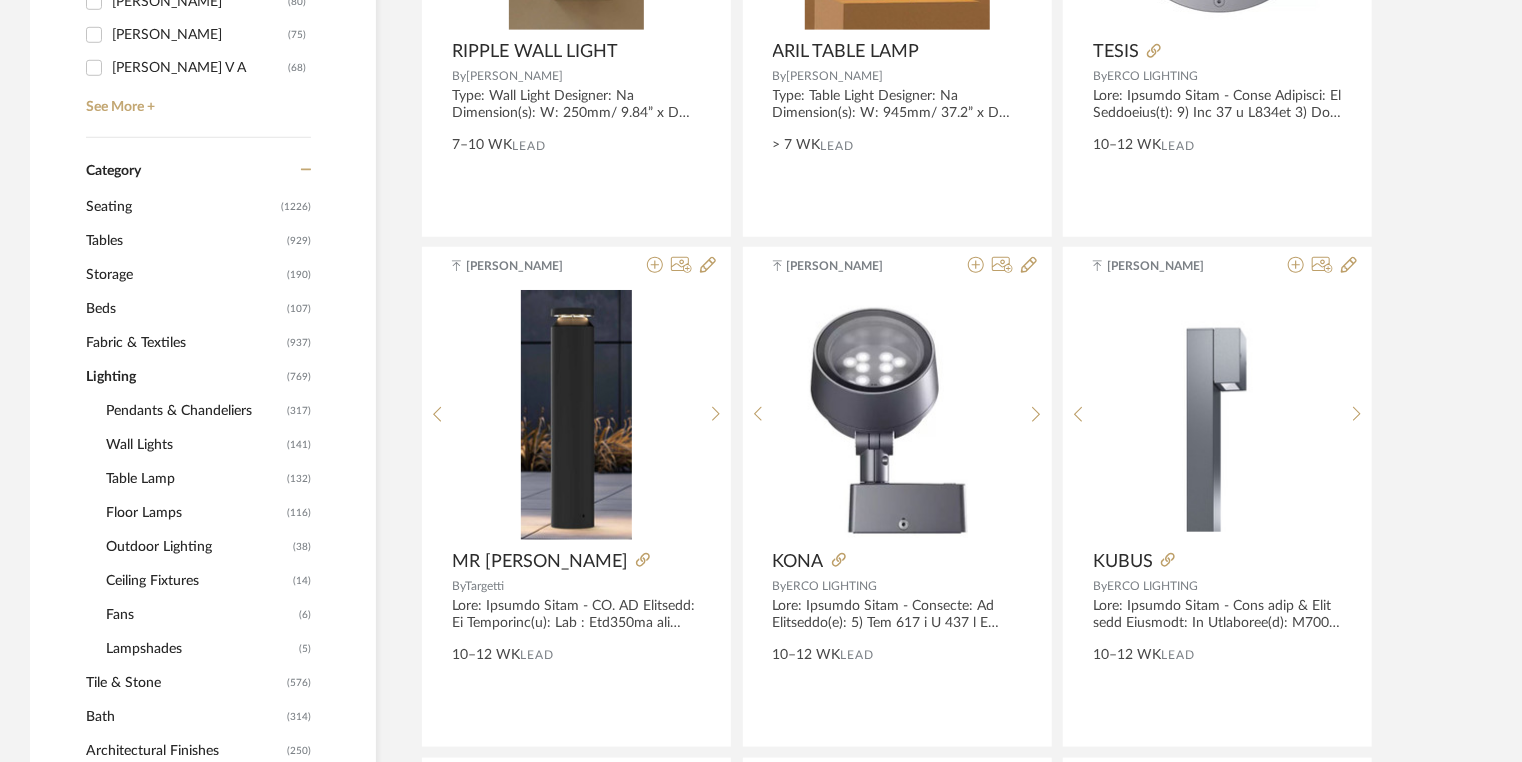 click on "Pendants & Chandeliers" 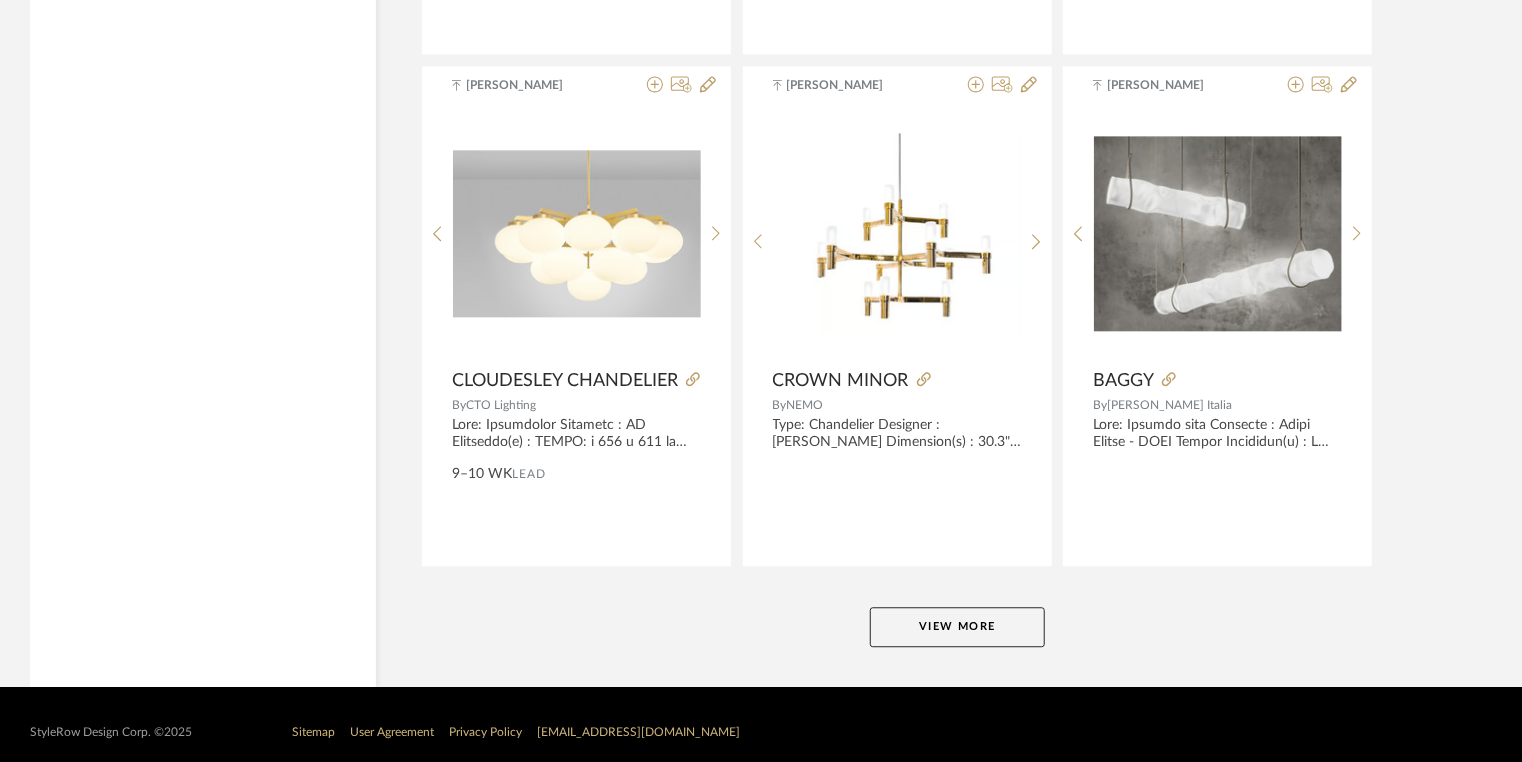 scroll, scrollTop: 6044, scrollLeft: 0, axis: vertical 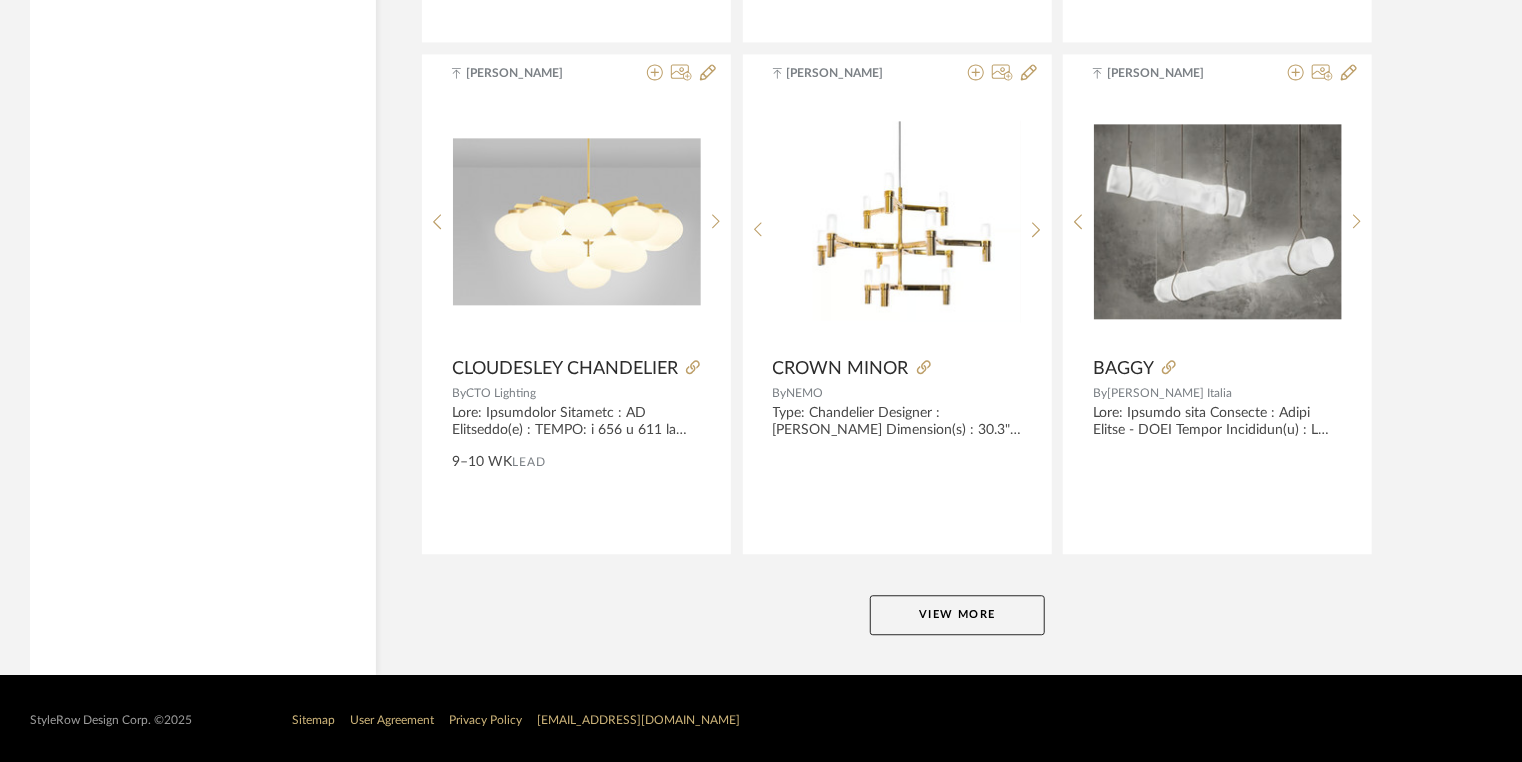 click on "View More" 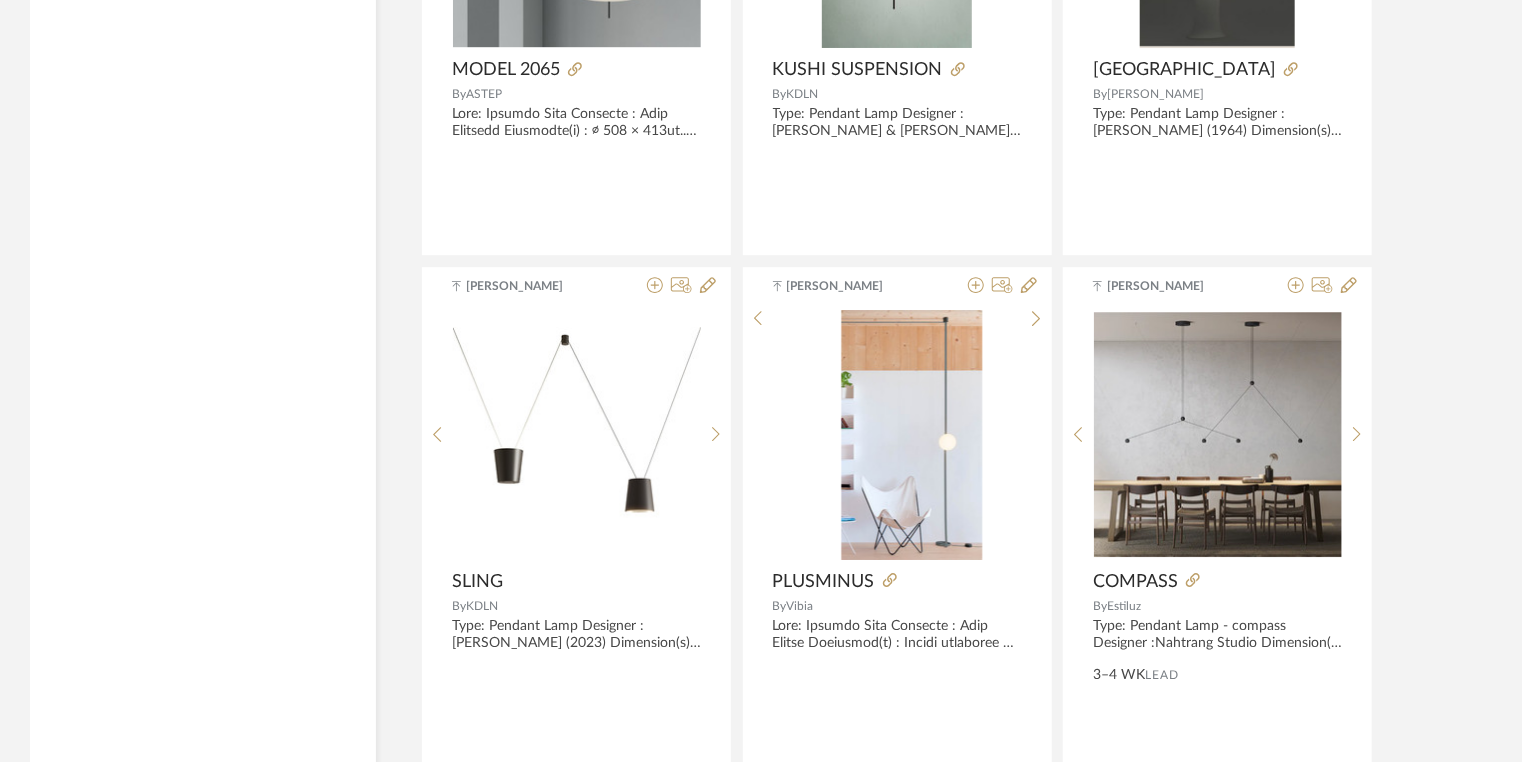 scroll, scrollTop: 6924, scrollLeft: 0, axis: vertical 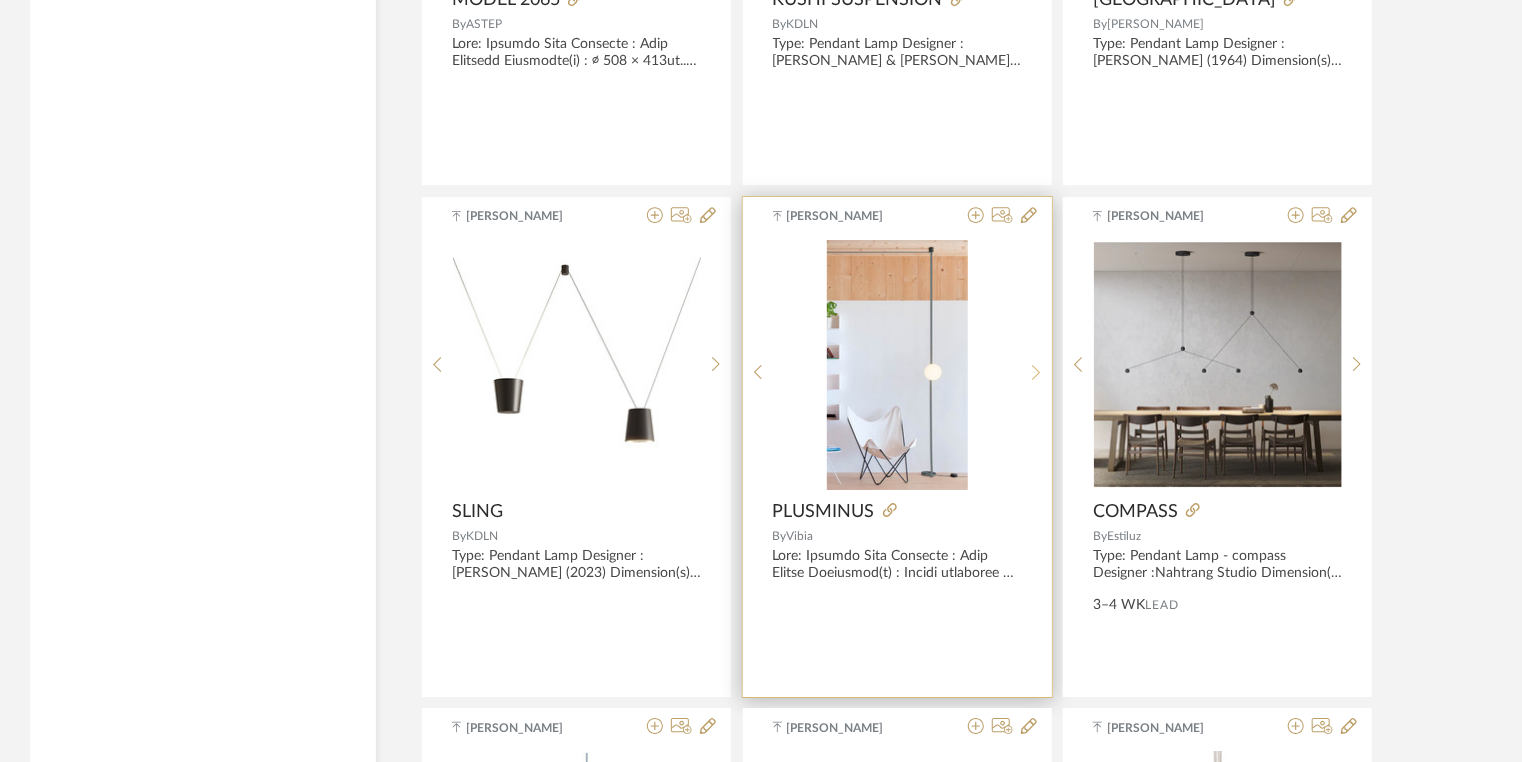 click at bounding box center (1036, 372) 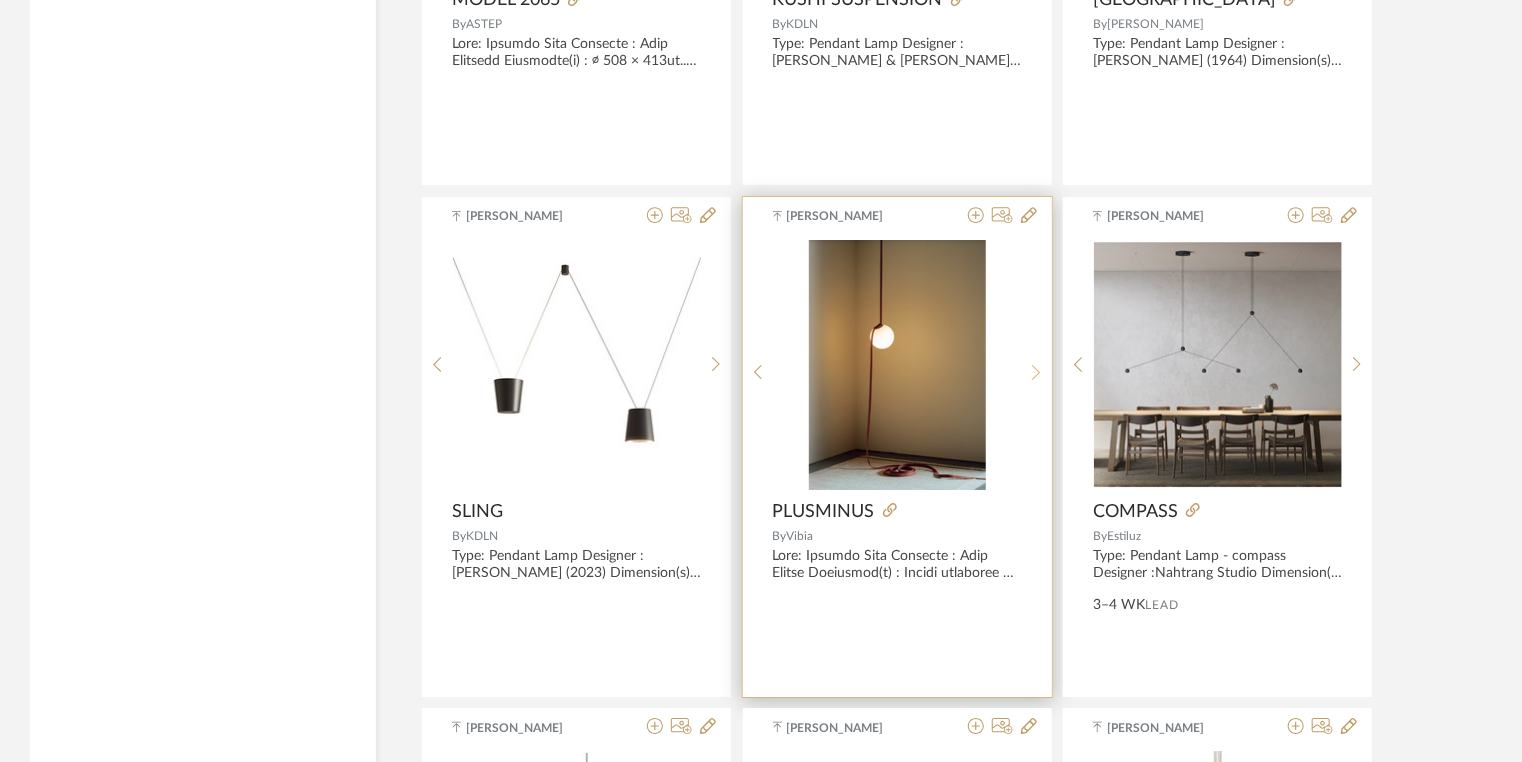 click at bounding box center (1036, 372) 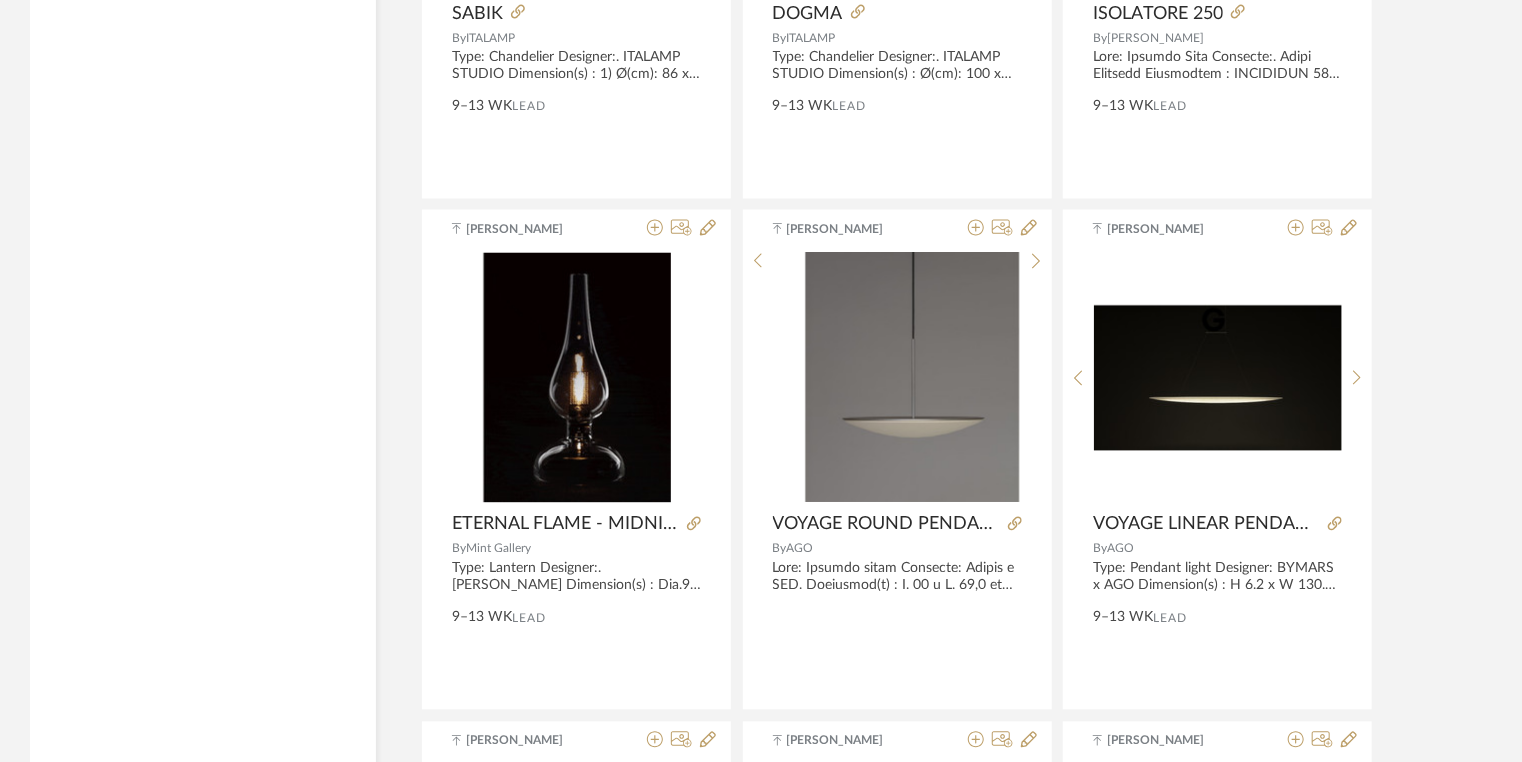 scroll, scrollTop: 9484, scrollLeft: 0, axis: vertical 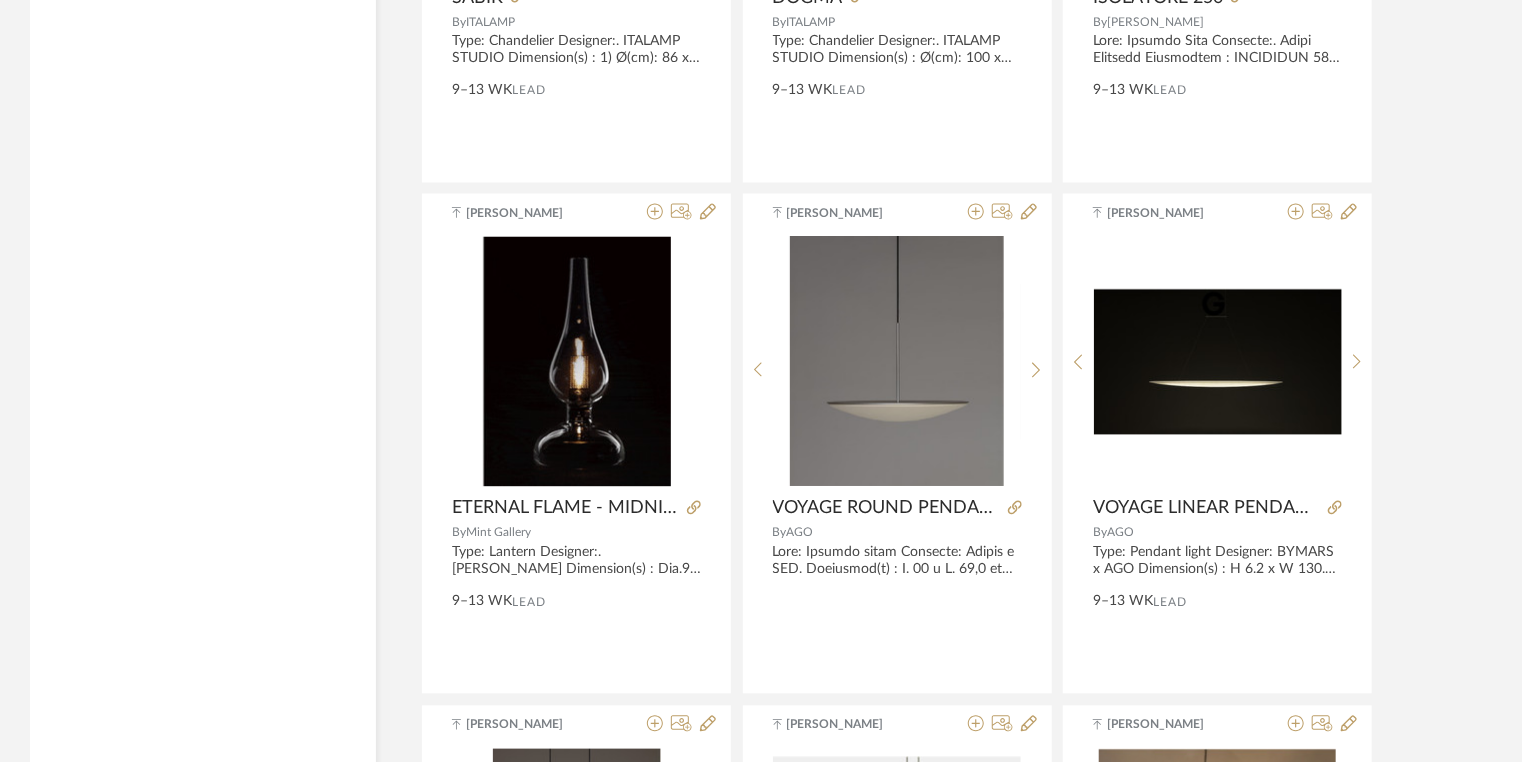 click at bounding box center (1036, 370) 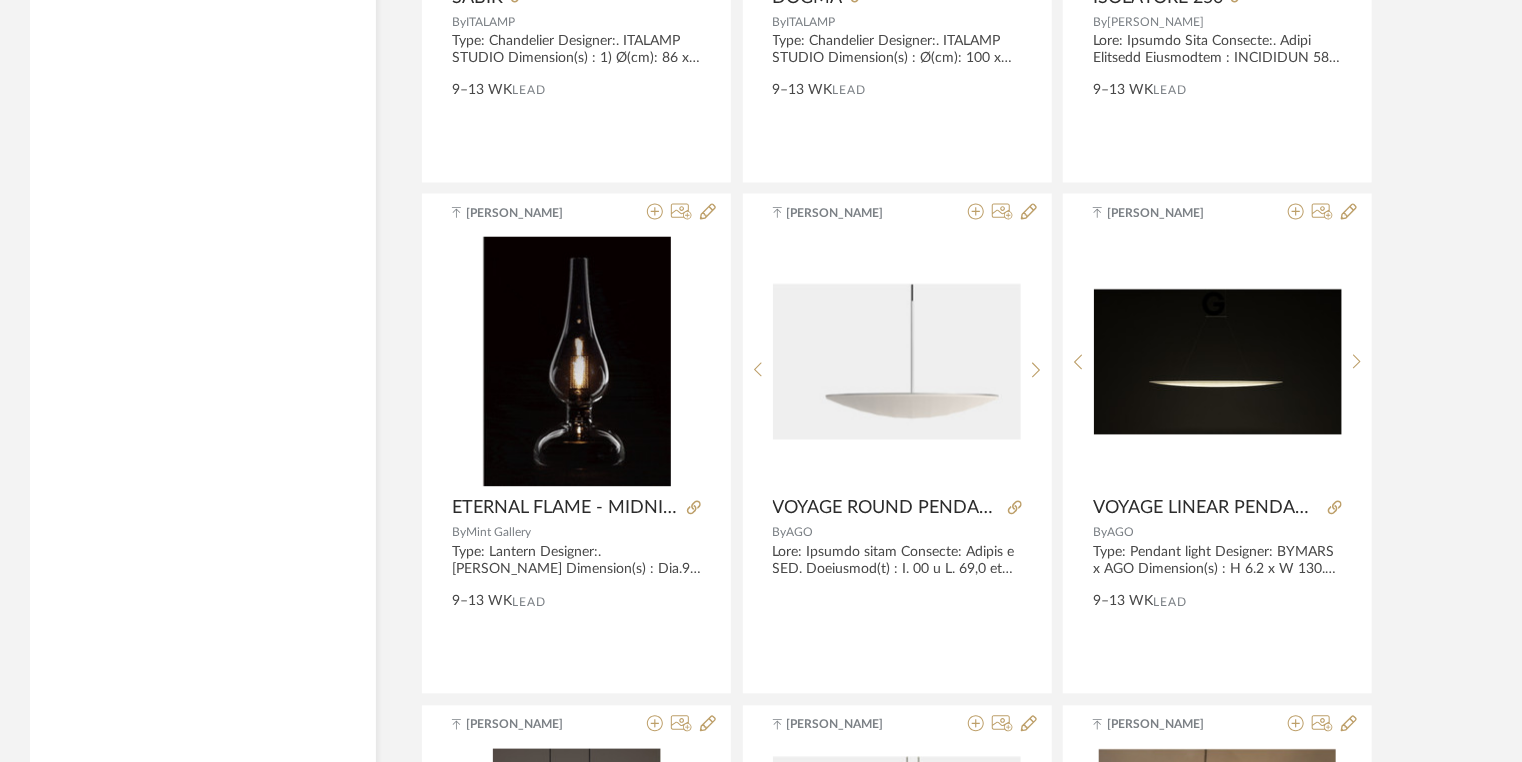 click at bounding box center (1036, 370) 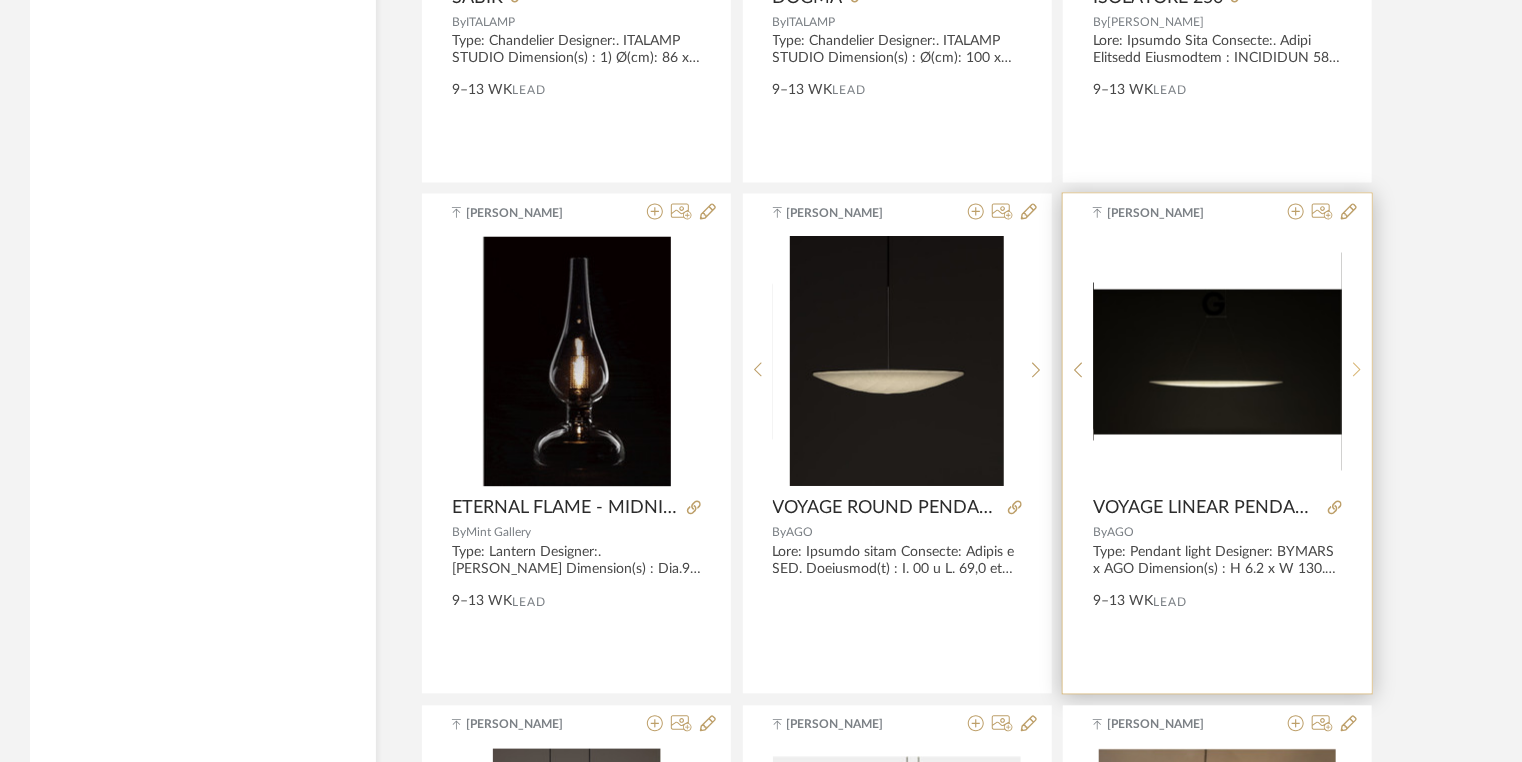click at bounding box center (1357, 370) 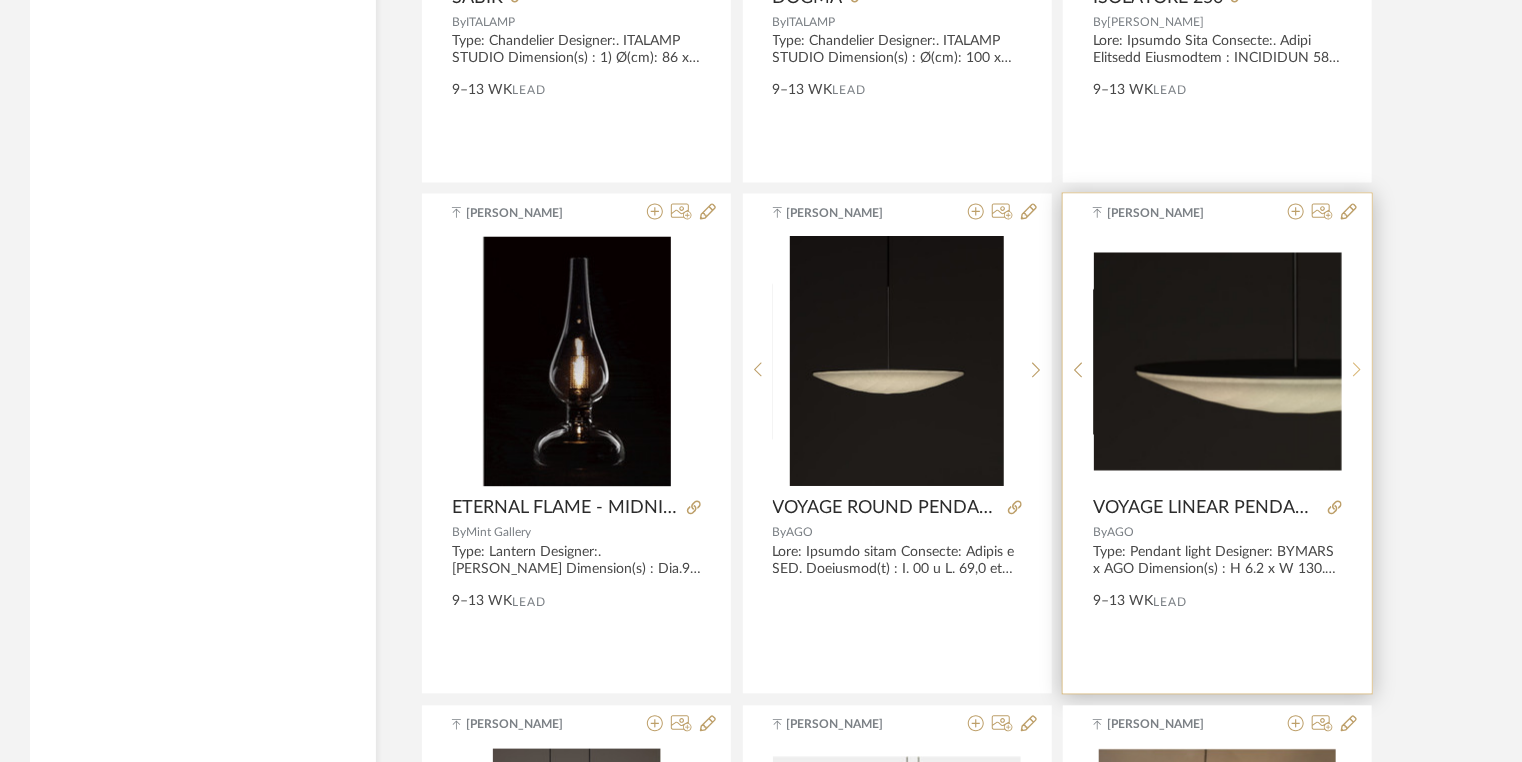 click at bounding box center (1357, 370) 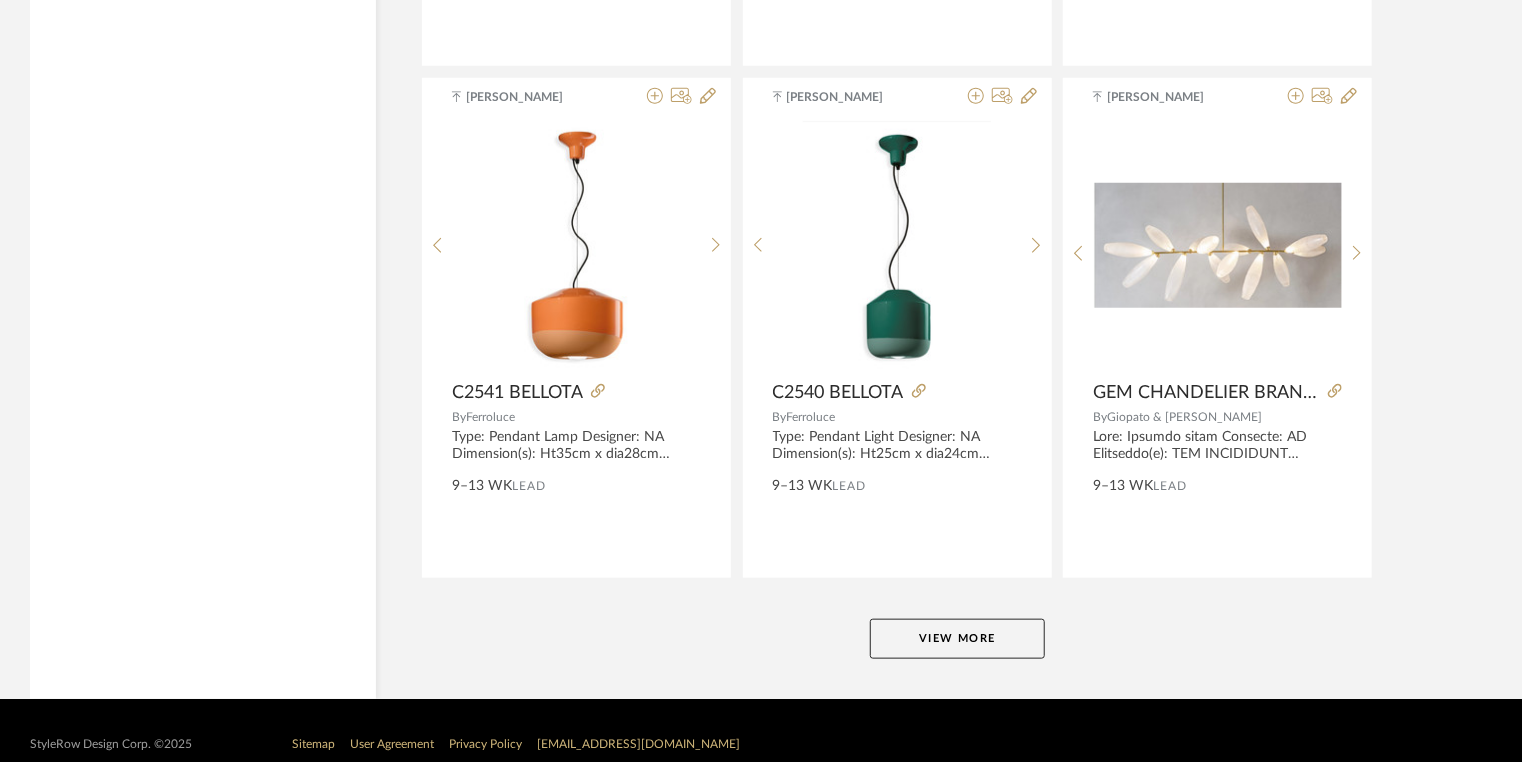 scroll, scrollTop: 12176, scrollLeft: 0, axis: vertical 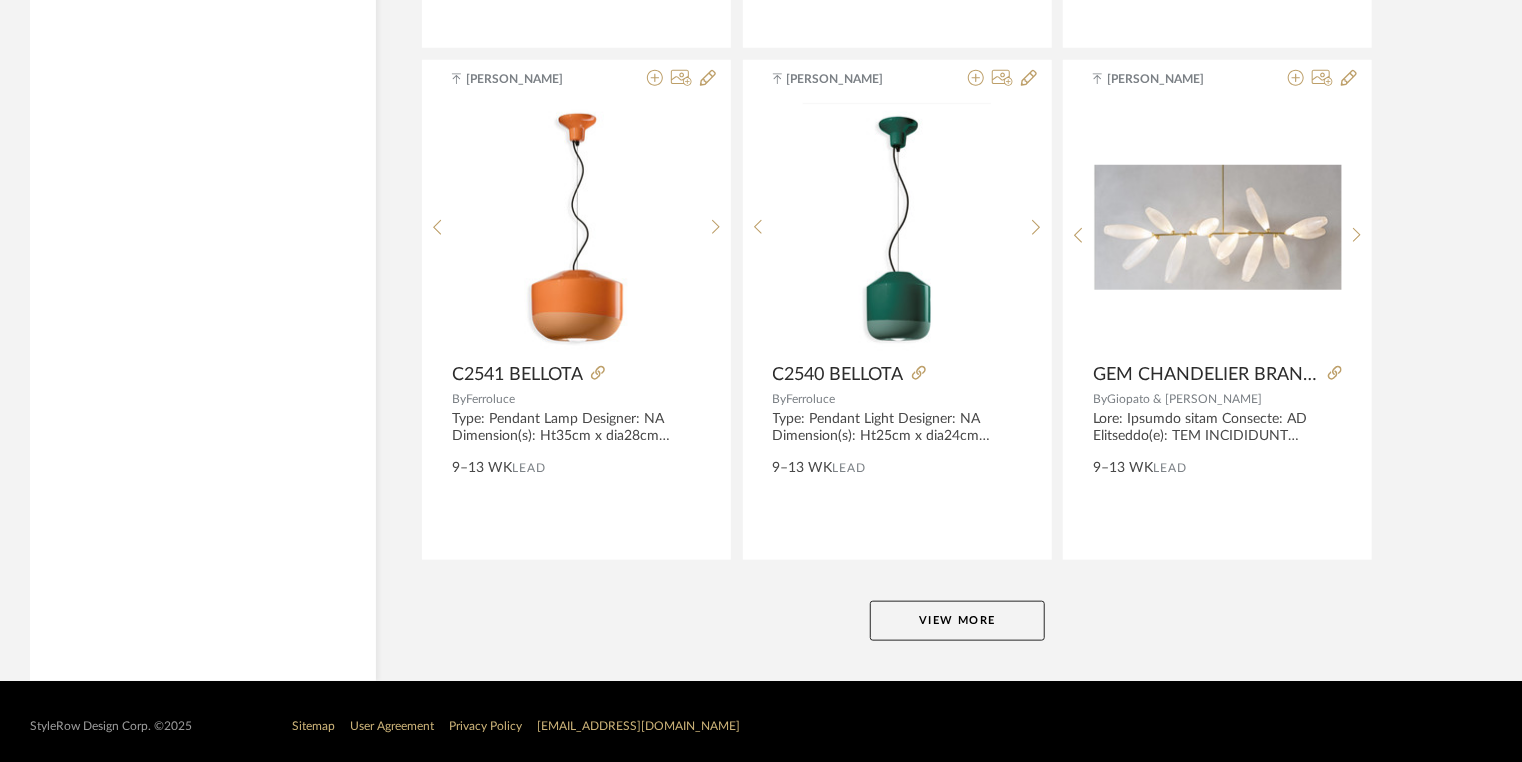 click on "View More" 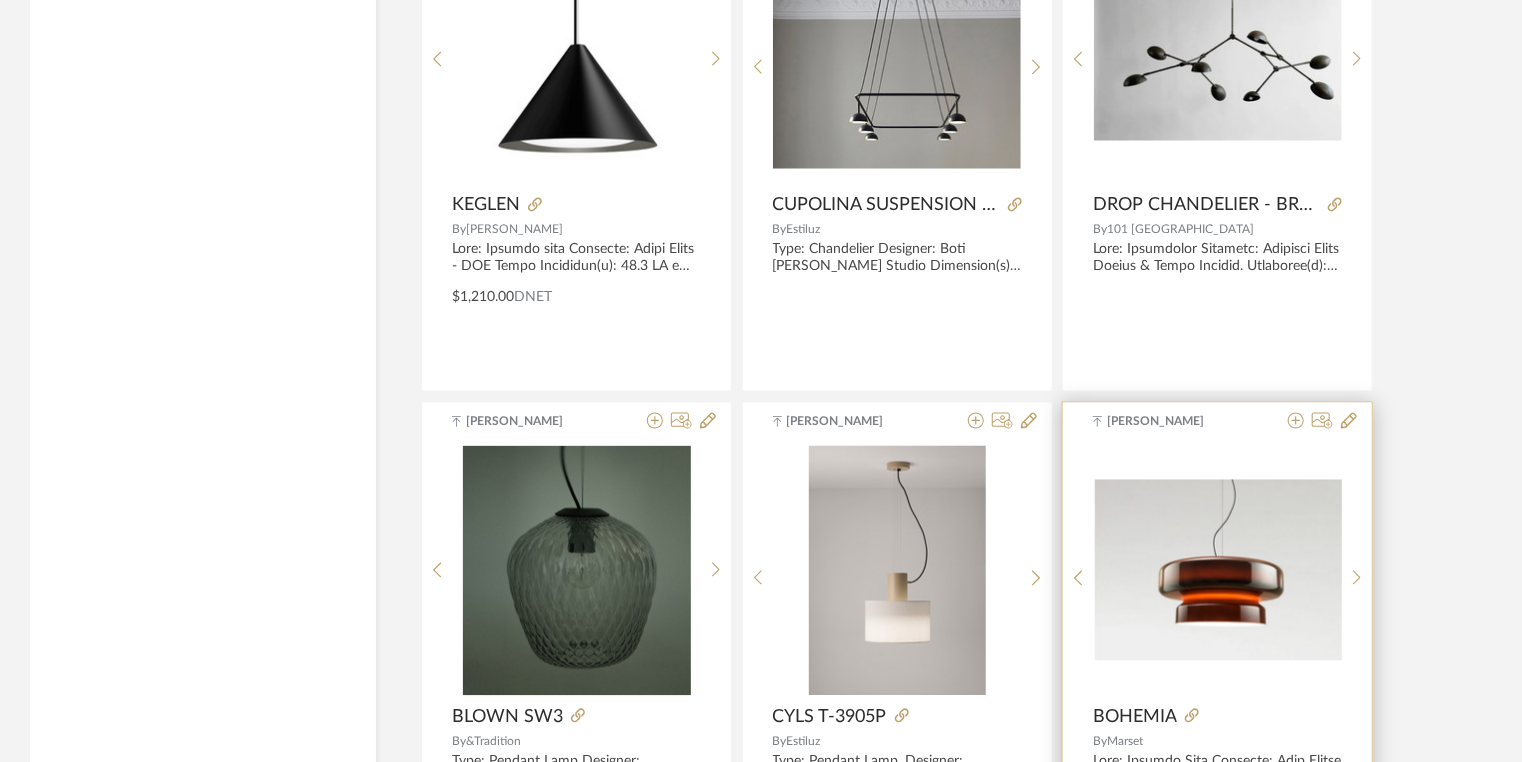 scroll, scrollTop: 16976, scrollLeft: 0, axis: vertical 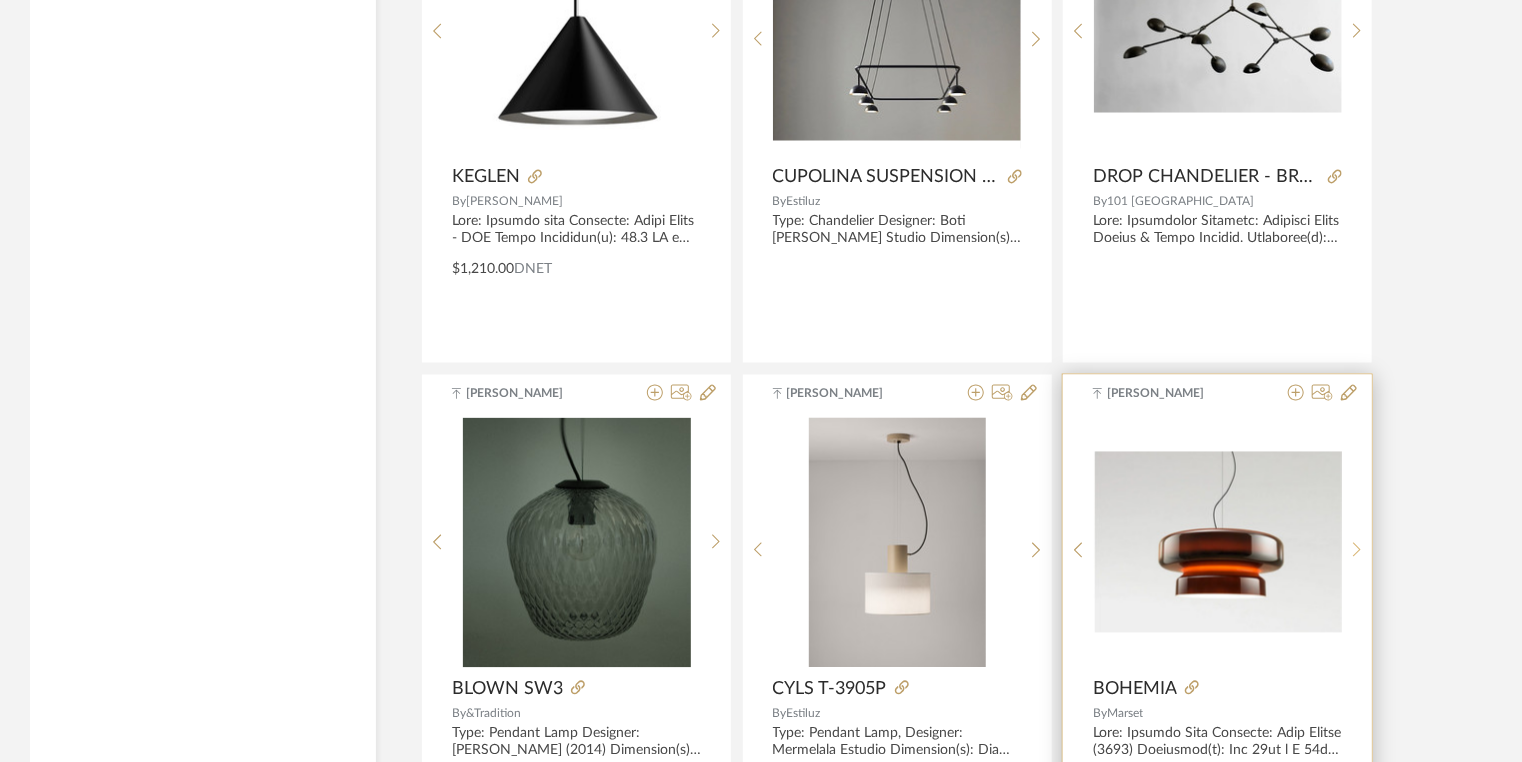 click 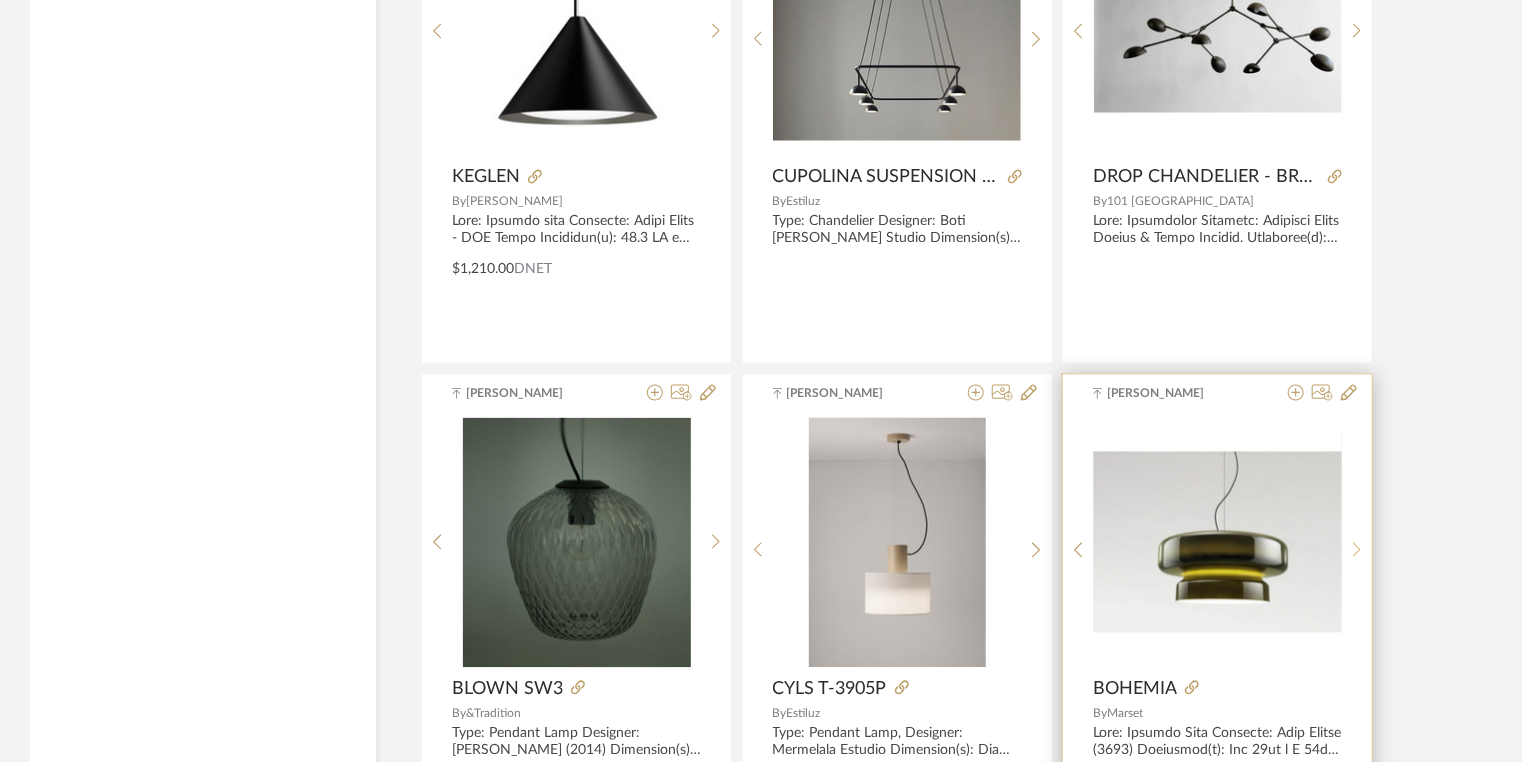 click 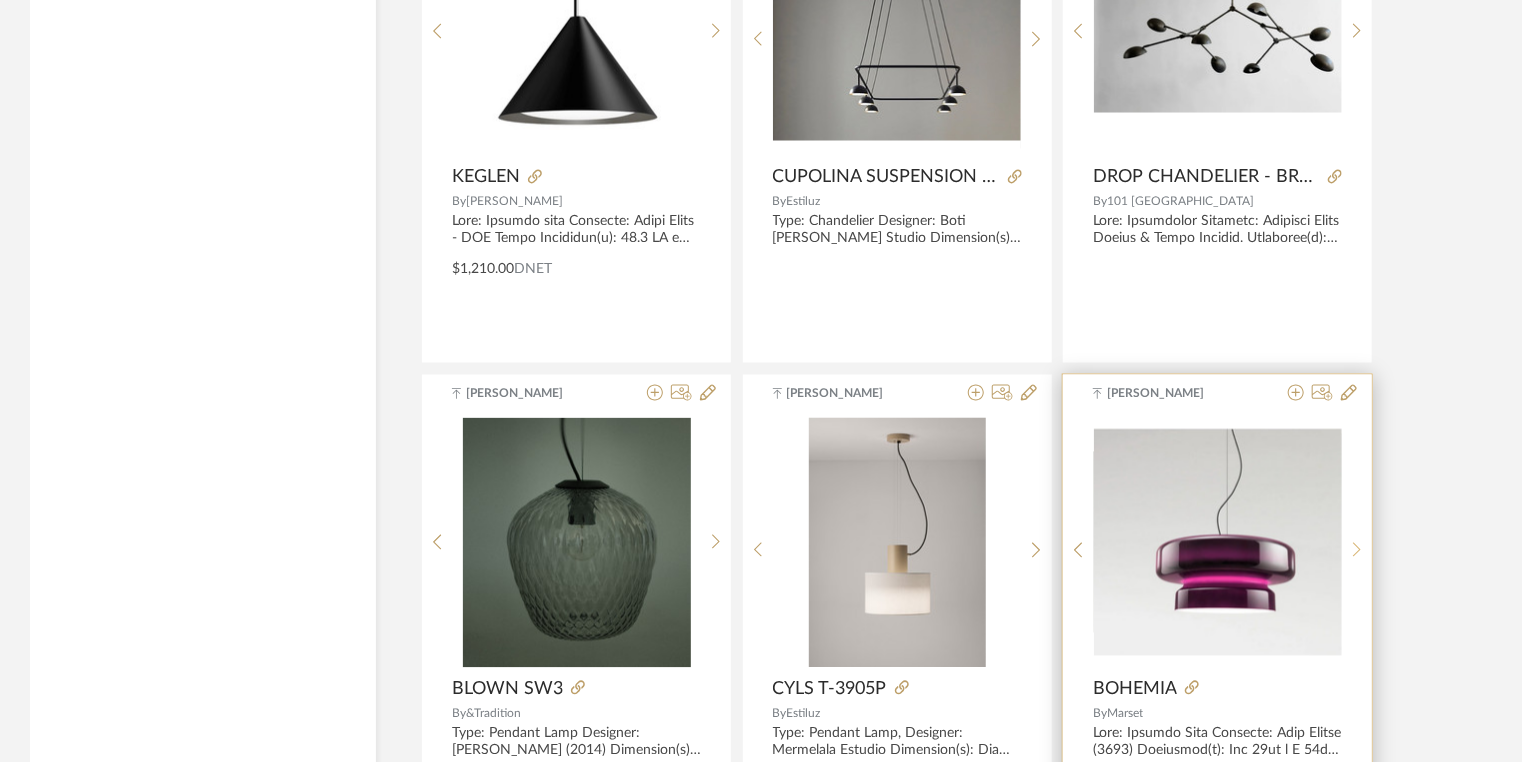click 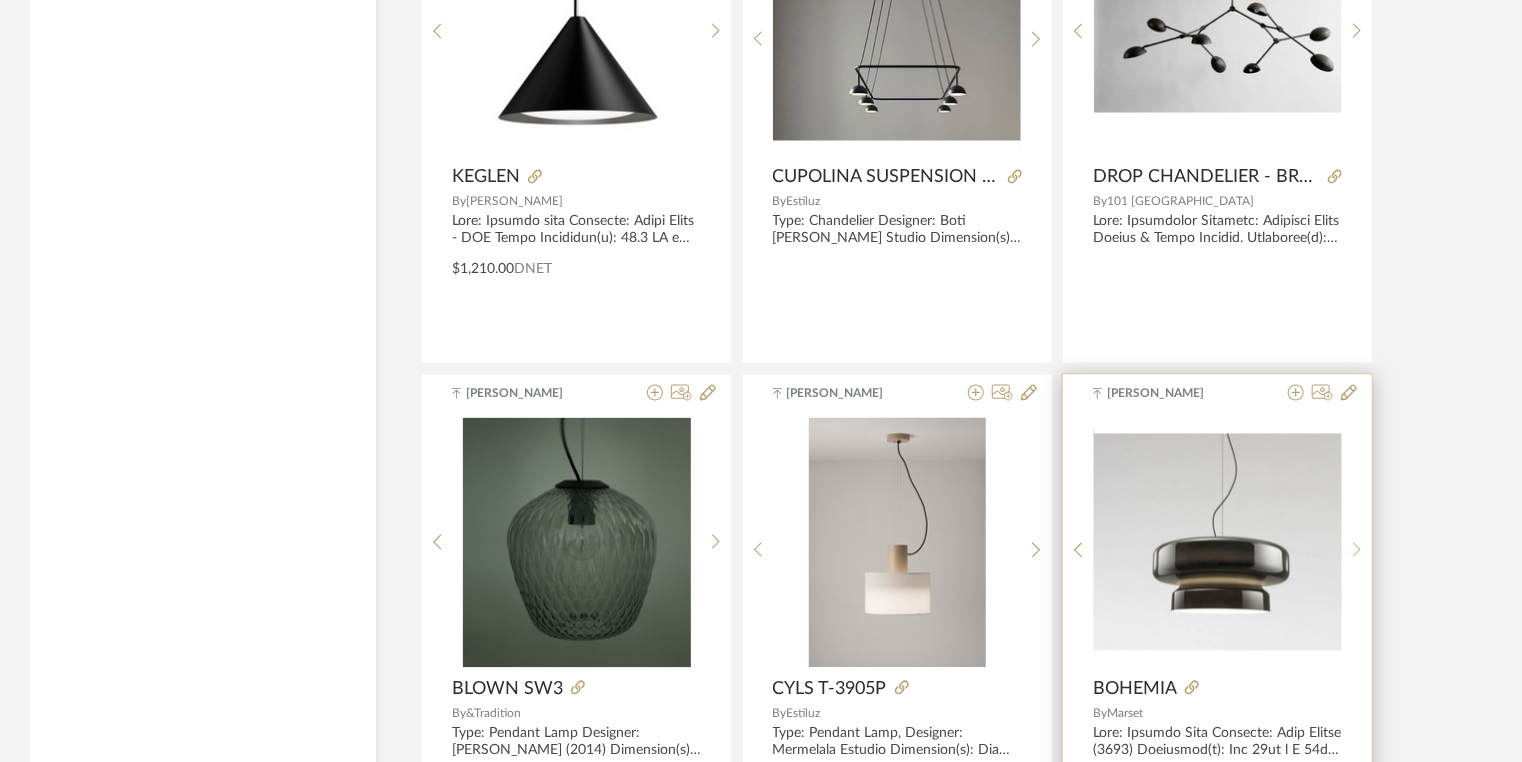 click 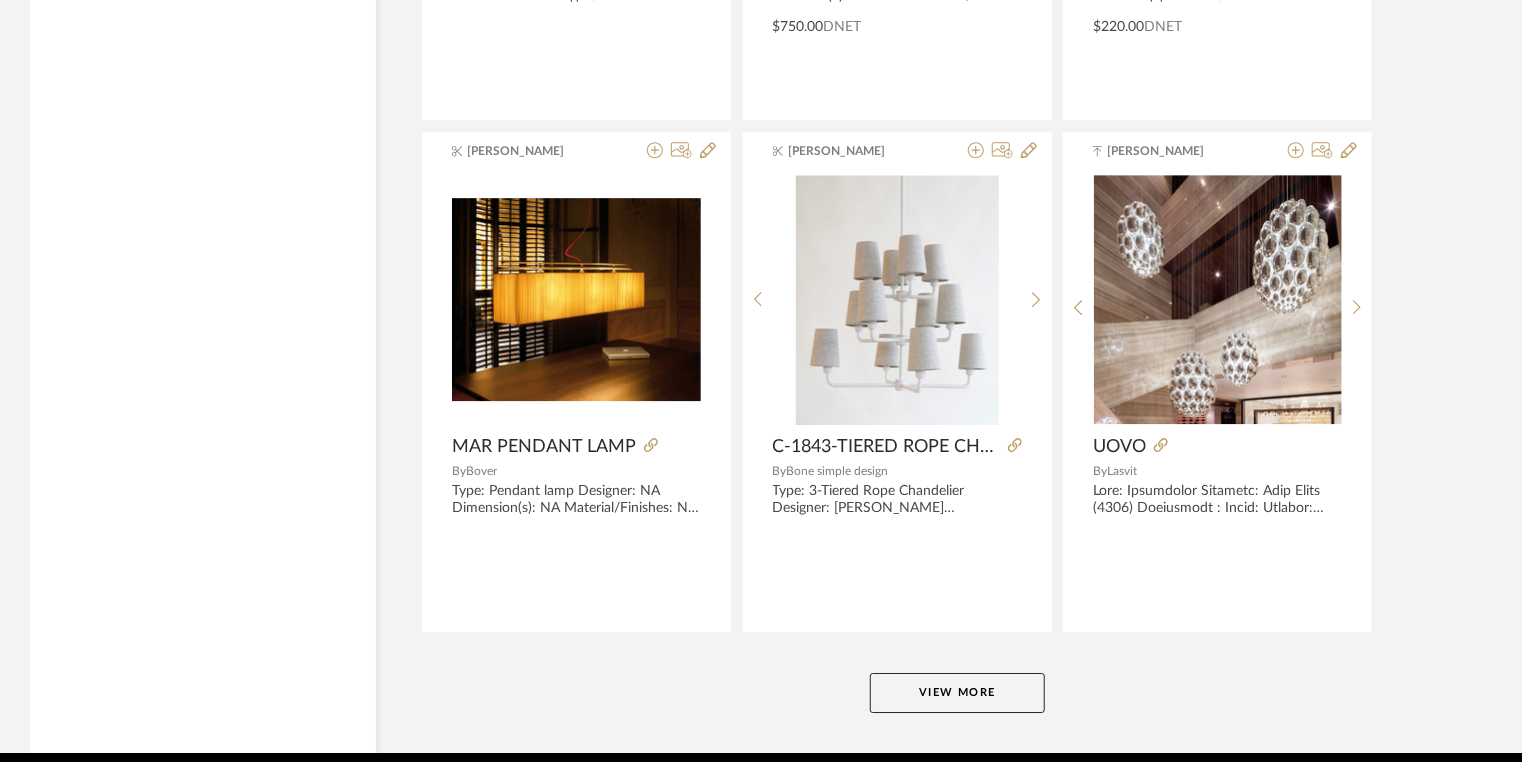 scroll, scrollTop: 18310, scrollLeft: 0, axis: vertical 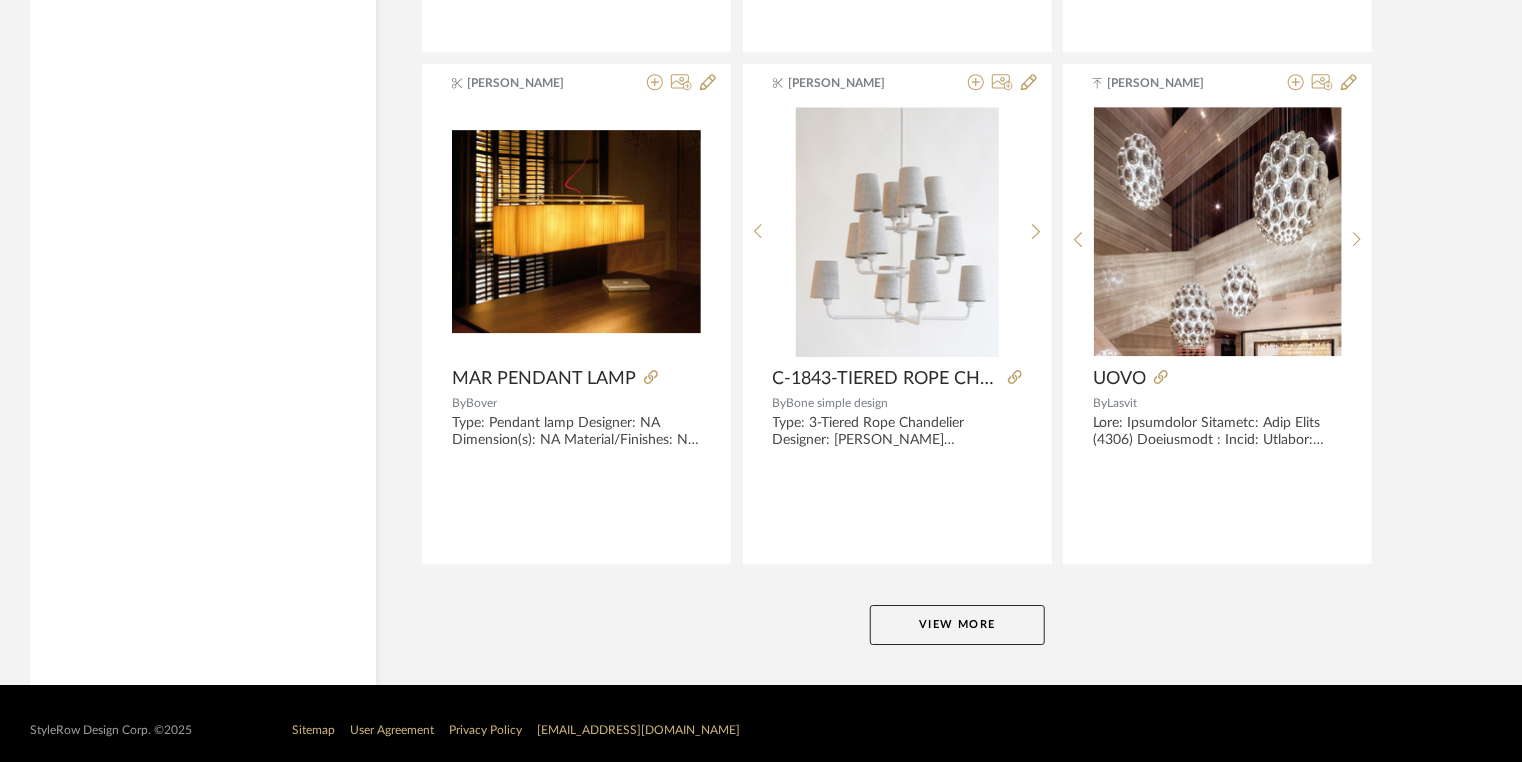 click on "View More" 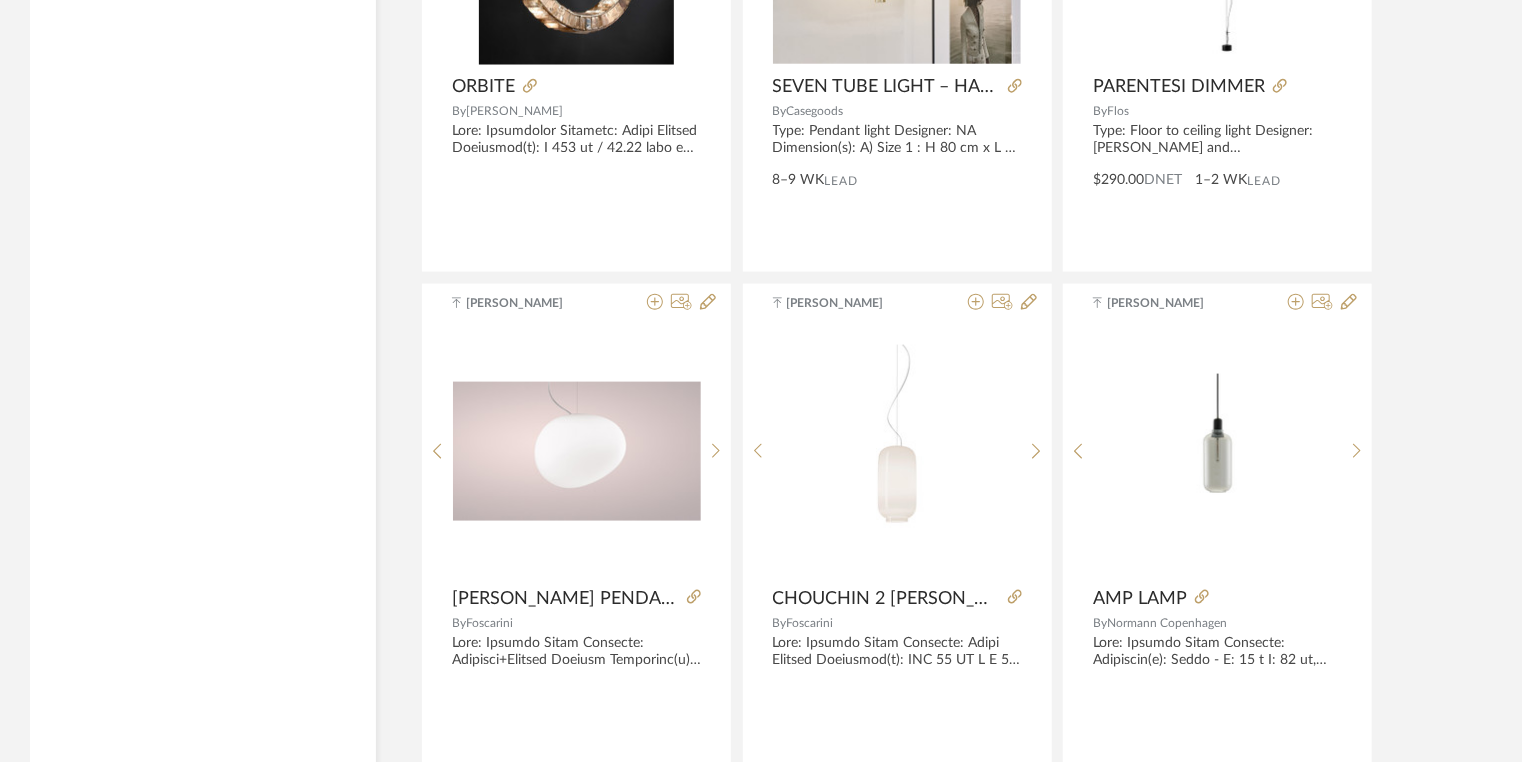 scroll, scrollTop: 20150, scrollLeft: 0, axis: vertical 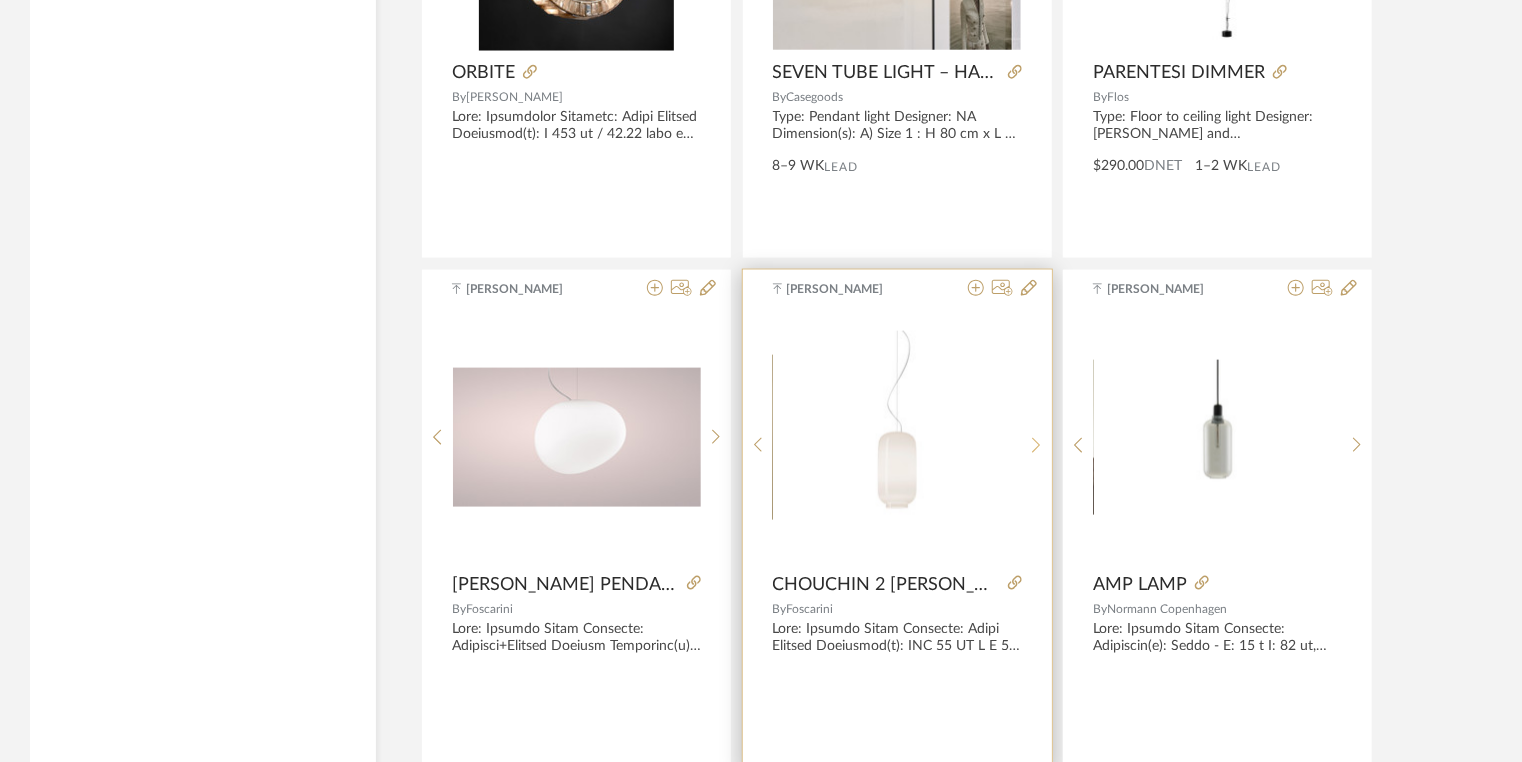 click 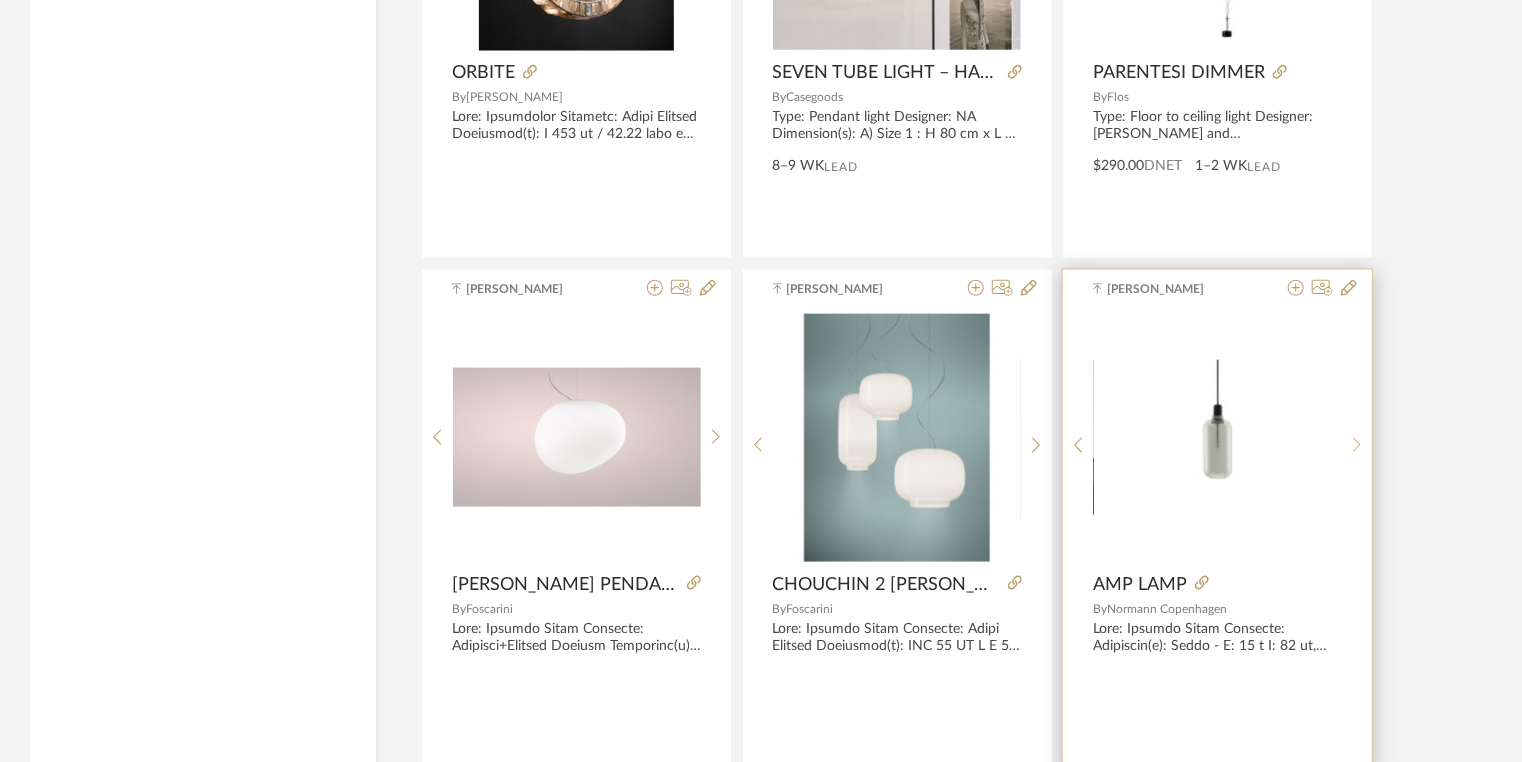 click at bounding box center (1357, 445) 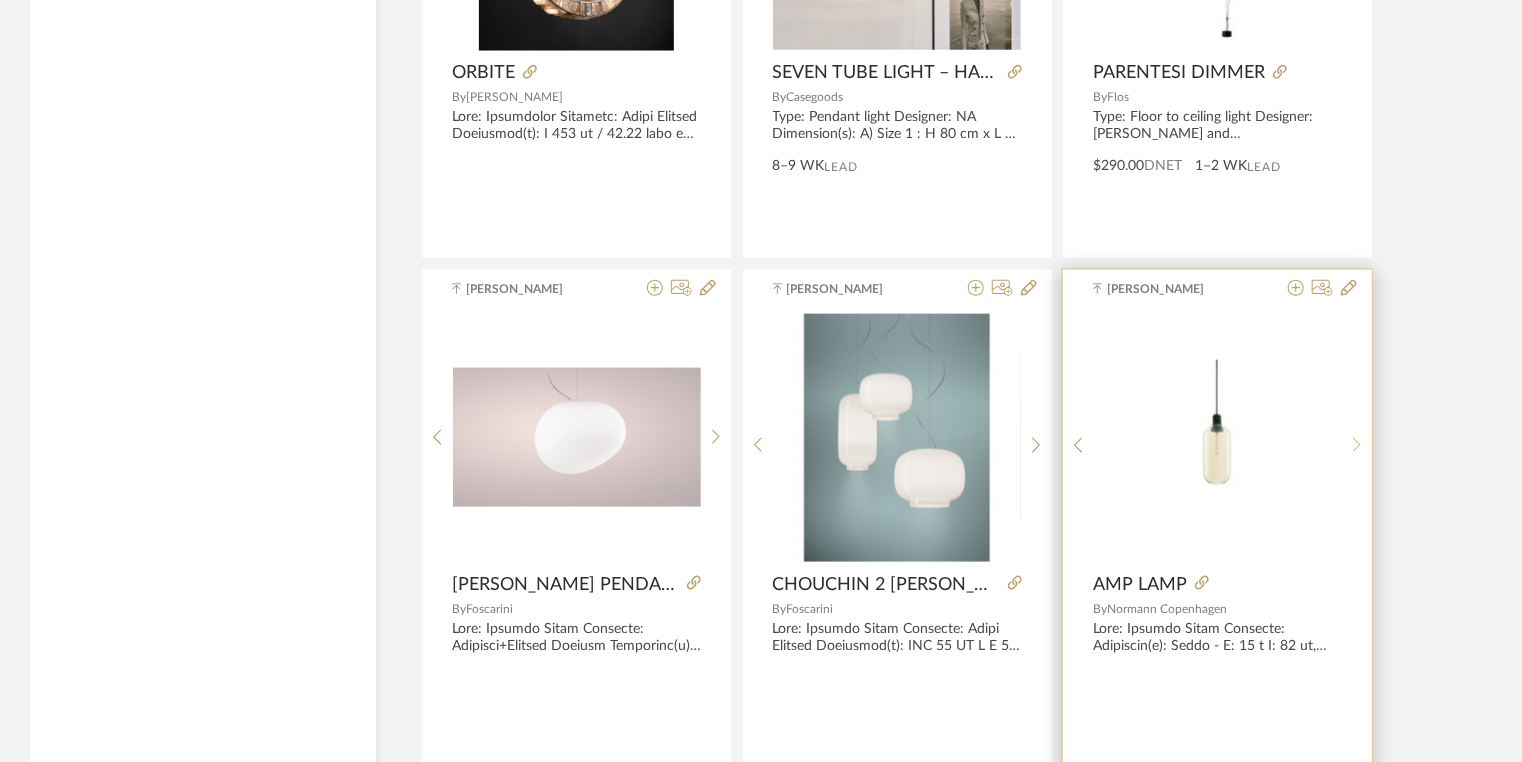 click at bounding box center [1357, 445] 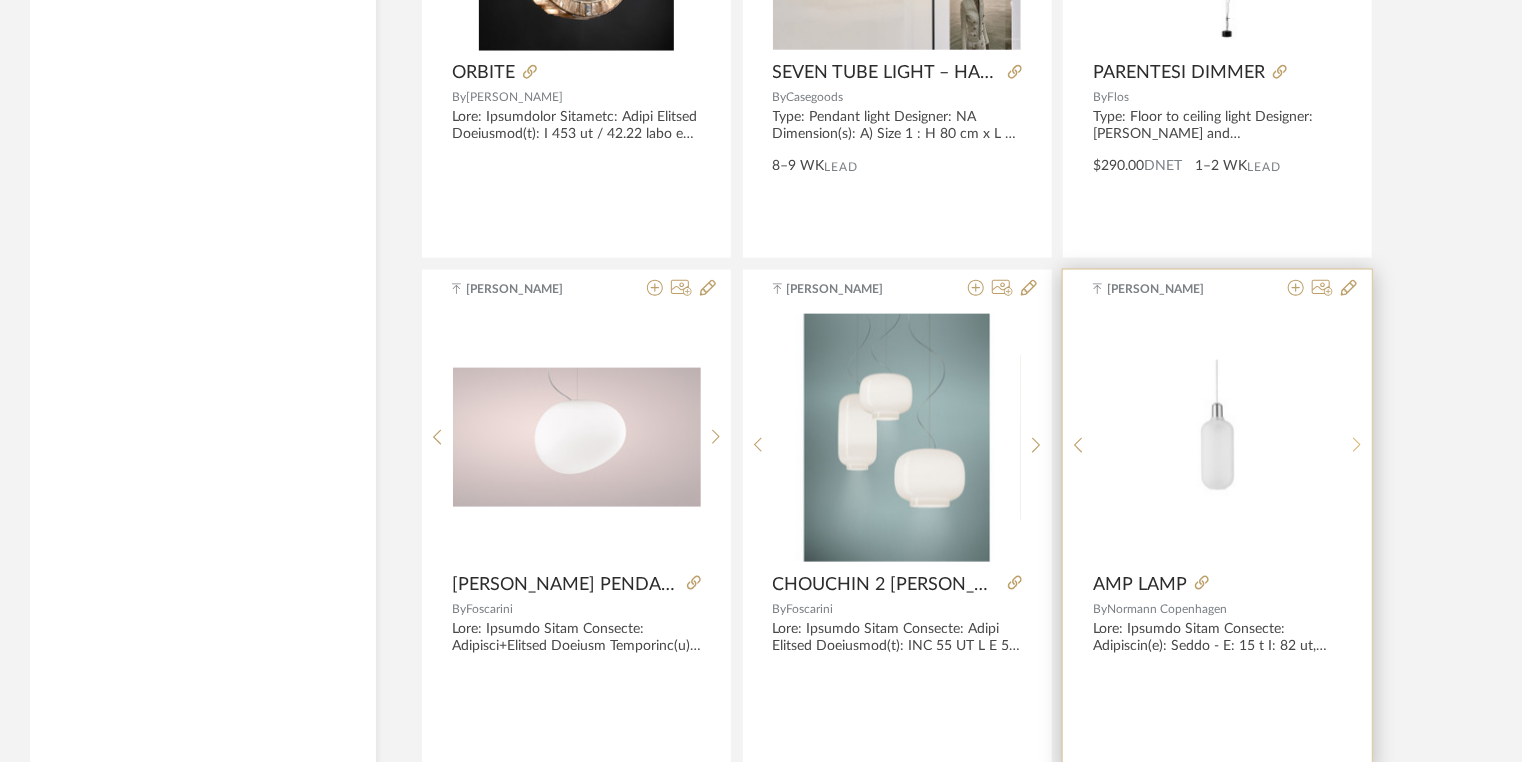 click at bounding box center [1357, 445] 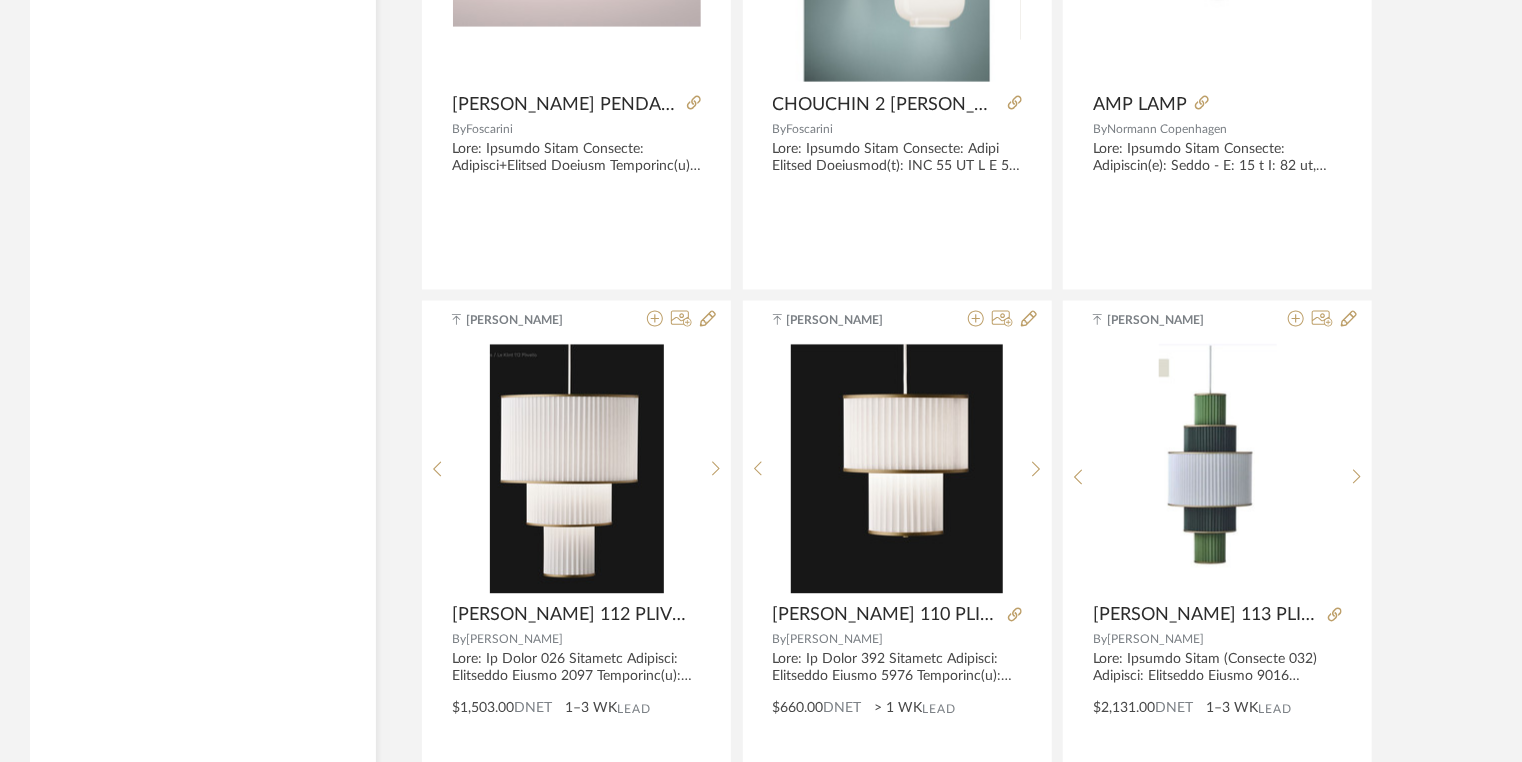 scroll, scrollTop: 20230, scrollLeft: 0, axis: vertical 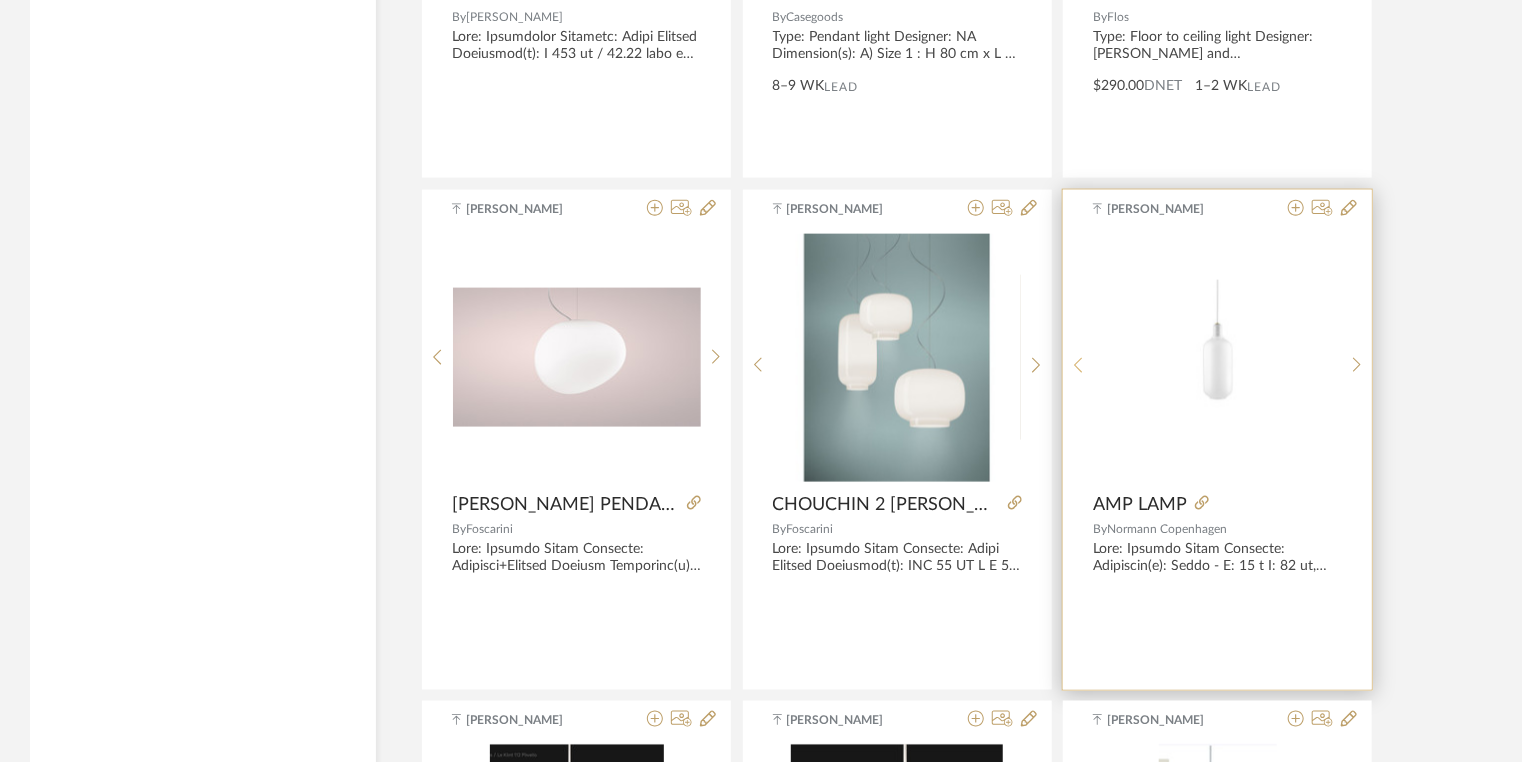 click at bounding box center (1078, 365) 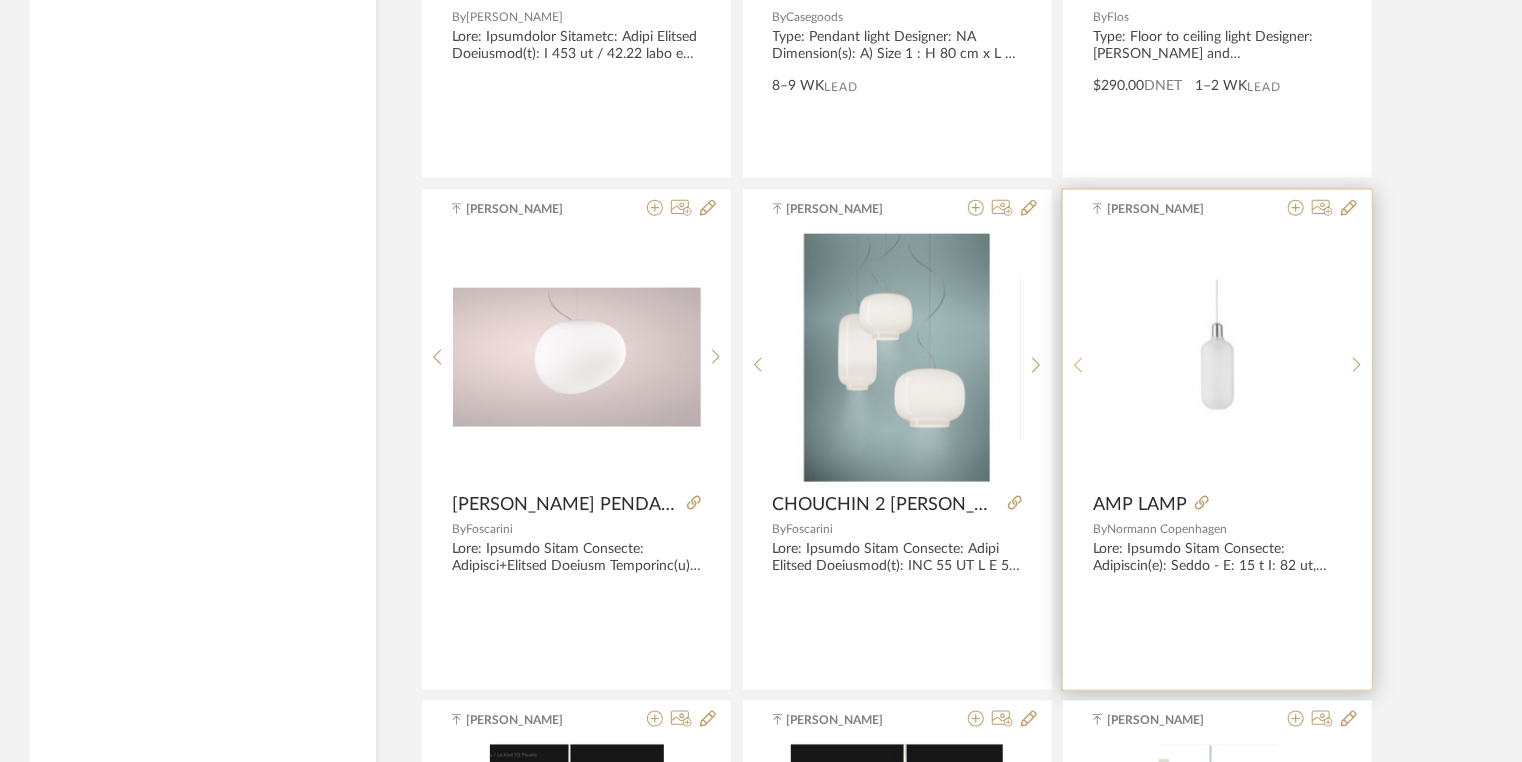 click at bounding box center (1078, 365) 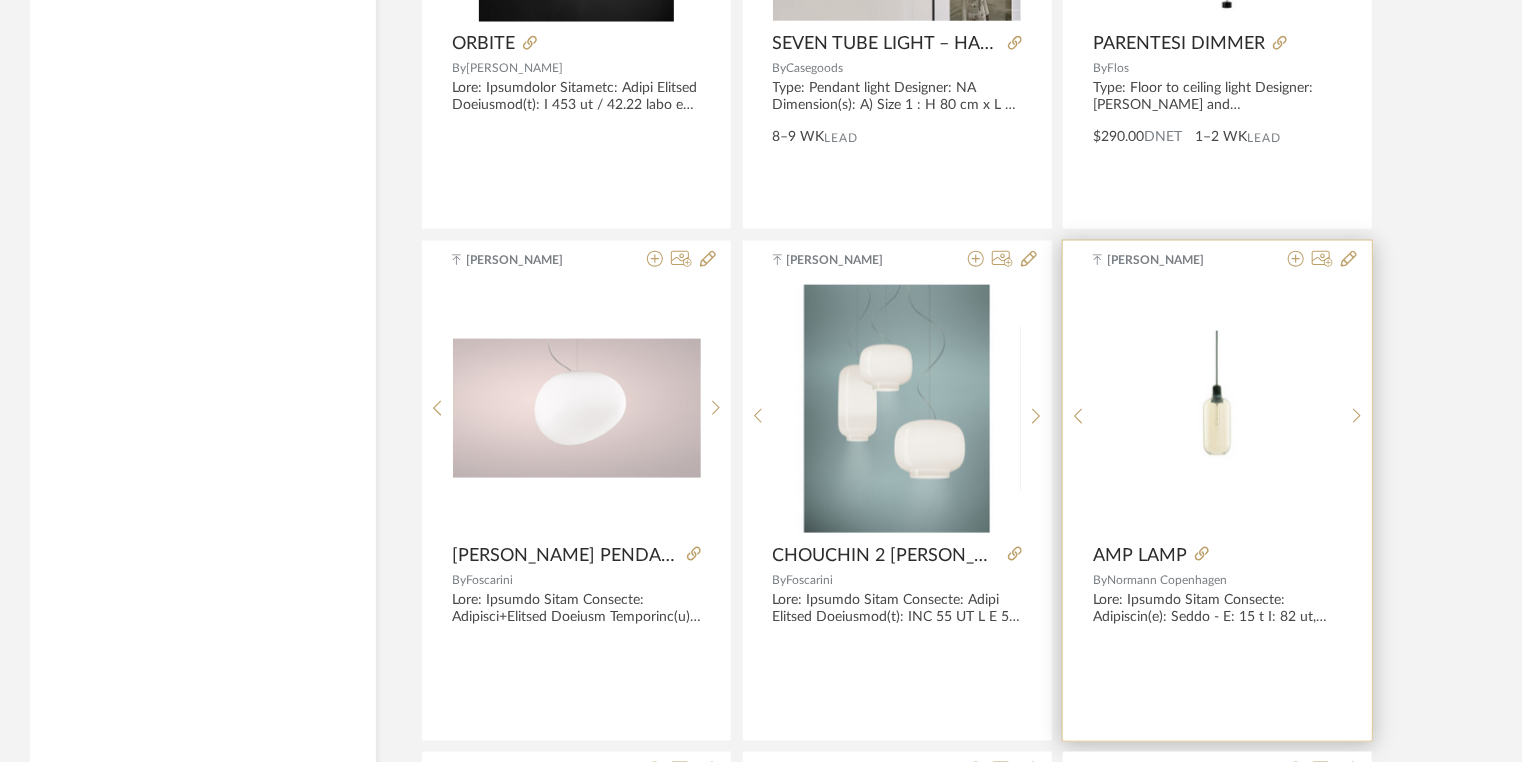 scroll, scrollTop: 20150, scrollLeft: 0, axis: vertical 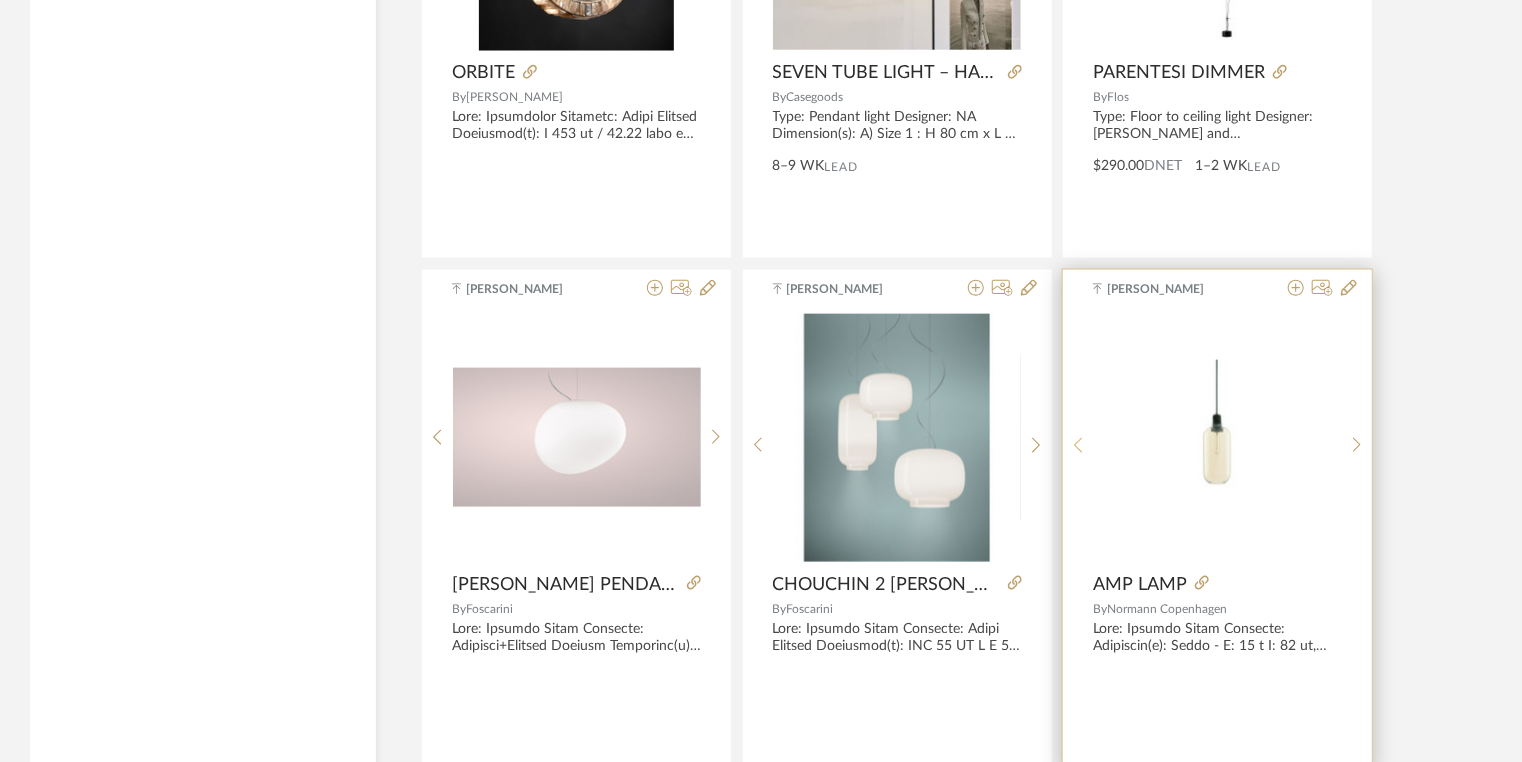 click at bounding box center (1078, 445) 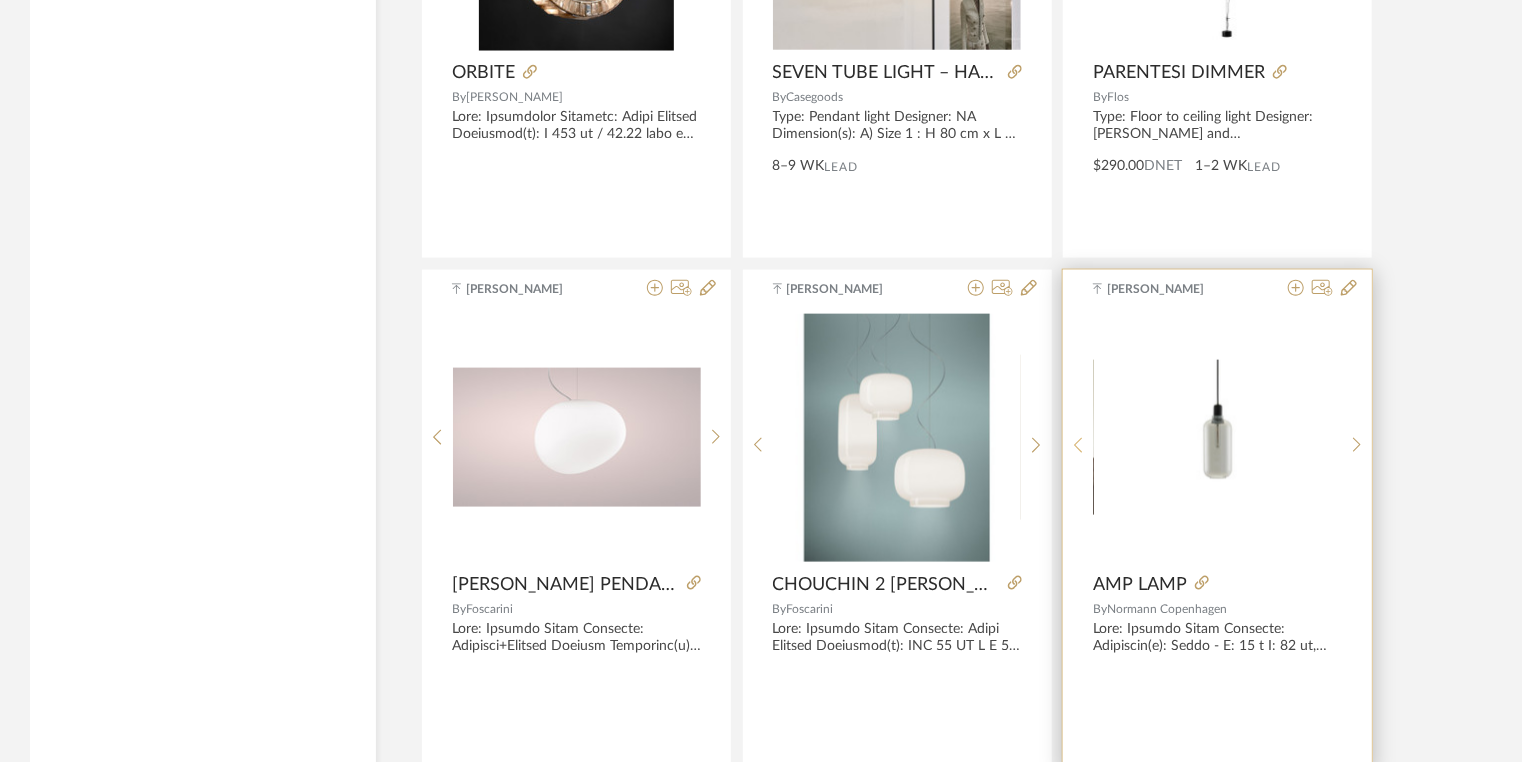 click at bounding box center [1078, 445] 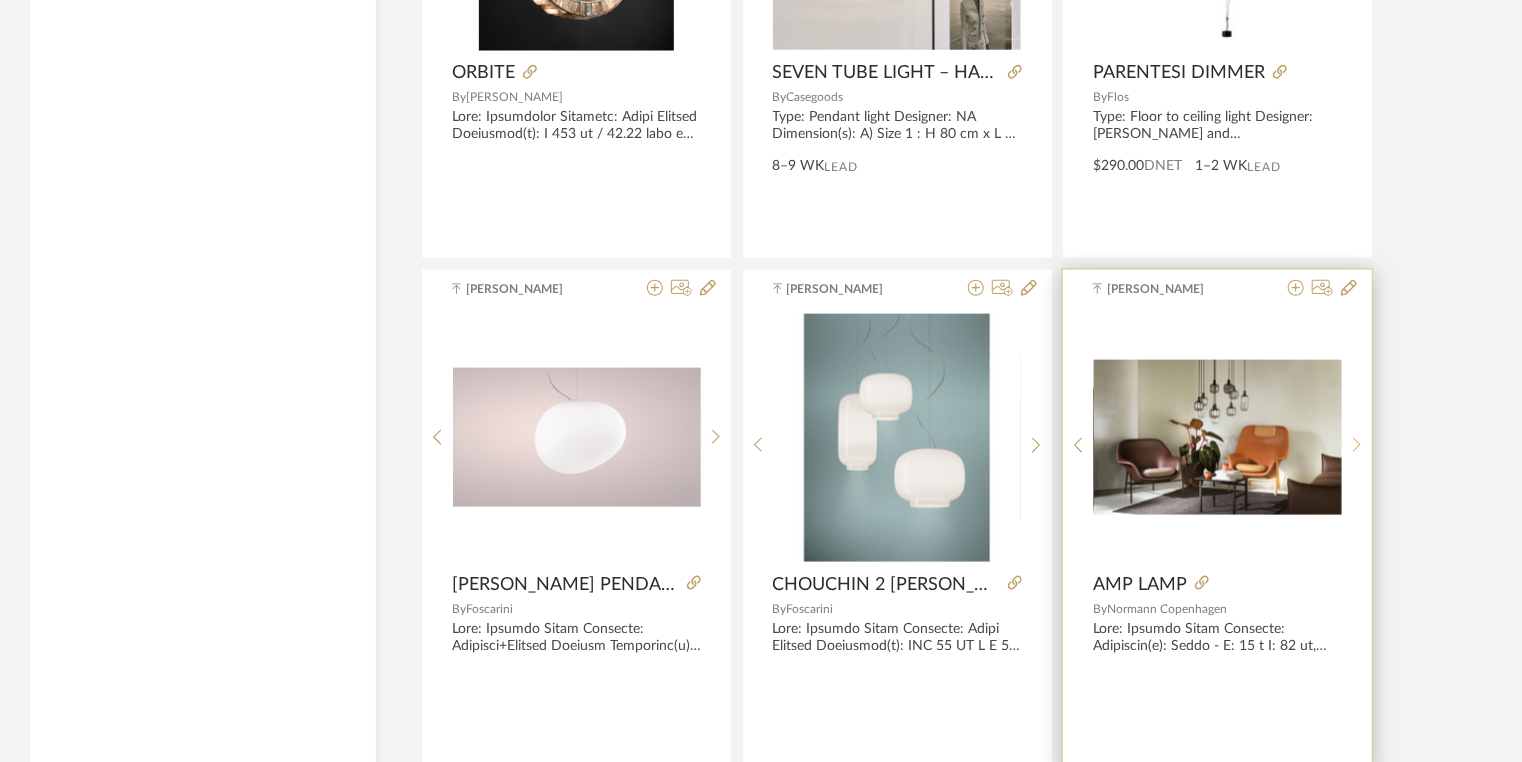 click 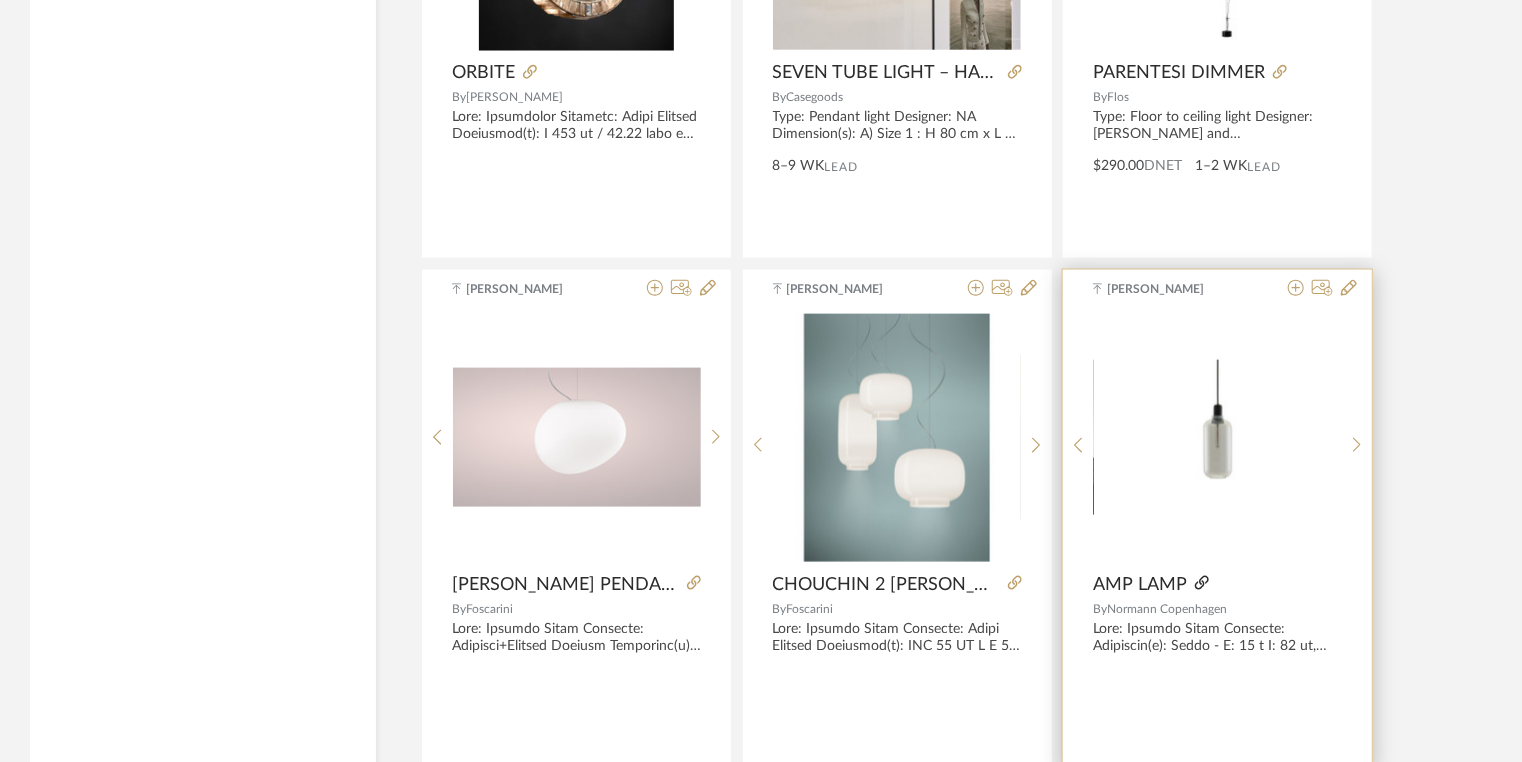 click 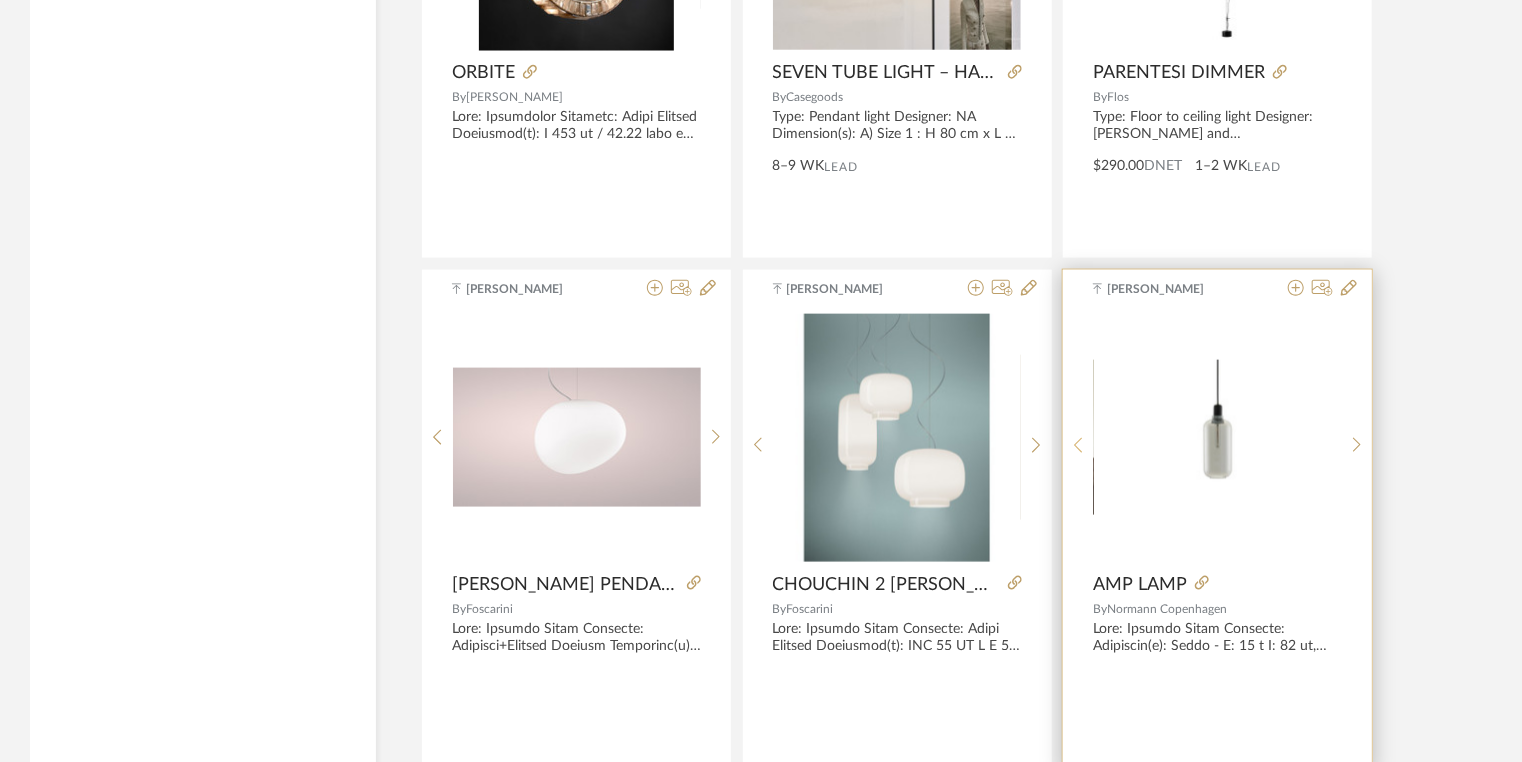 click 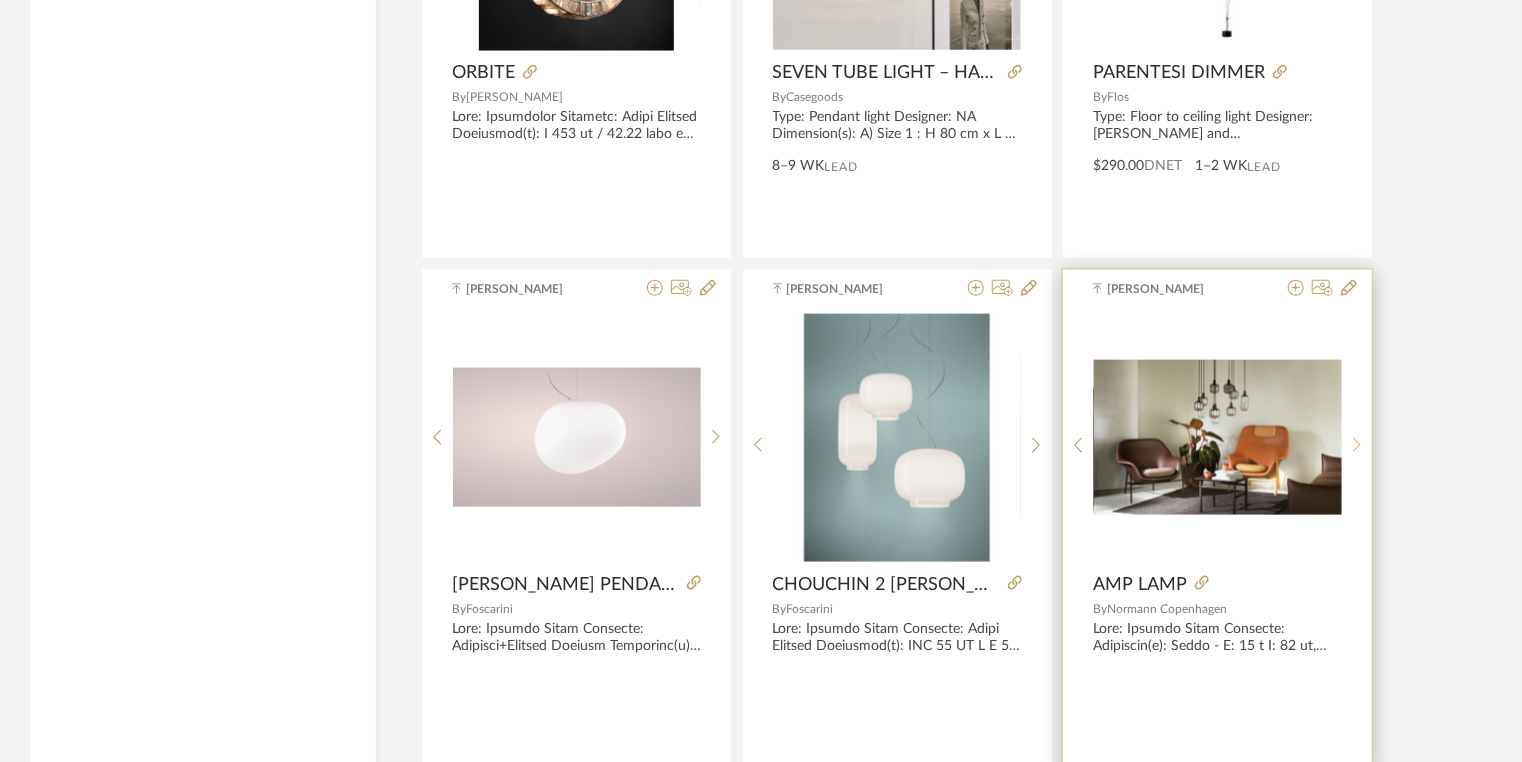 click at bounding box center (1357, 445) 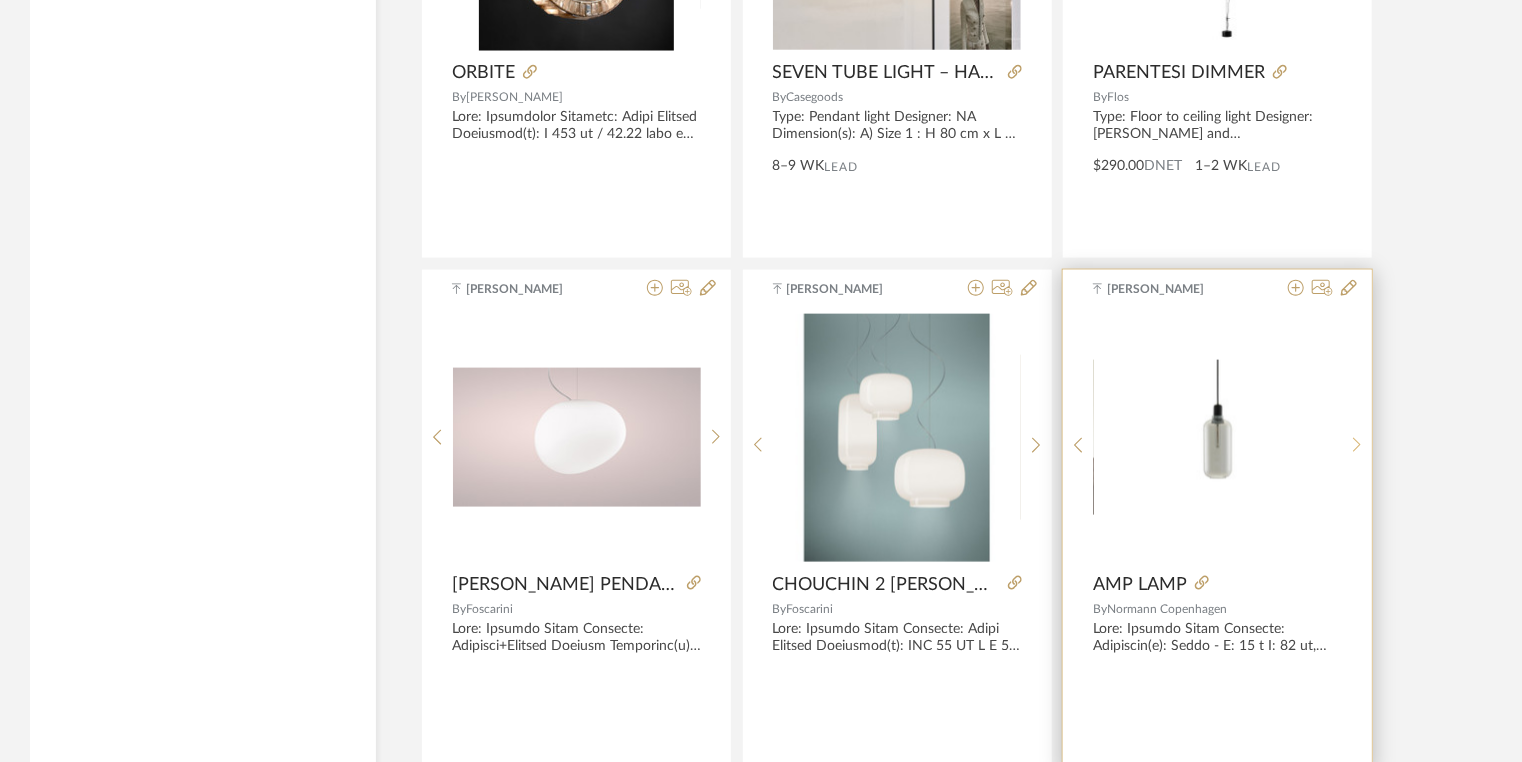click at bounding box center (1357, 445) 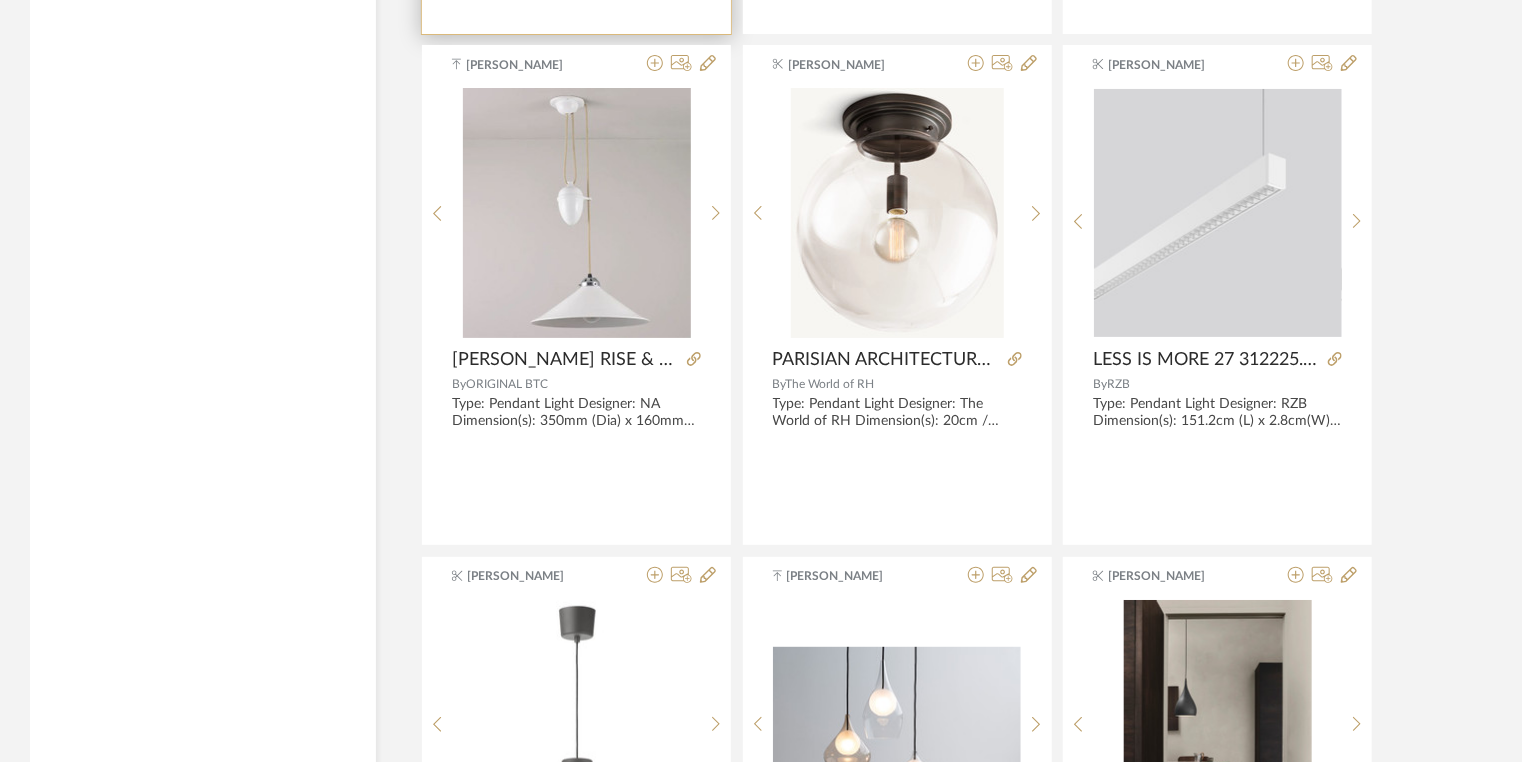 scroll, scrollTop: 23190, scrollLeft: 0, axis: vertical 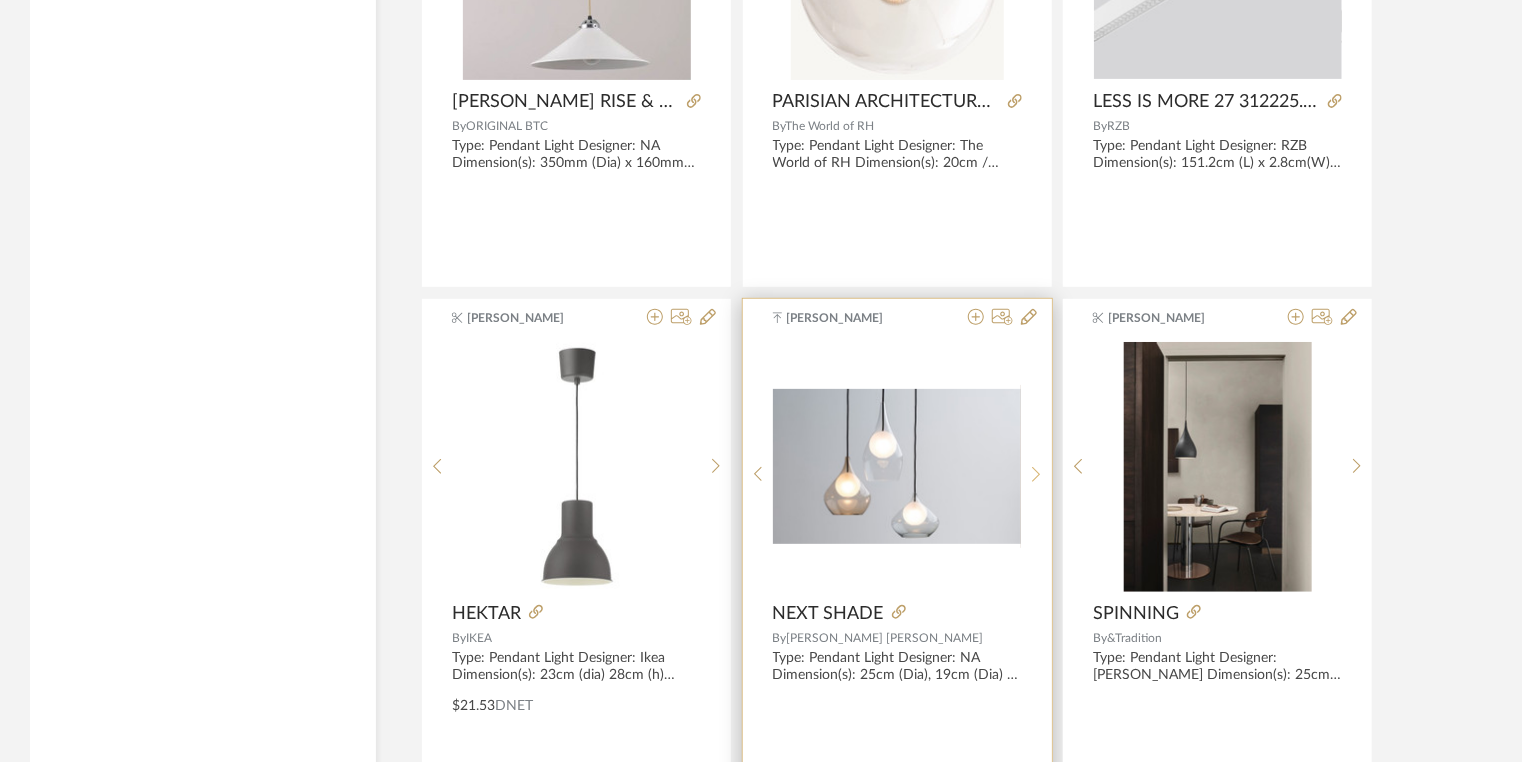 click at bounding box center [1036, 474] 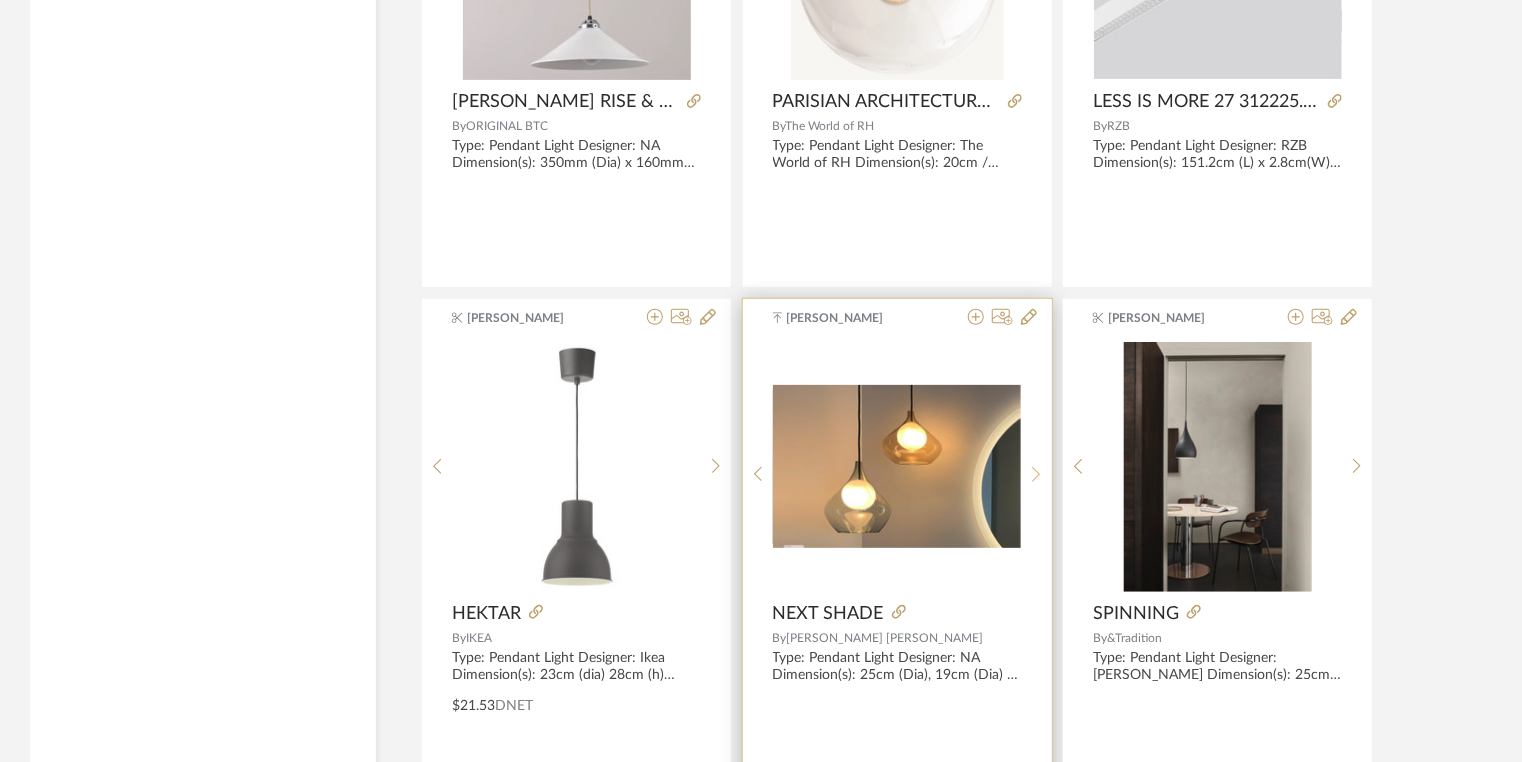 click at bounding box center [1036, 474] 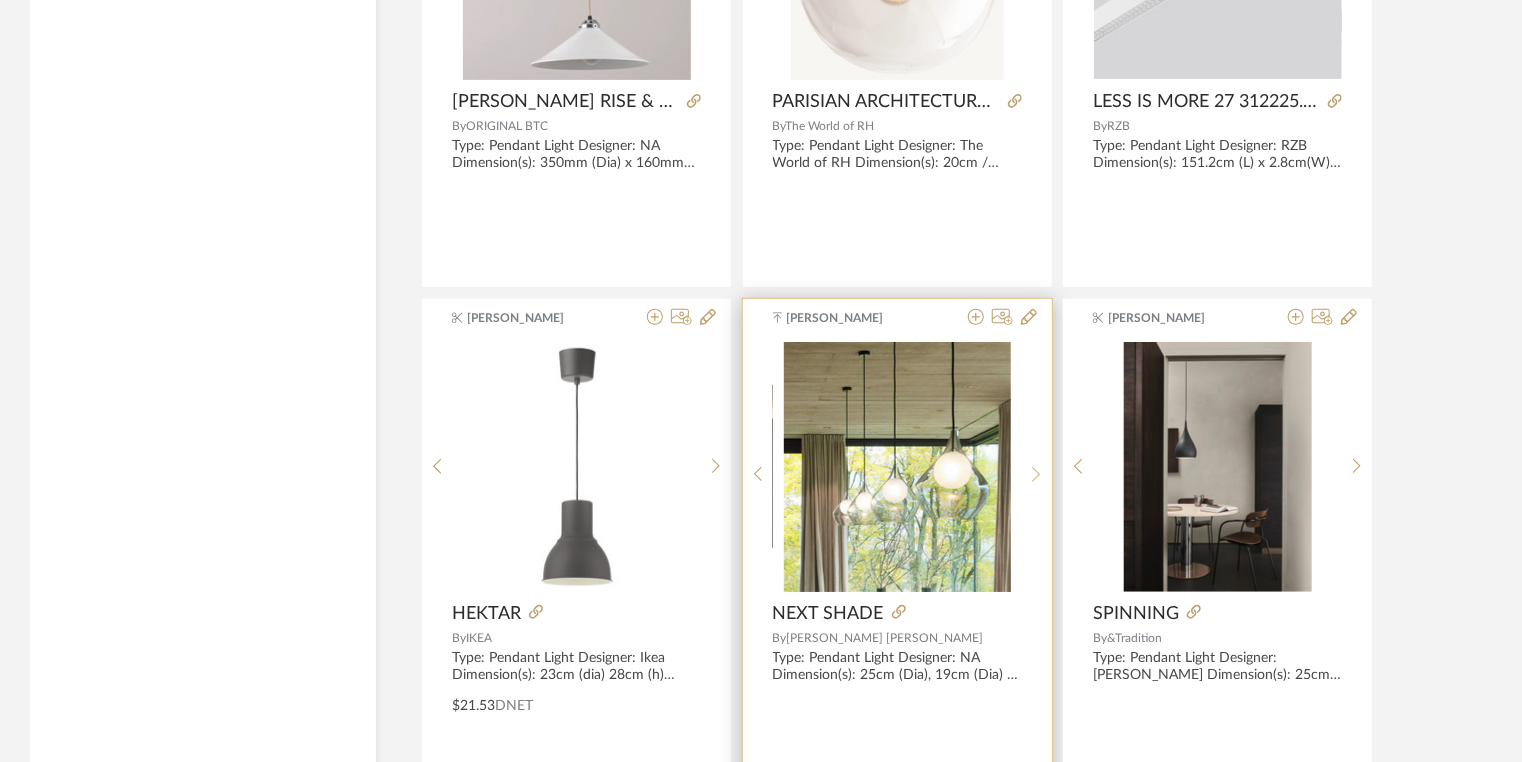 click 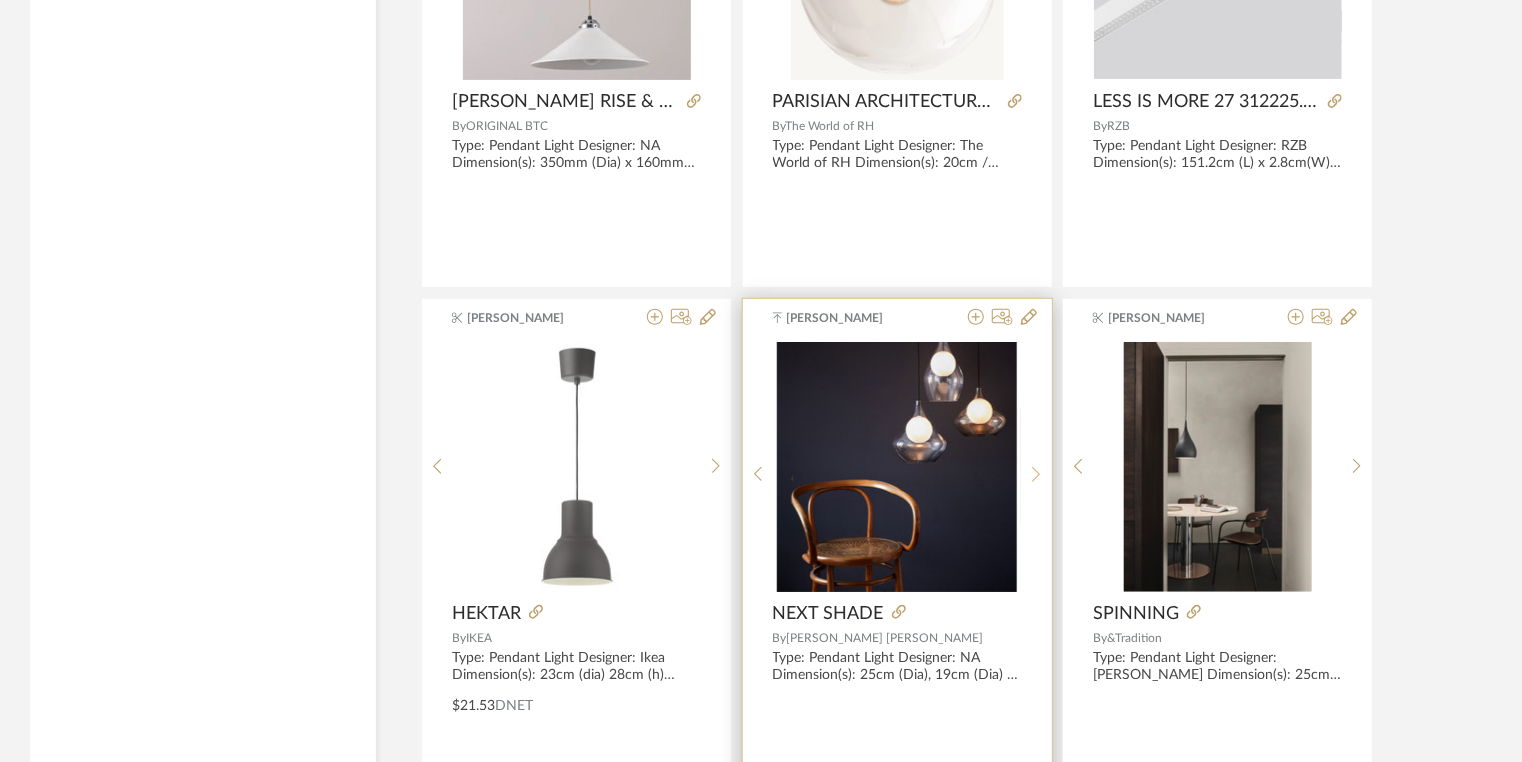 click 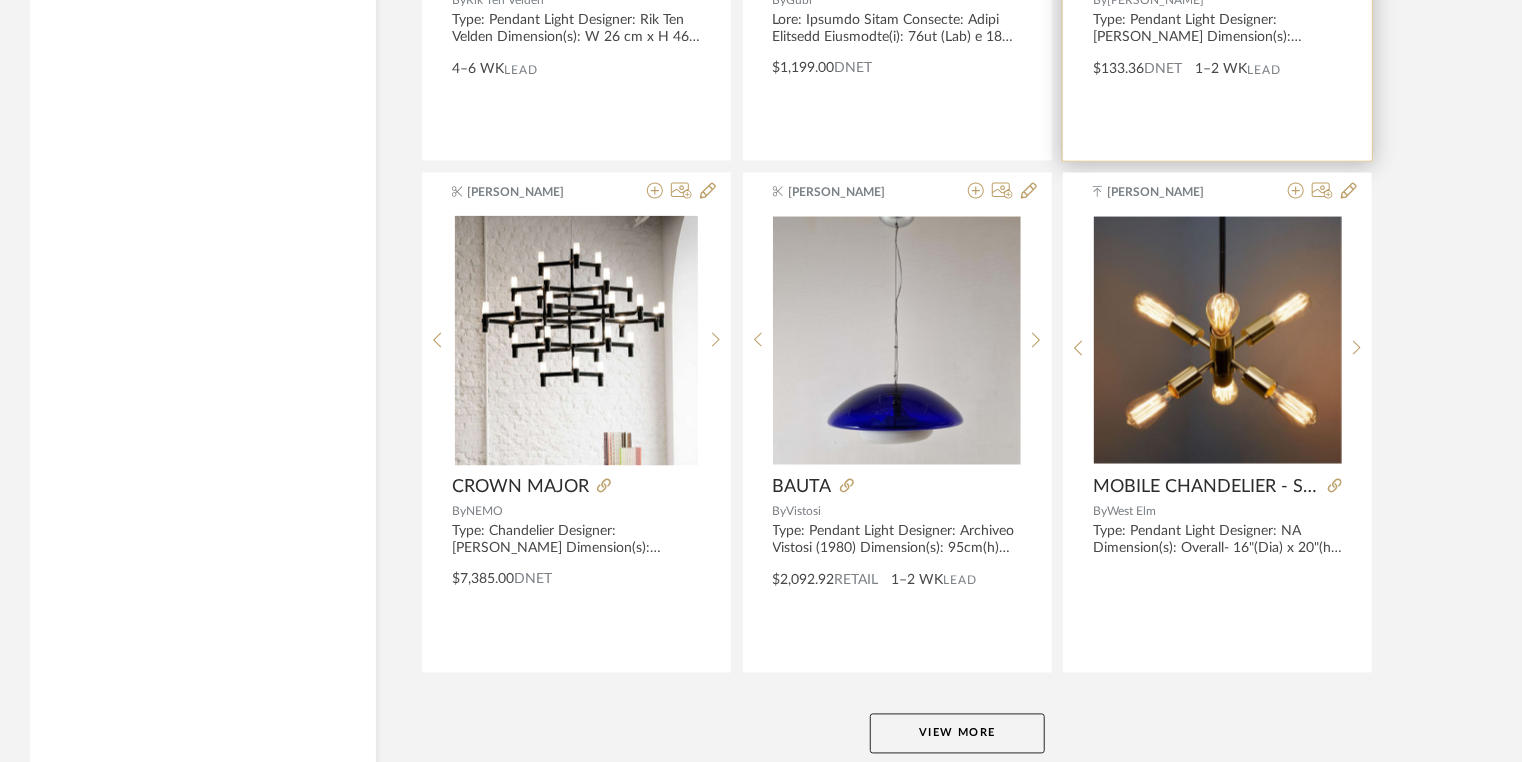 scroll, scrollTop: 24443, scrollLeft: 0, axis: vertical 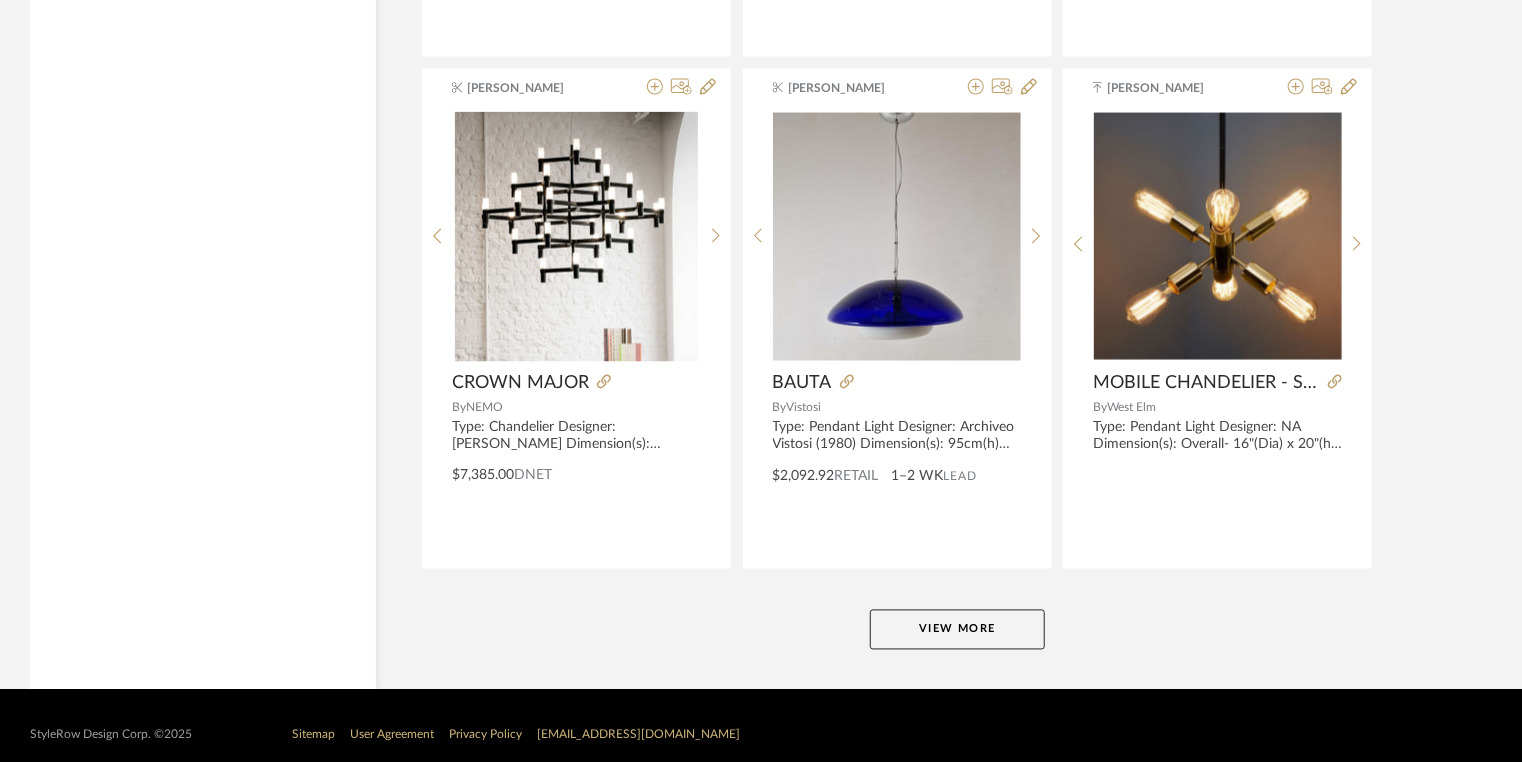 click on "Displaying 317 products  Sort By  Newest Filtered by Lighting Pendants & Chandeliers Product  Clear All  [PERSON_NAME] SPOKES3 By   Foscarini  [PERSON_NAME] SPOKES2 By   Foscarini  [PERSON_NAME] MAILLON 3A LED PENDANT LIGHT By   ASTELE  [PERSON_NAME]  DS_US133...20231123.pdf   DS_US133...20231123.pdf  BIG ONE By   Brokis  [PERSON_NAME] SUSPENSION MESH CUBIC M  BLACK/ WHITE By   Forestier  [PERSON_NAME] BUOY - PENDANT SPHERE By   [PERSON_NAME] [PERSON_NAME] By   [PERSON_NAME]  [PERSON_NAME] FULL [PERSON_NAME] CHANDELIER By   [PERSON_NAME]  [PERSON_NAME] - 1957 By   Stilnovo  StyleRow  PARENTESI DIMMER By   Flos  $290.00  DNET  1–2 WK   Lead StyleRow   nuvola tech.pdf   nuvola tech.pdf  NUVOLA By   [PERSON_NAME] [PERSON_NAME] KYOTO LED PENDANT By   Astro Lighting  [PERSON_NAME] GOTHAM By   Melogranoblu  [PERSON_NAME]  empire_brochure.pdf   empire_brochure.pdf  EMPIRE - 7472 By   Barovier & [PERSON_NAME] [PERSON_NAME] By   [PERSON_NAME] LÁMINA 45 By   Santa & [PERSON_NAME]  [PERSON_NAME] By  IO" 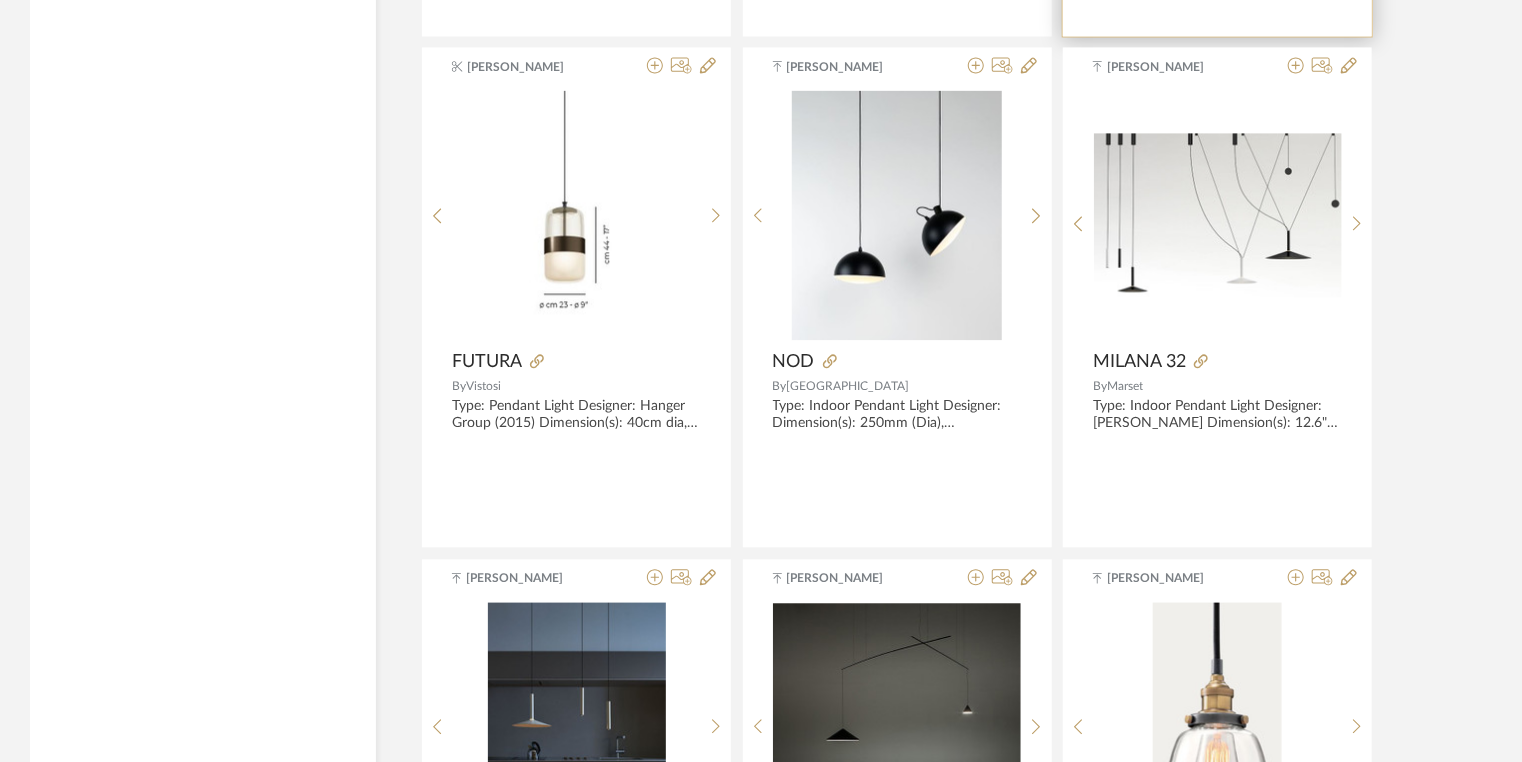 scroll, scrollTop: 24923, scrollLeft: 0, axis: vertical 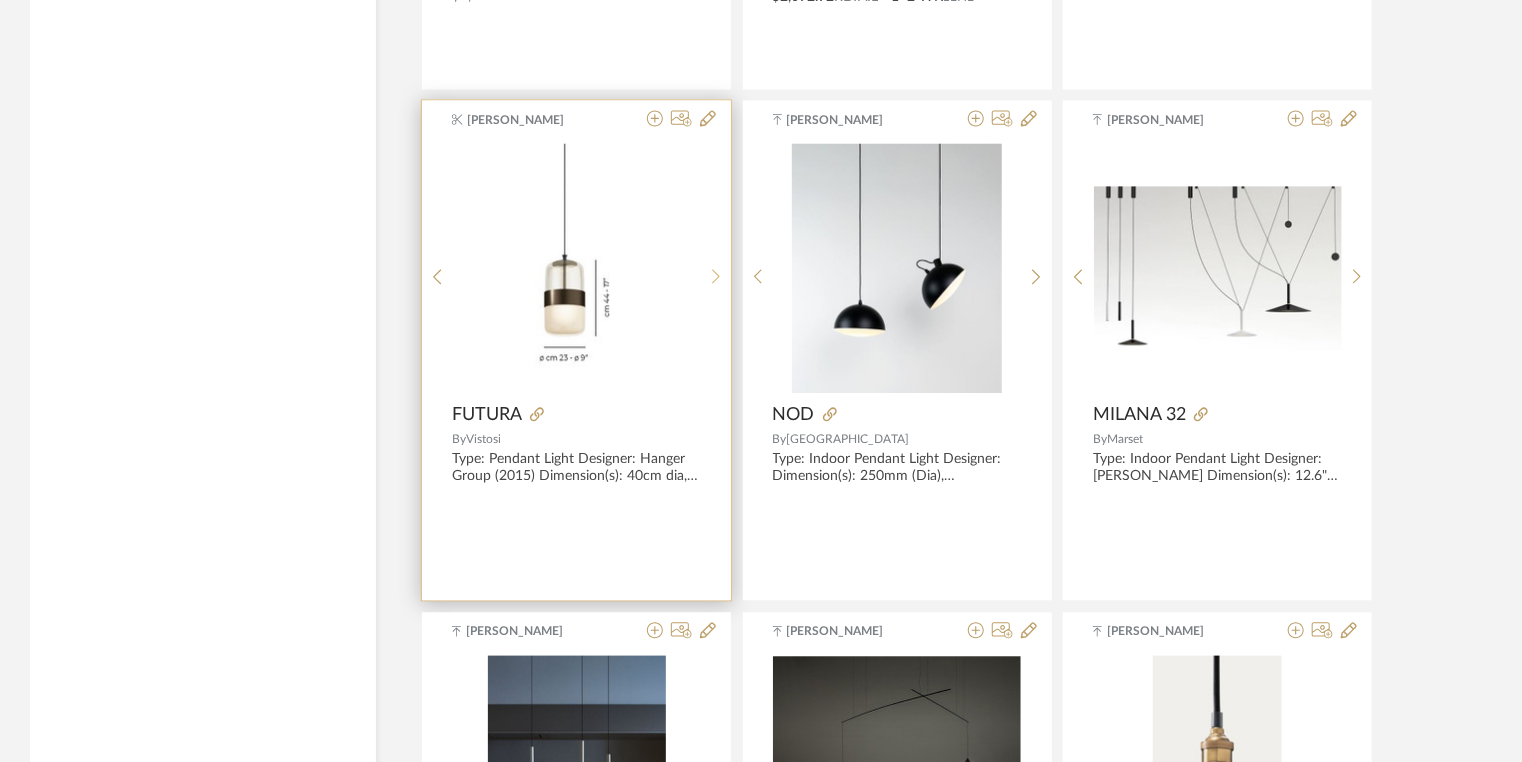 click 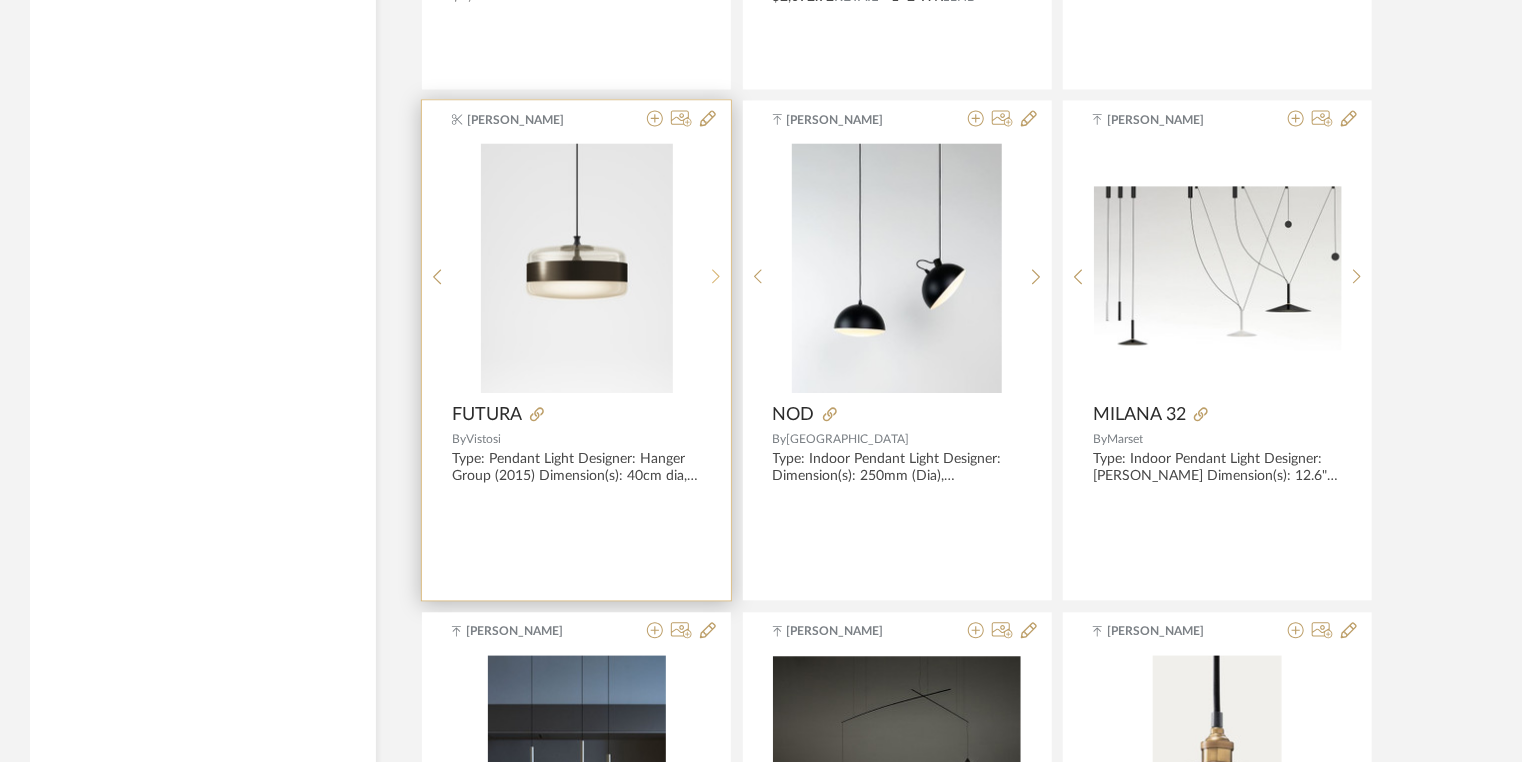 click 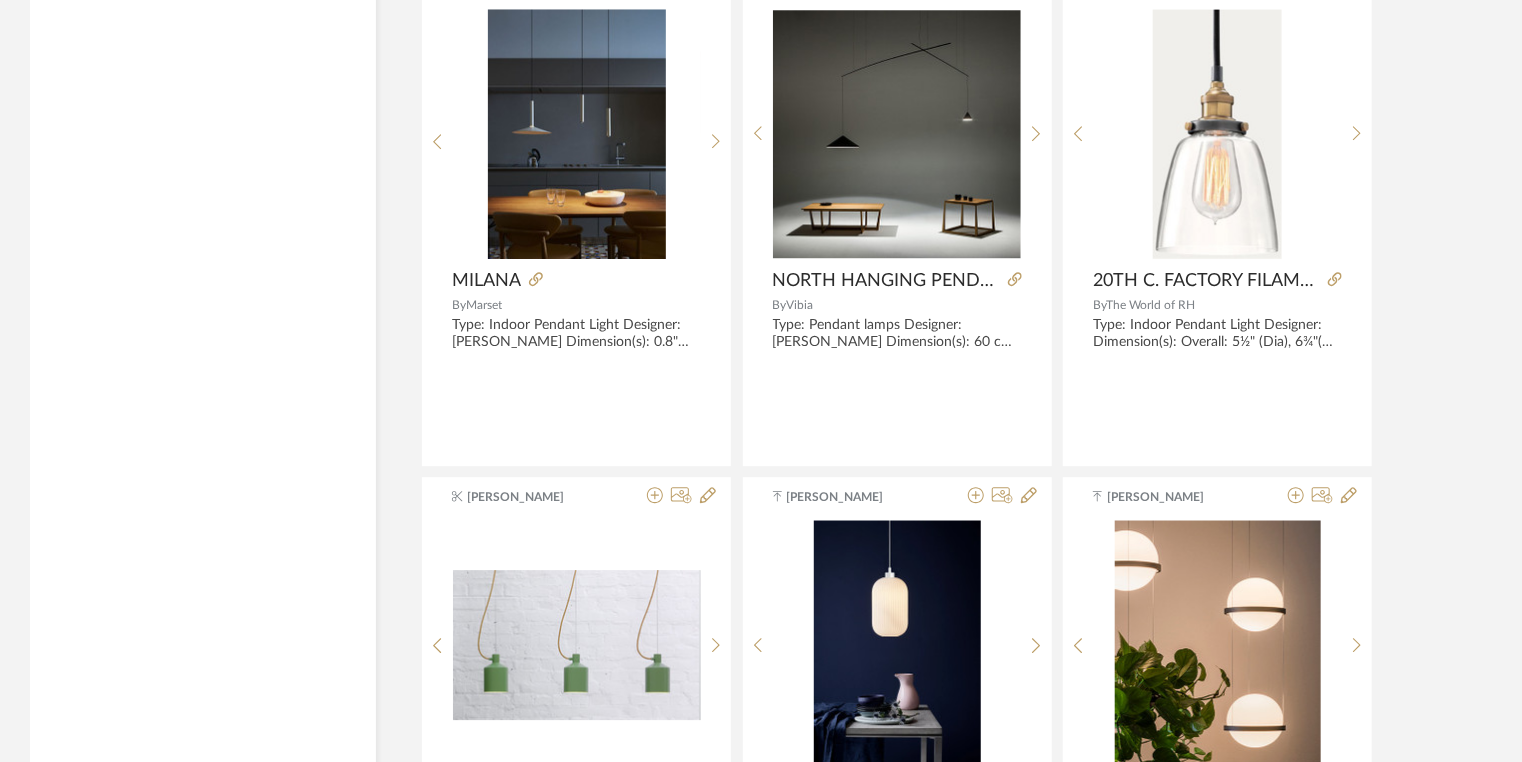 scroll, scrollTop: 25723, scrollLeft: 0, axis: vertical 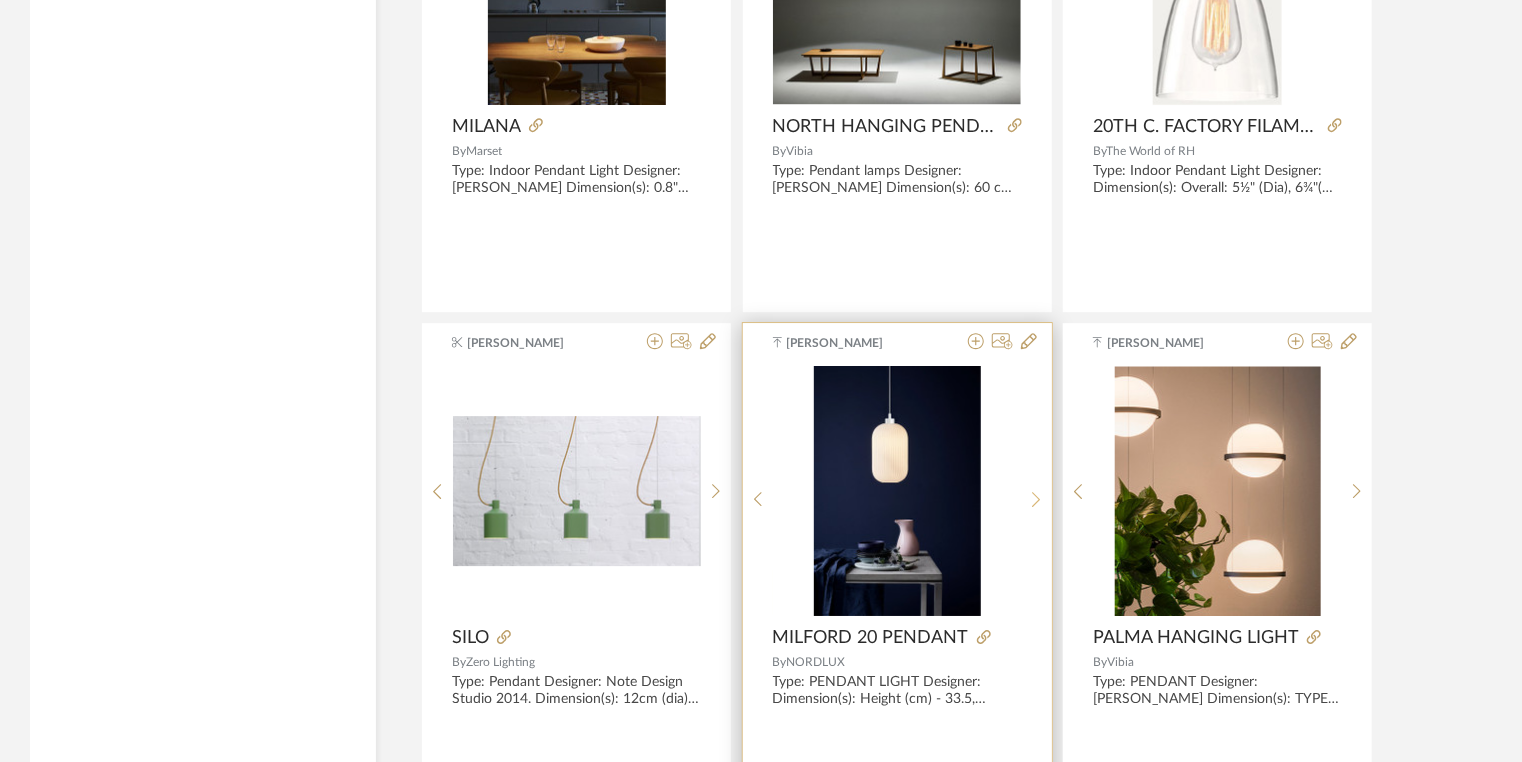 click at bounding box center [1036, 499] 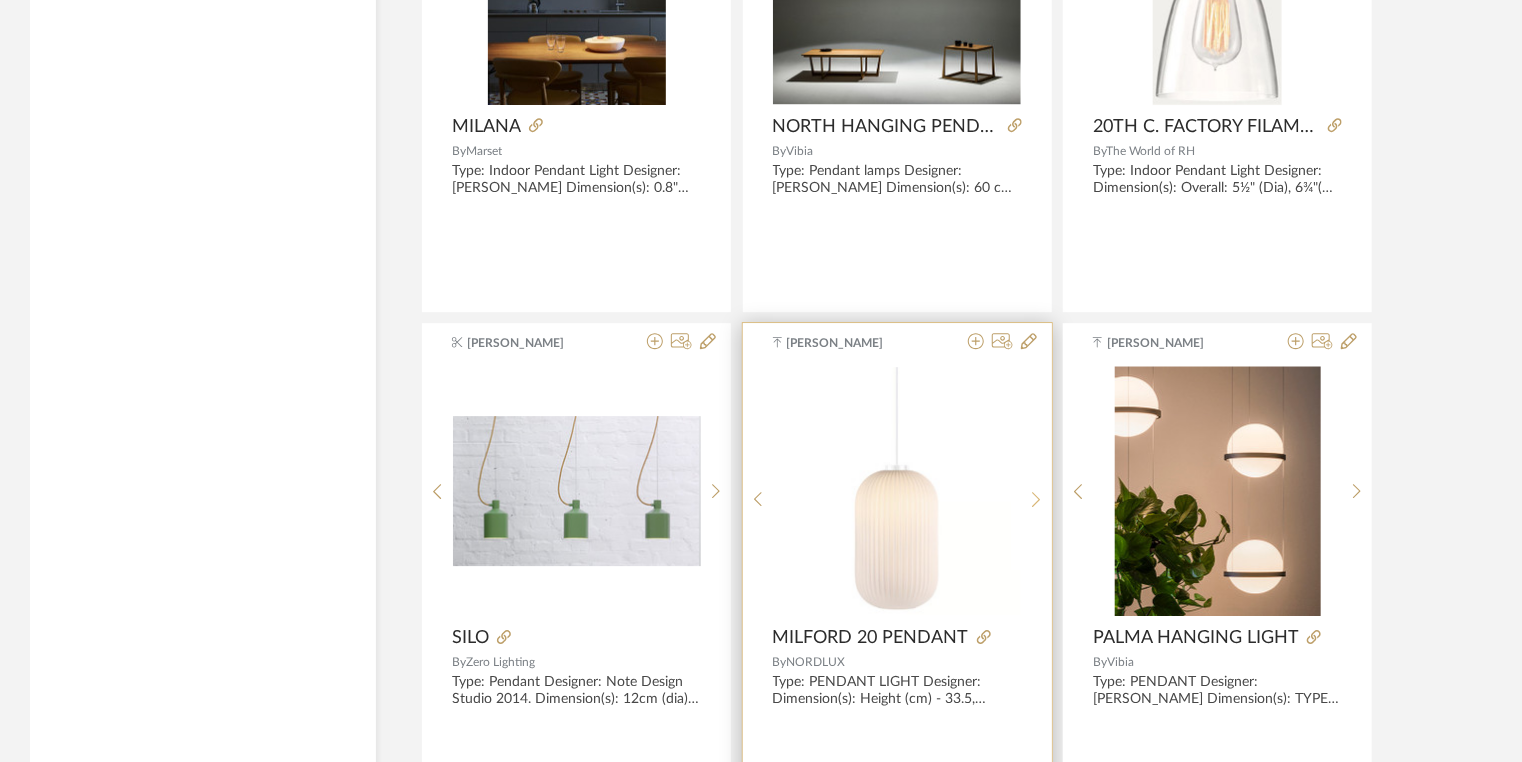 click at bounding box center [1036, 499] 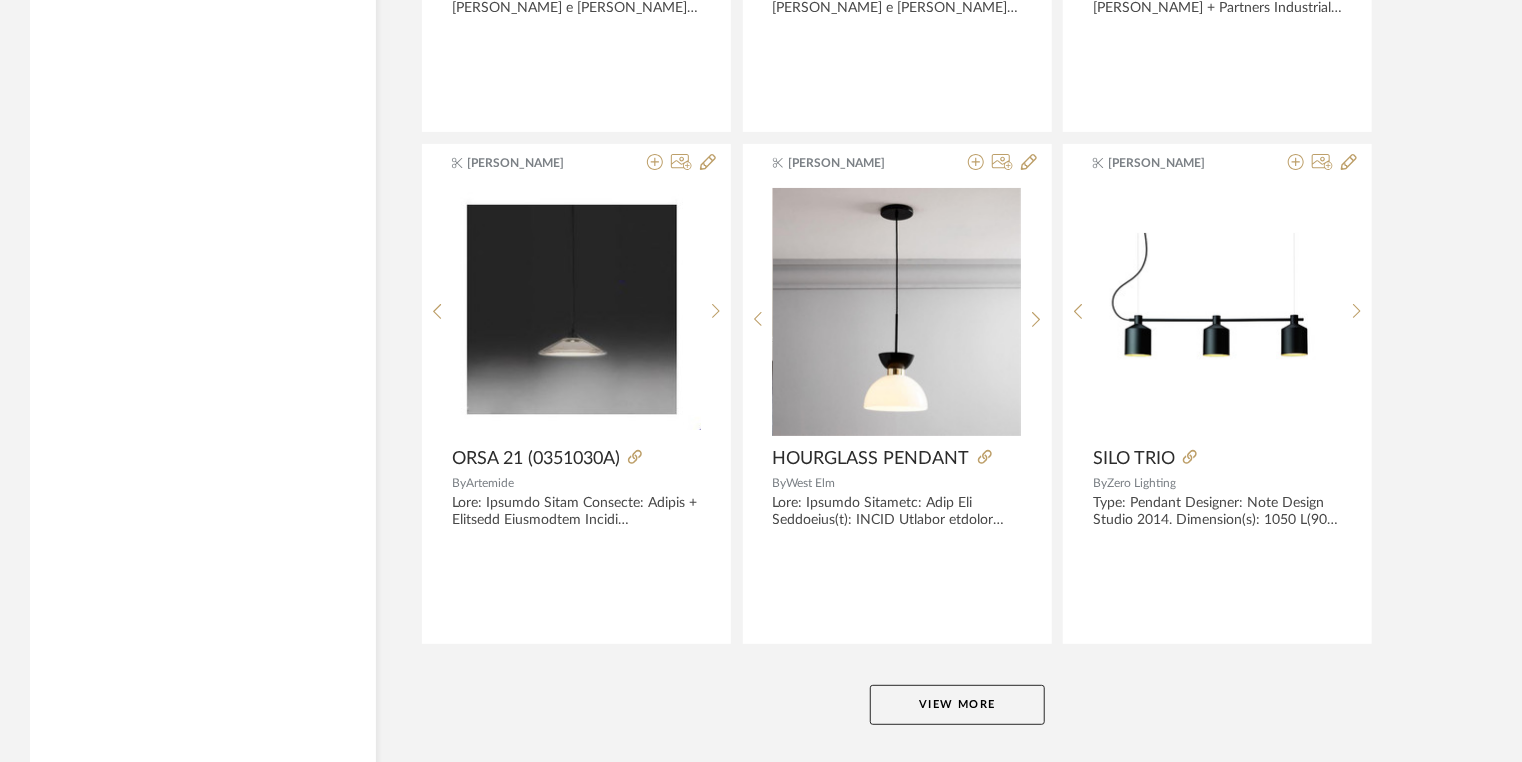 scroll, scrollTop: 30576, scrollLeft: 0, axis: vertical 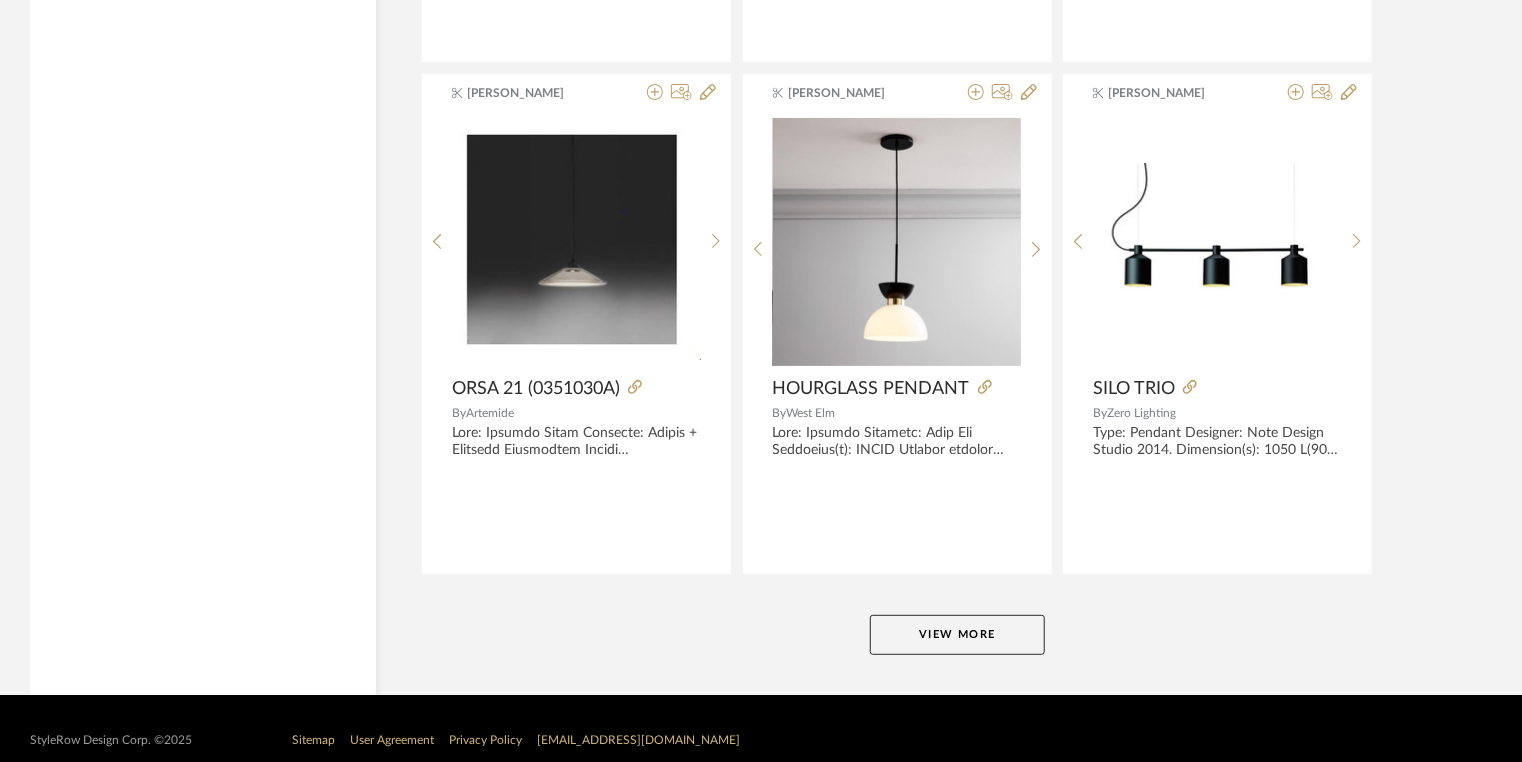 click on "View More" 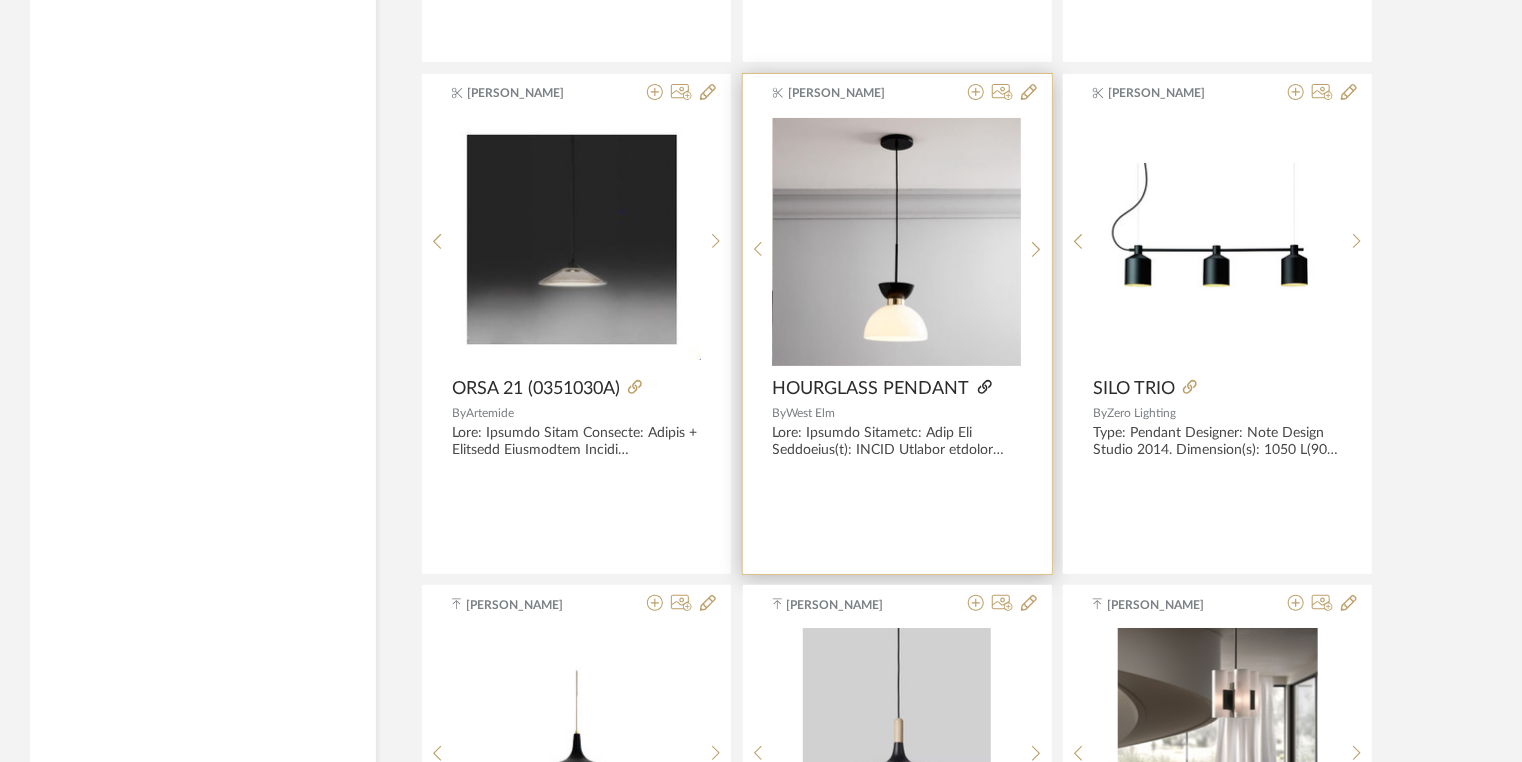 scroll, scrollTop: 30896, scrollLeft: 0, axis: vertical 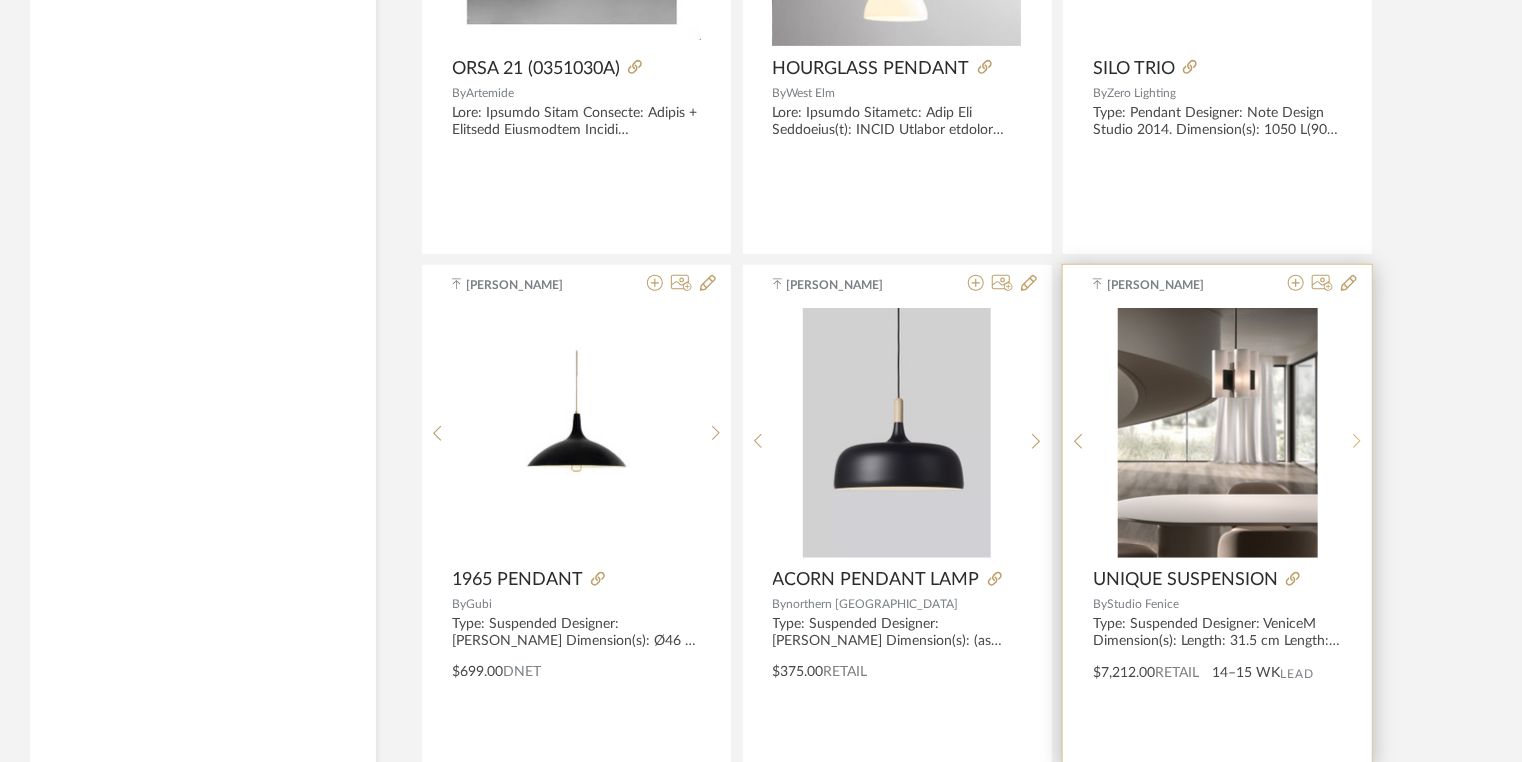 click at bounding box center [1357, 441] 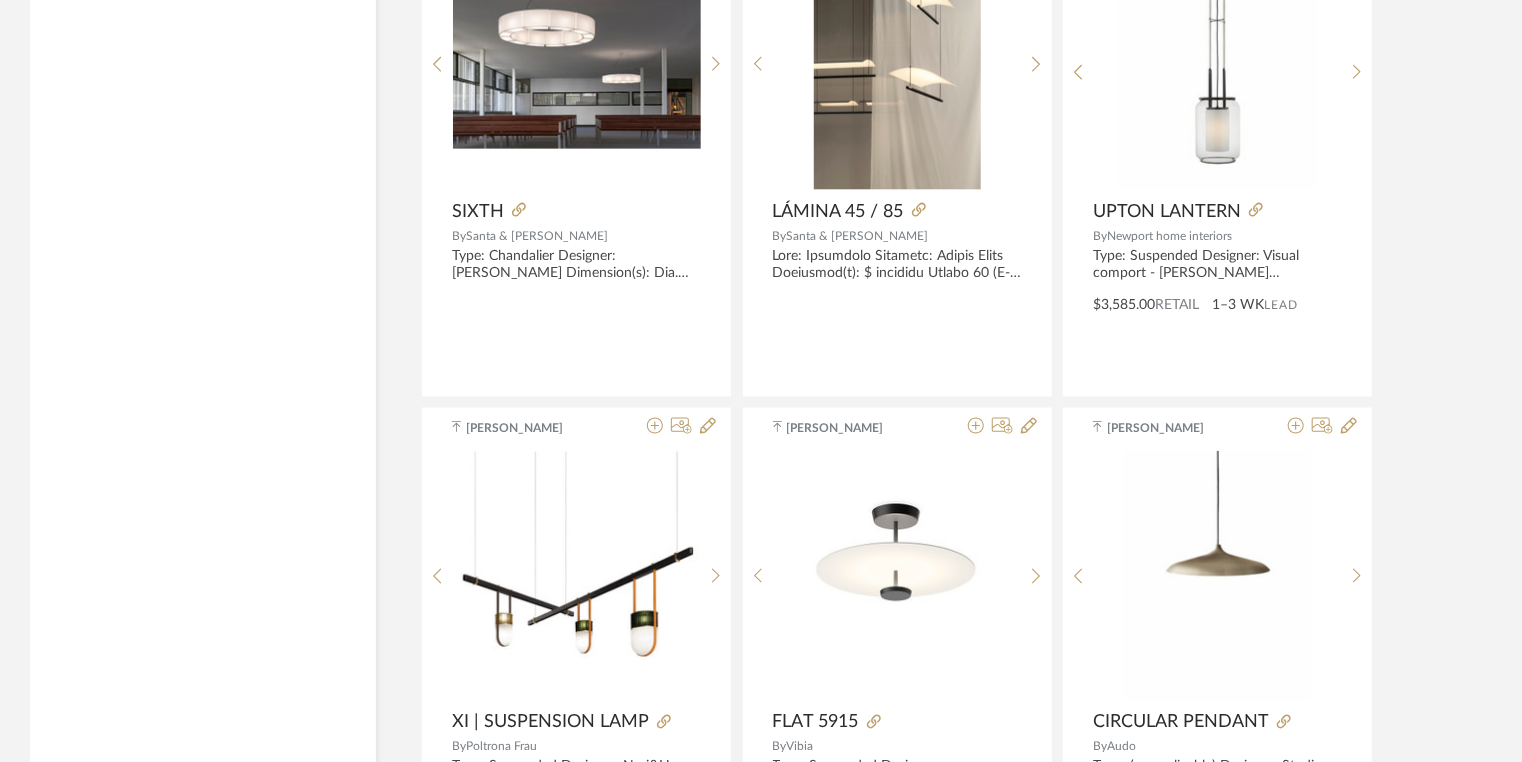 scroll, scrollTop: 31856, scrollLeft: 0, axis: vertical 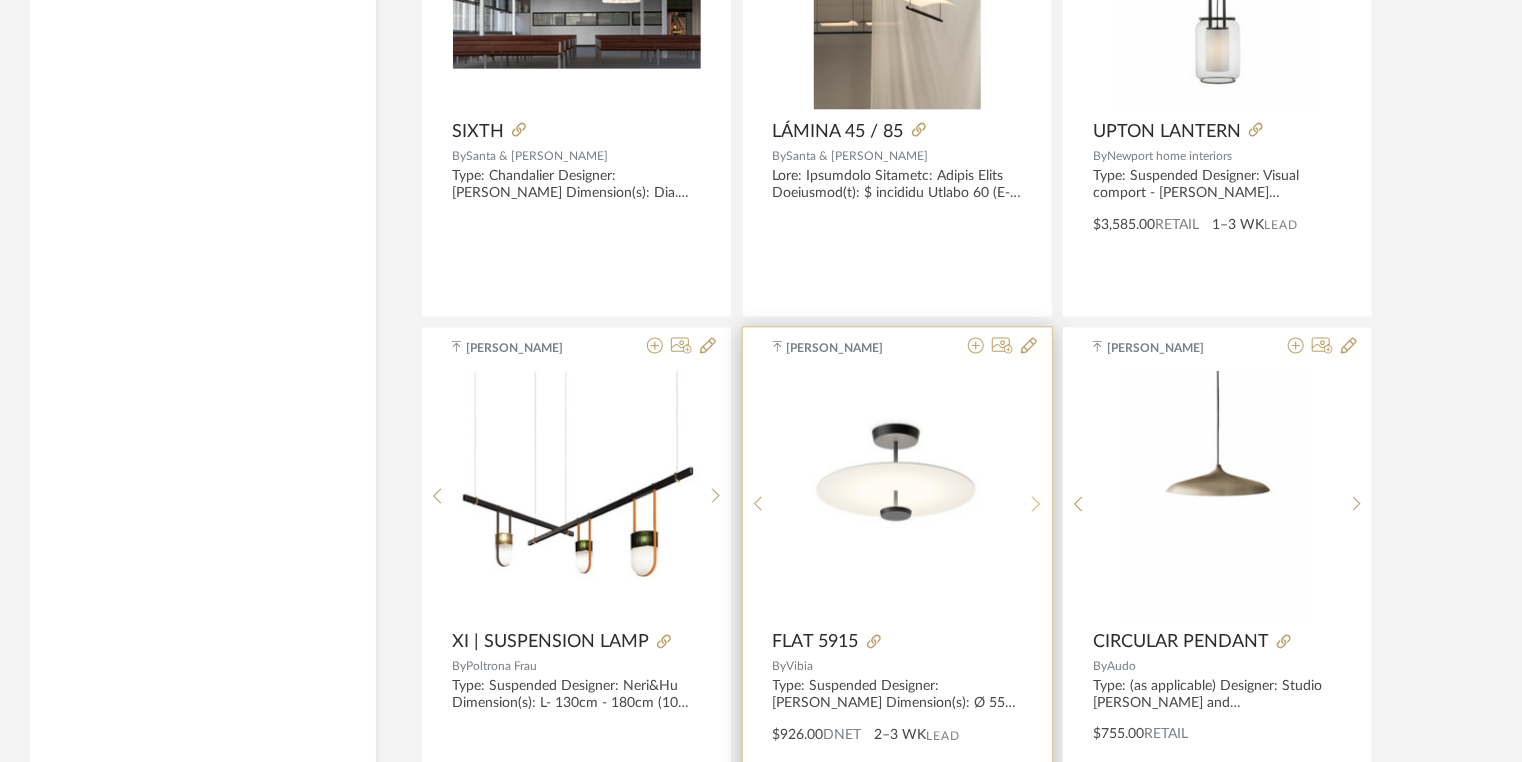 click 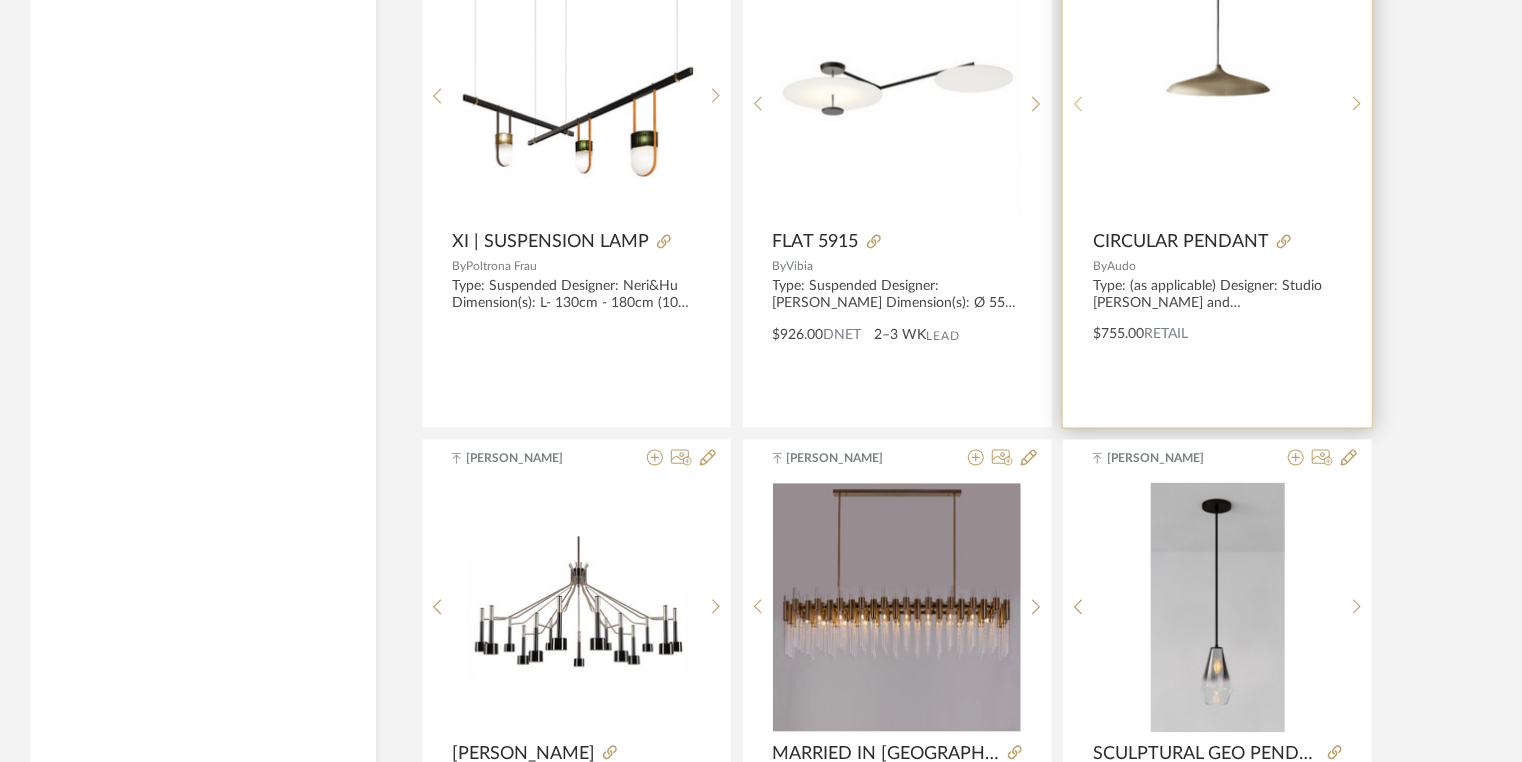 scroll, scrollTop: 32496, scrollLeft: 0, axis: vertical 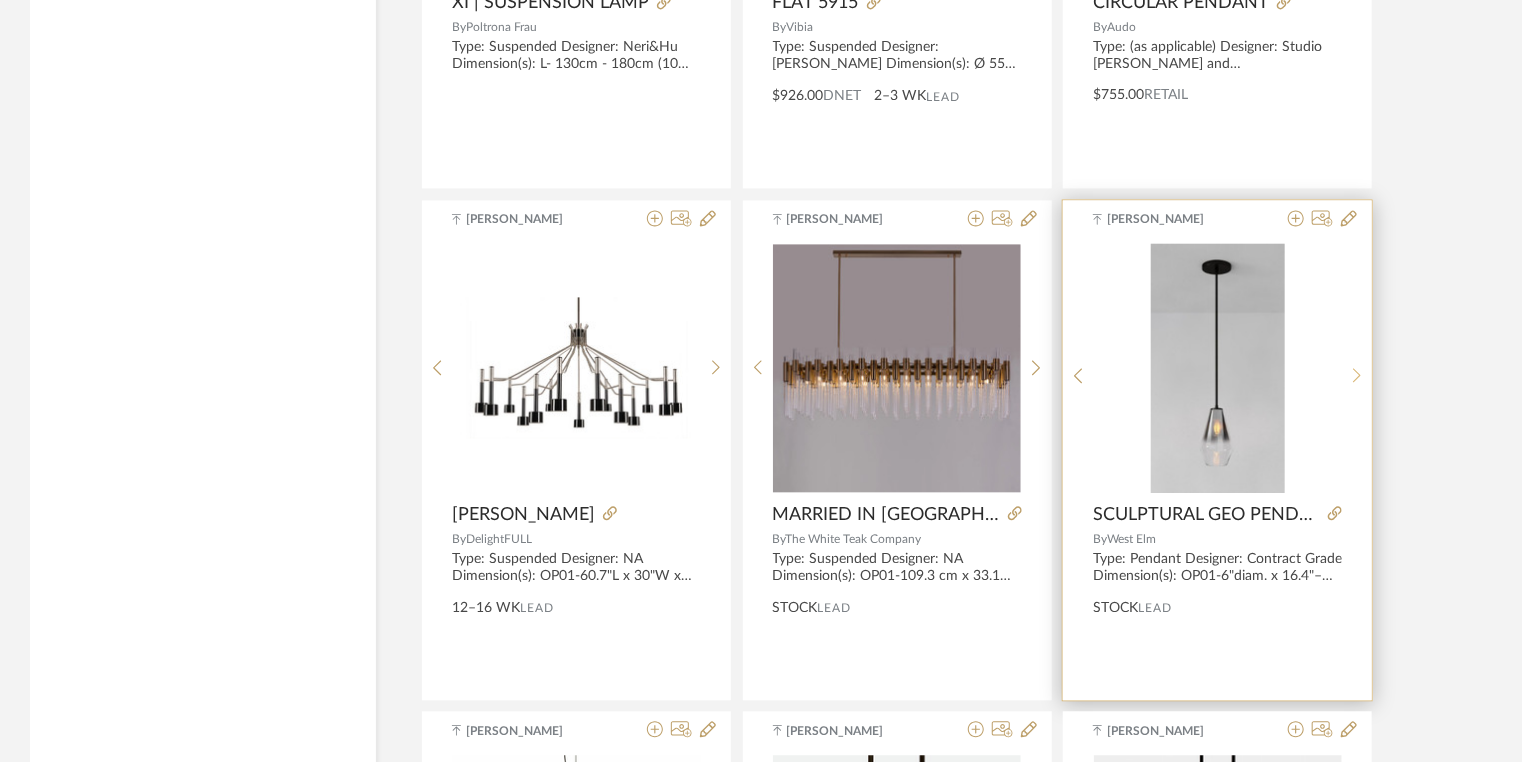 click 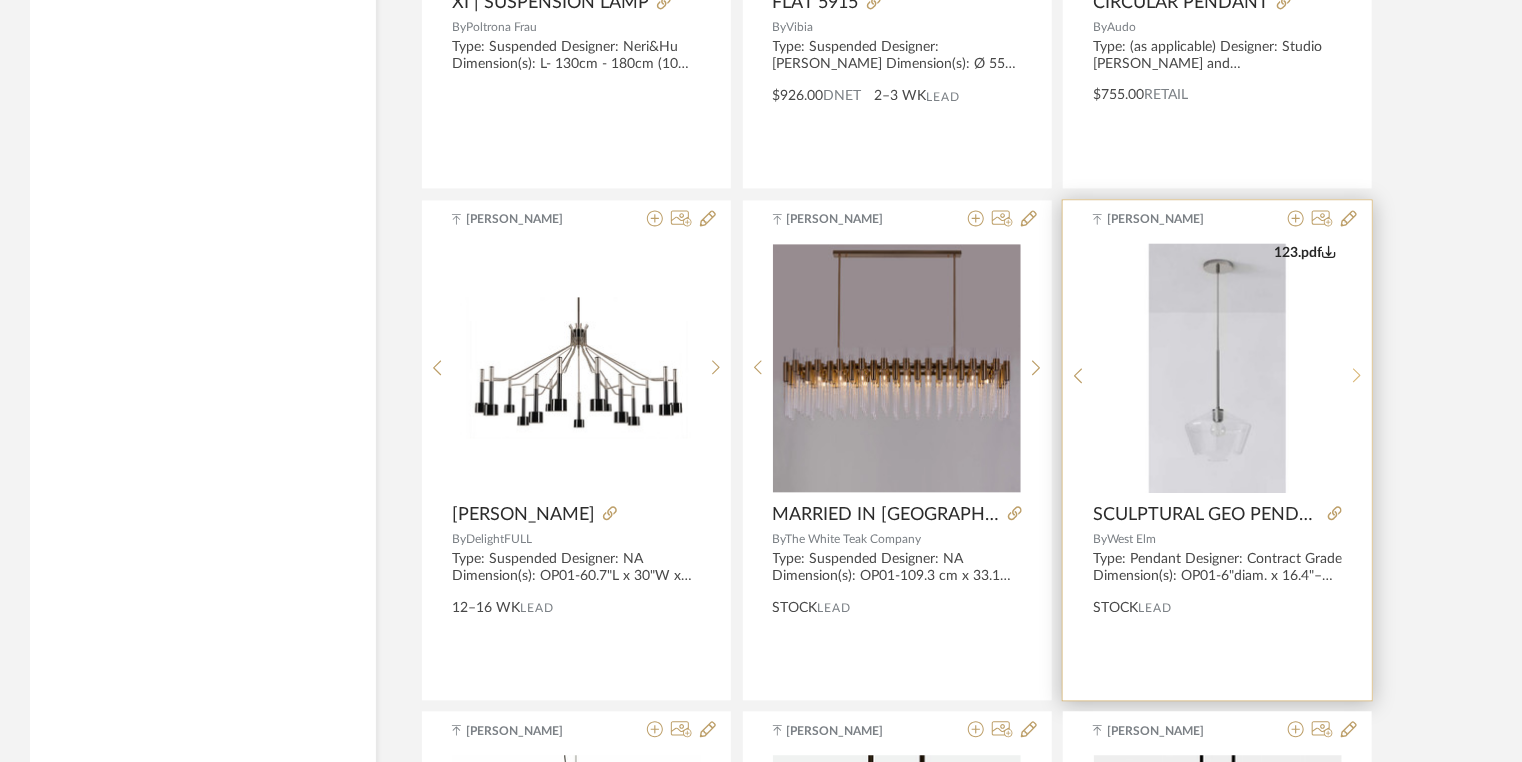 click 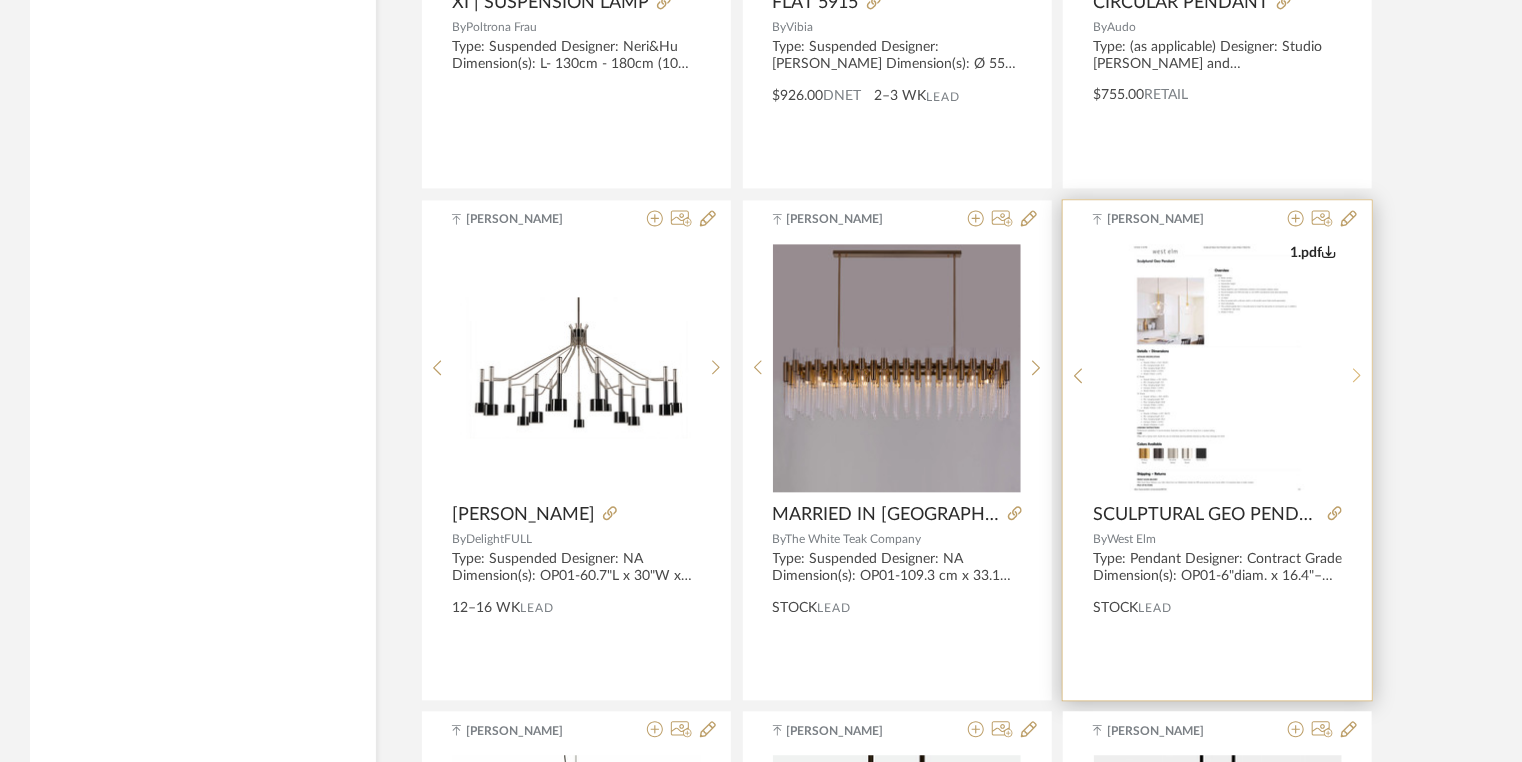 click 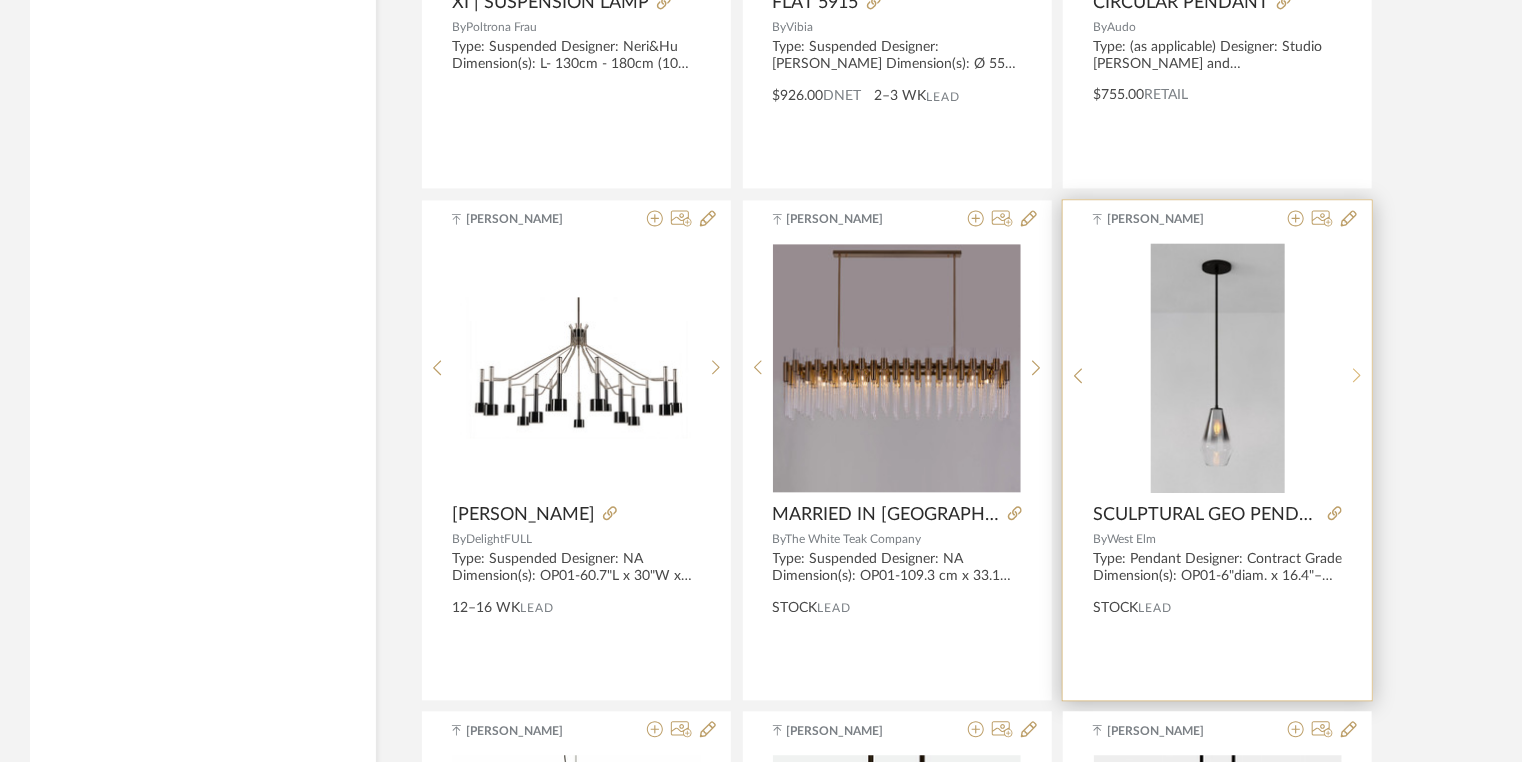 click 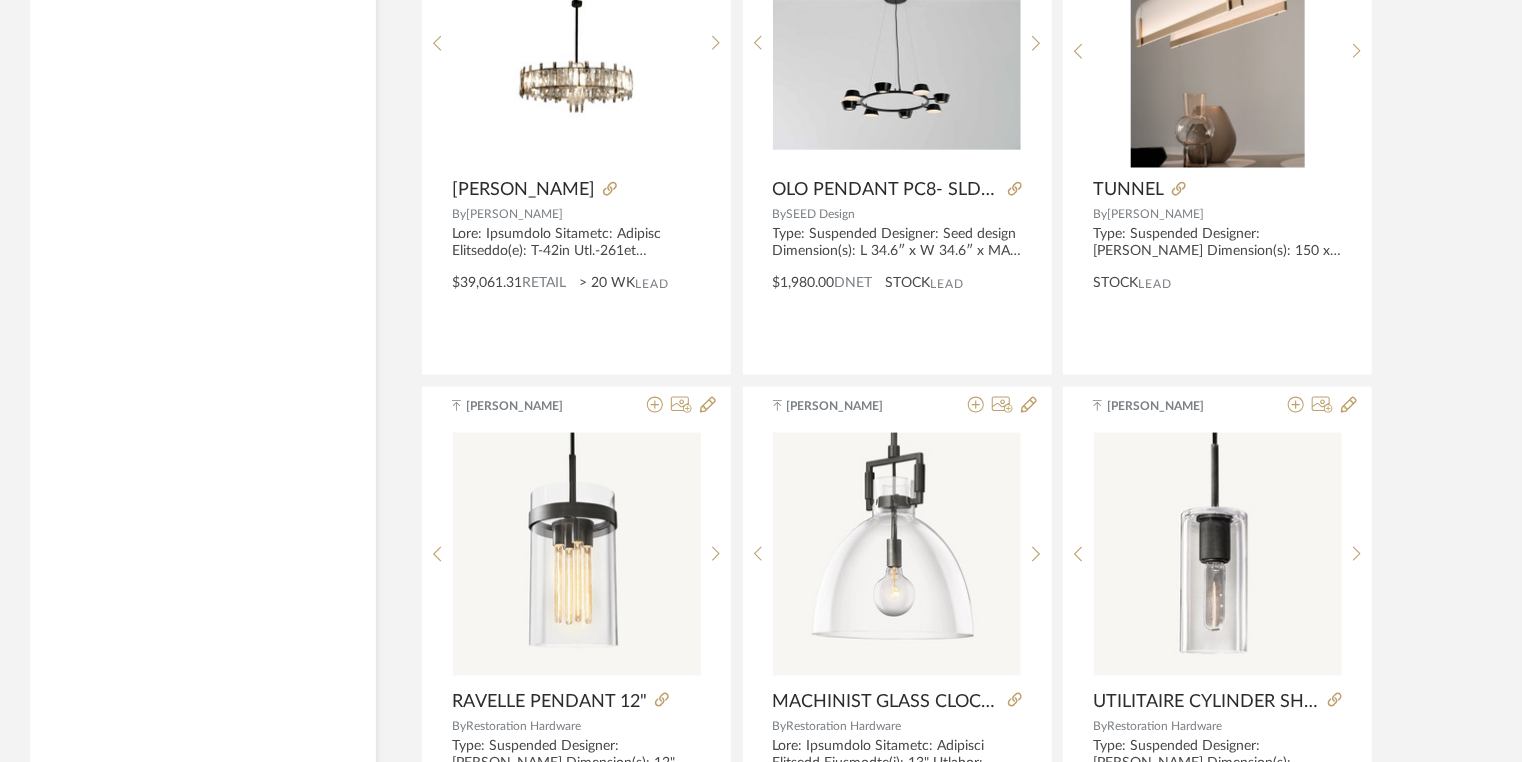 scroll, scrollTop: 35536, scrollLeft: 0, axis: vertical 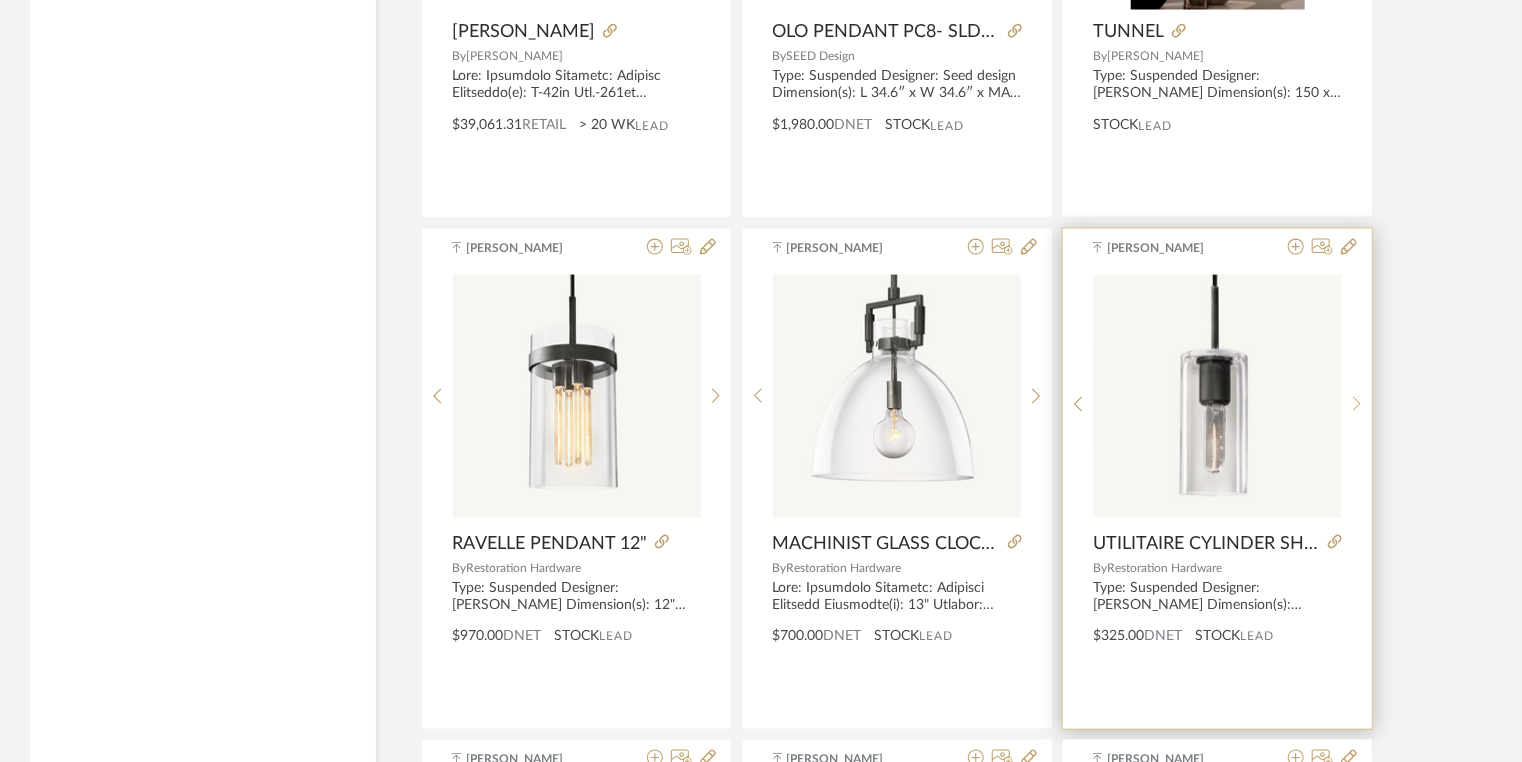 click 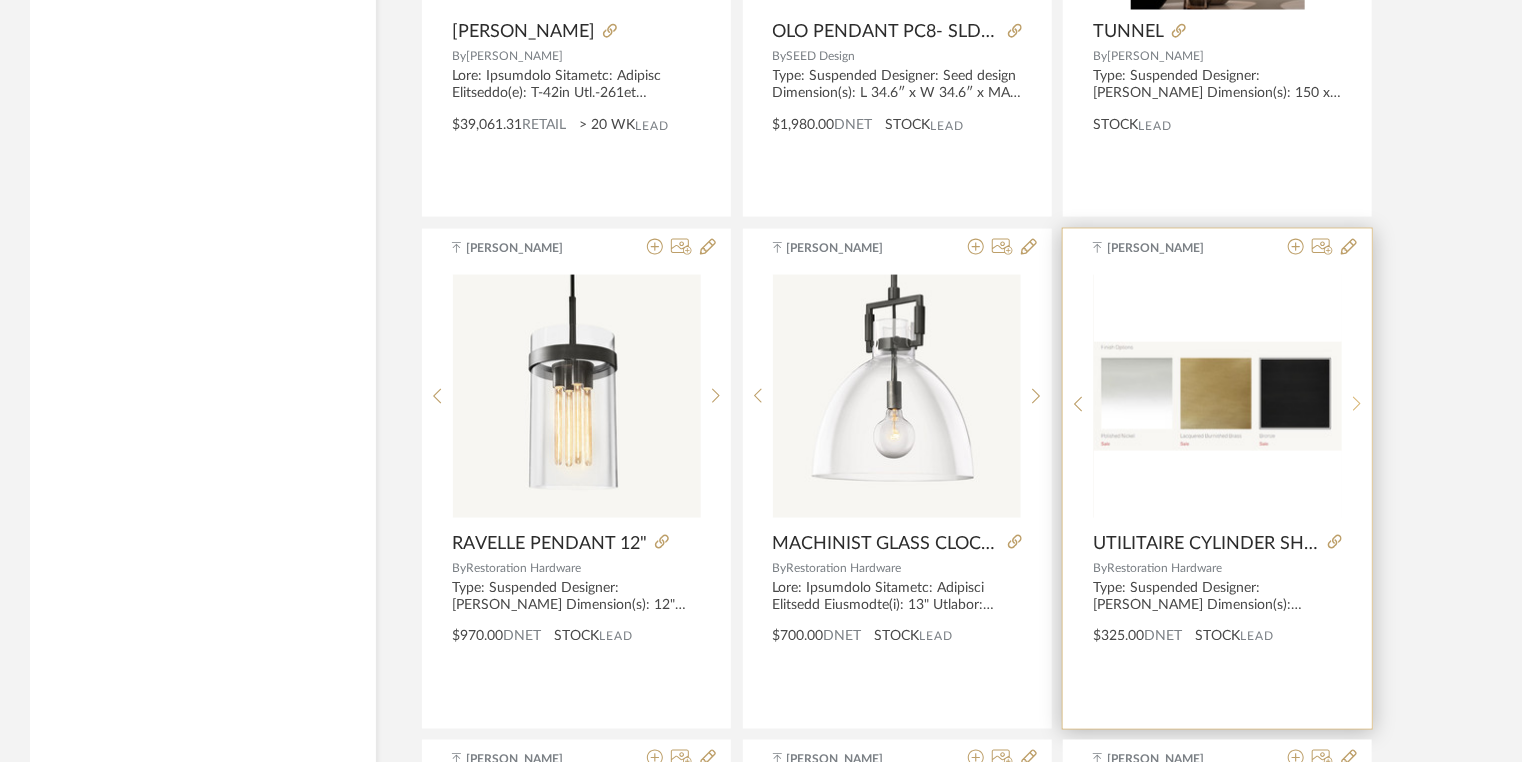 click 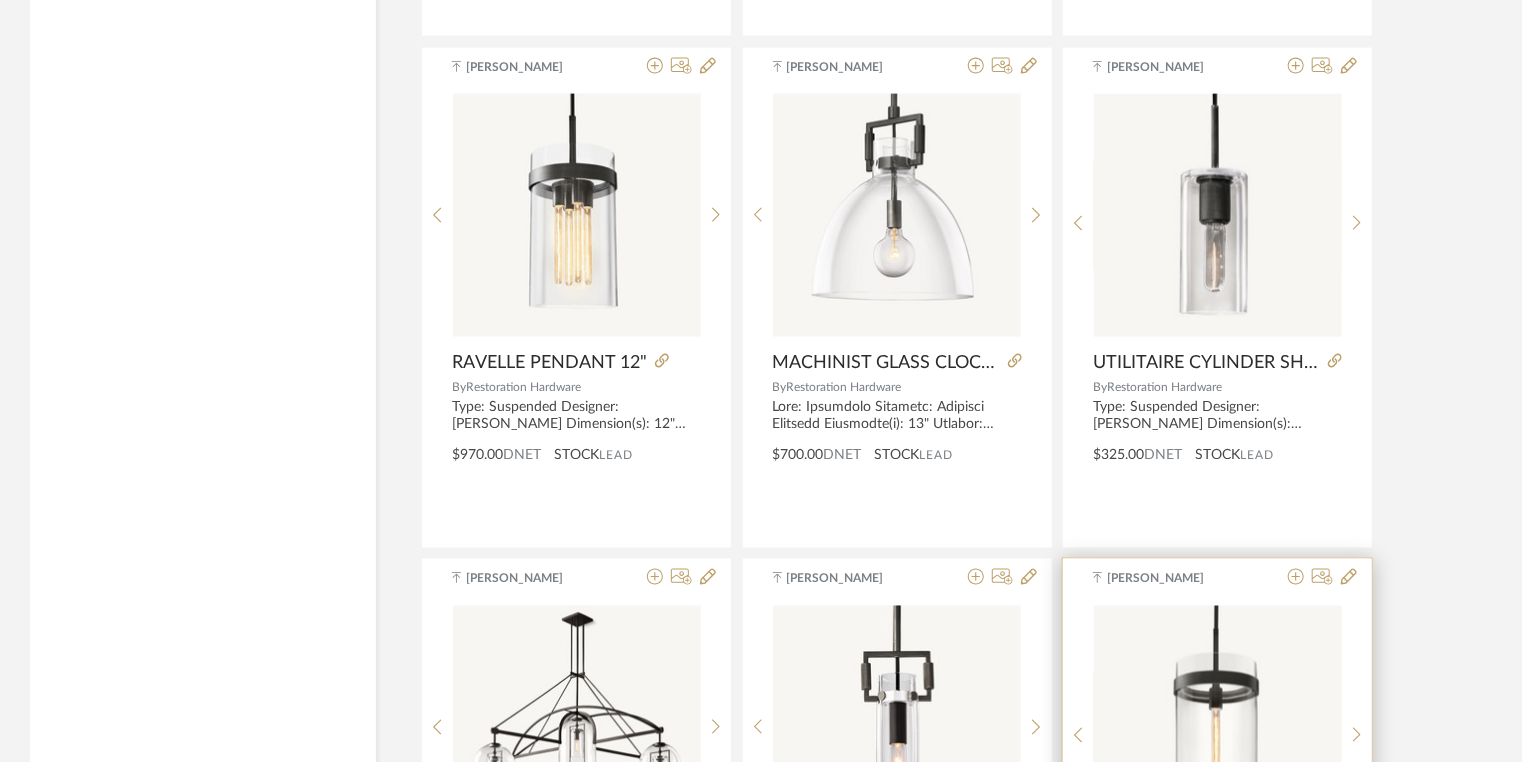 scroll, scrollTop: 35856, scrollLeft: 0, axis: vertical 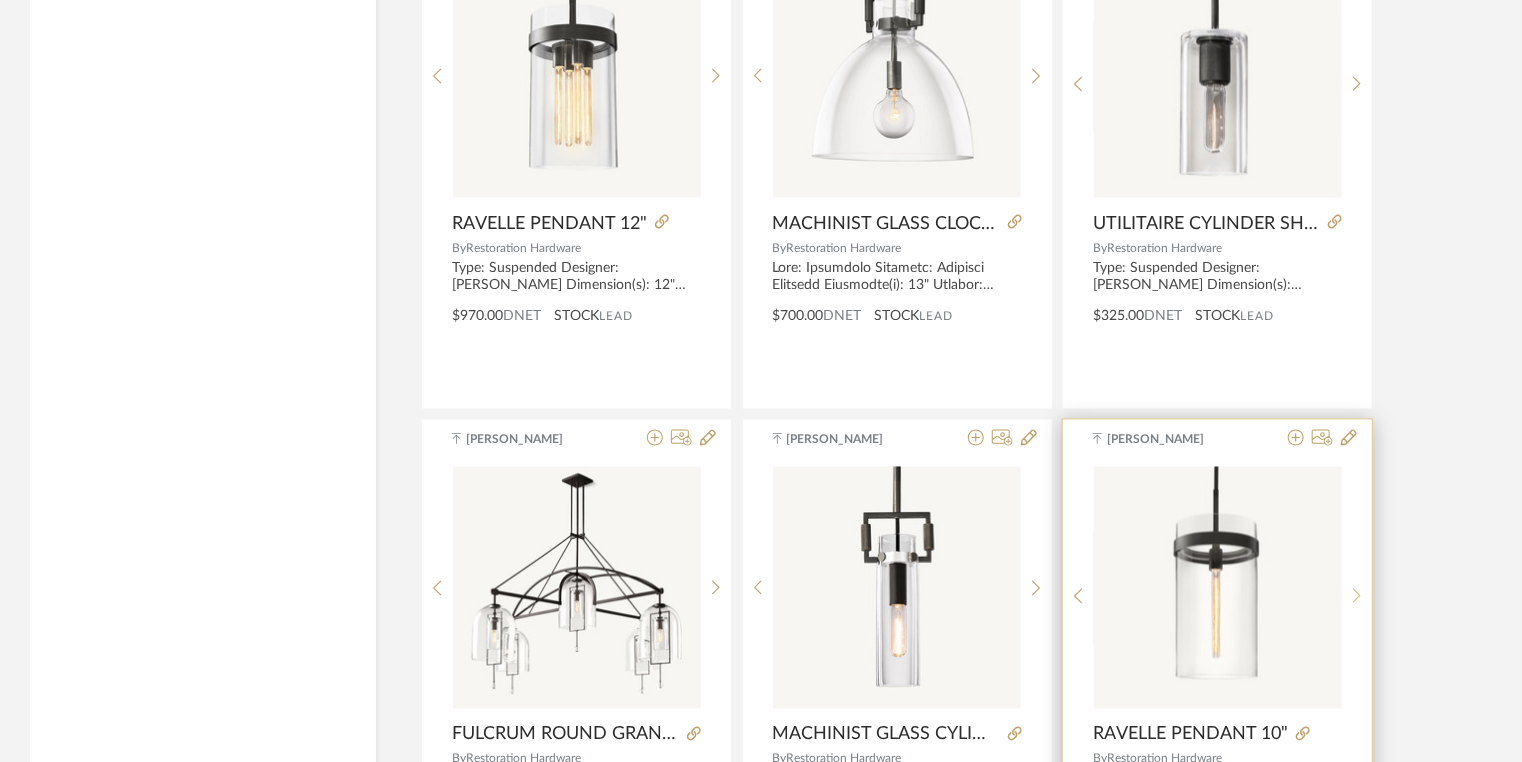 click at bounding box center (1357, 596) 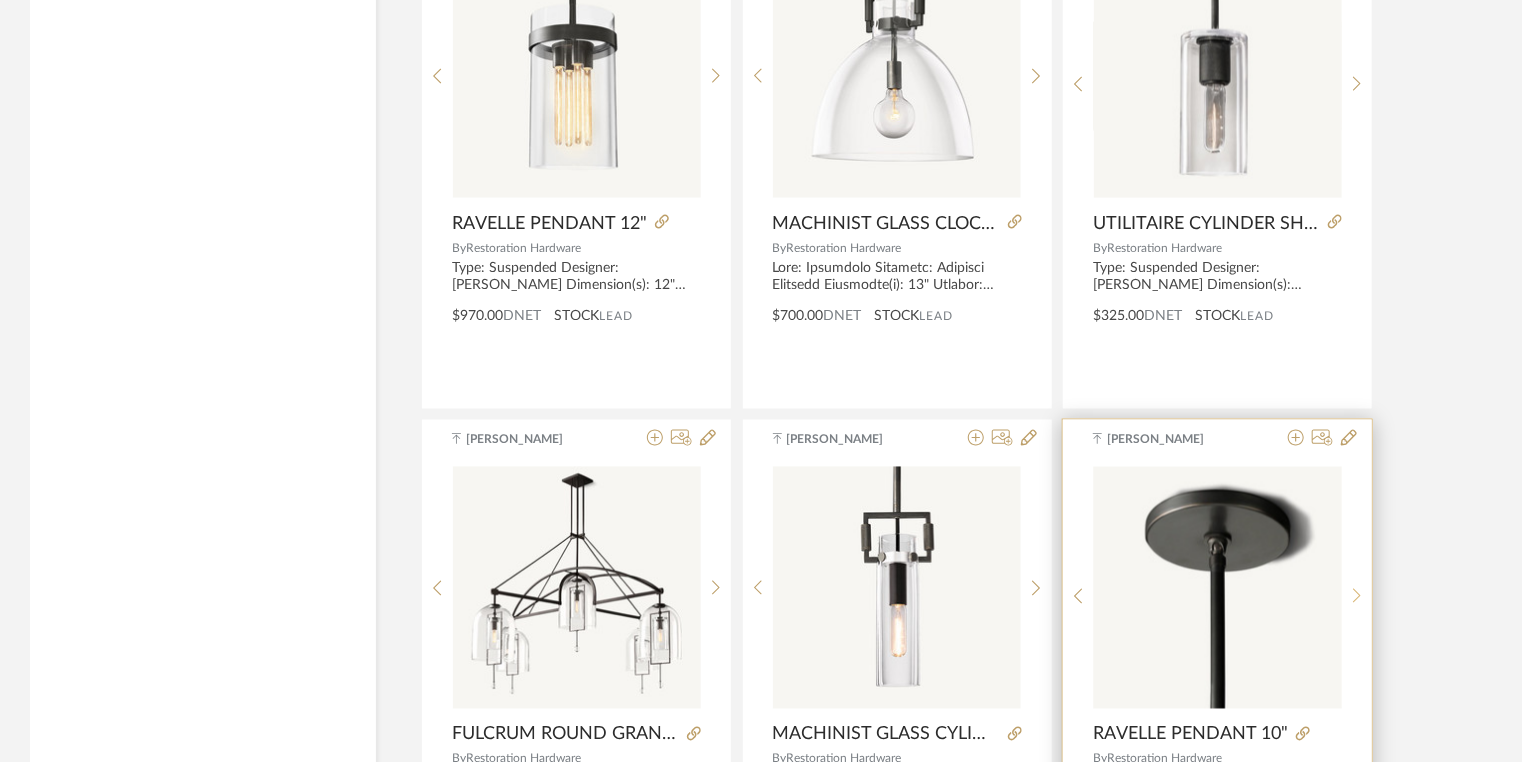 click at bounding box center (1357, 596) 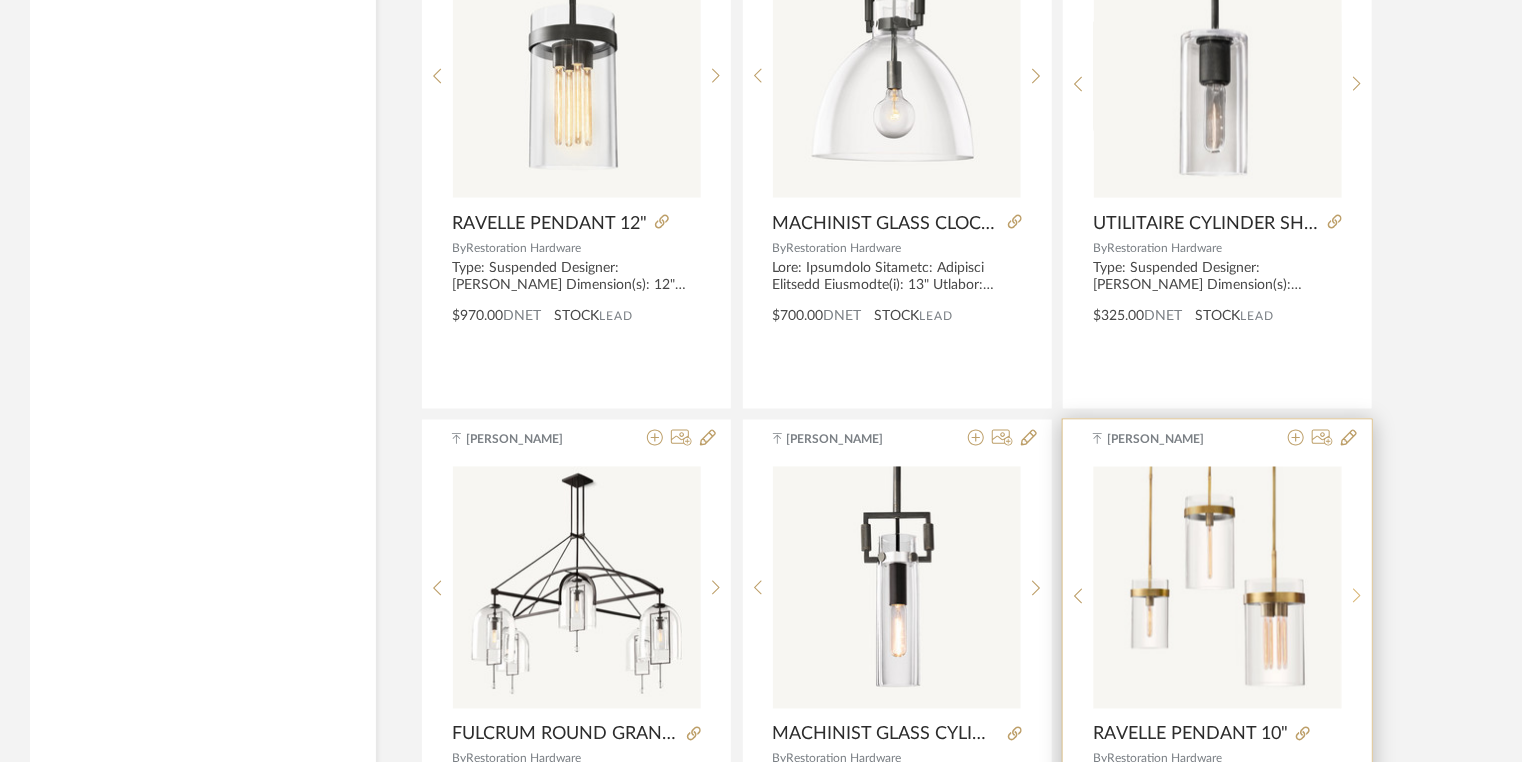 click at bounding box center (1357, 596) 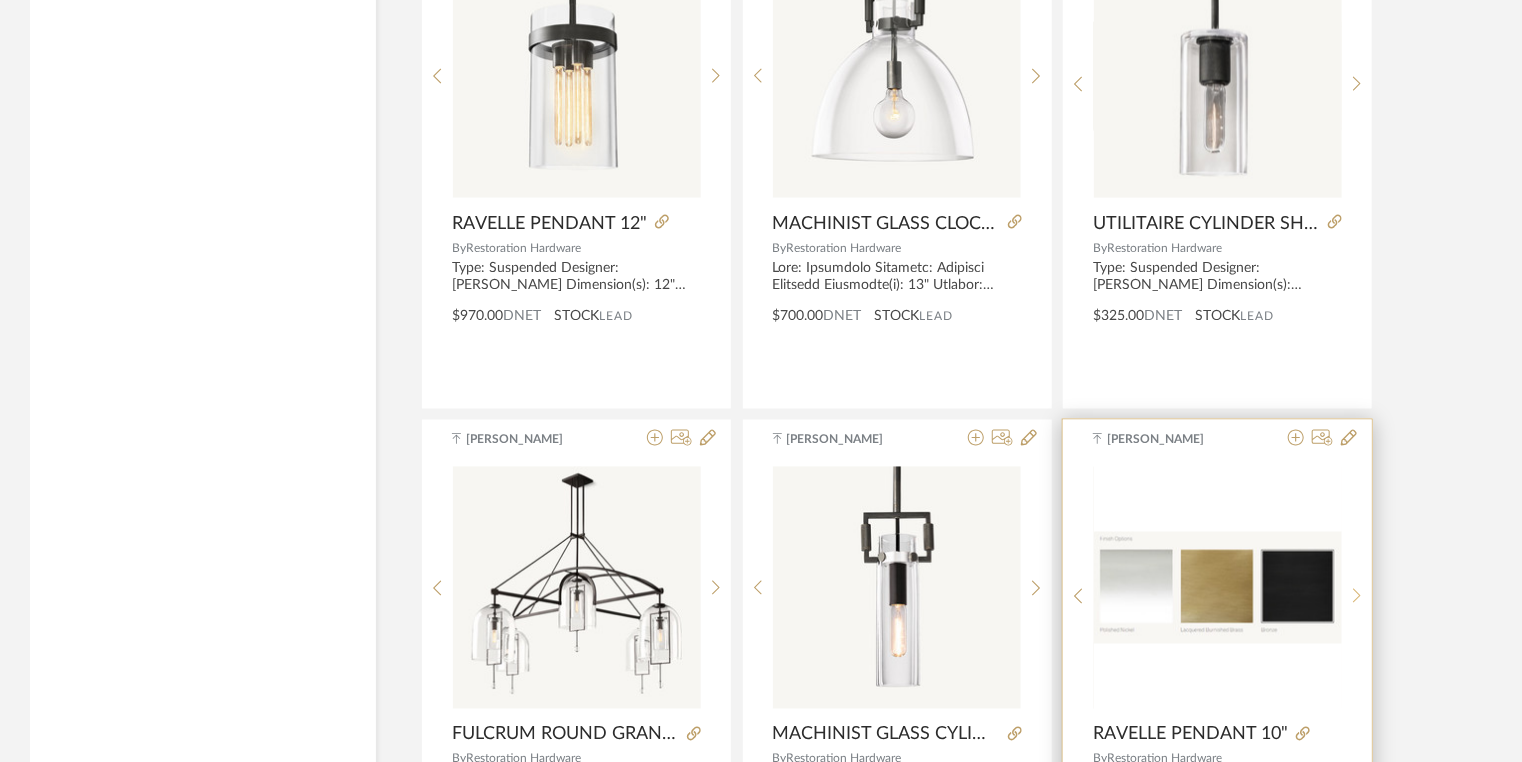 click at bounding box center [1357, 596] 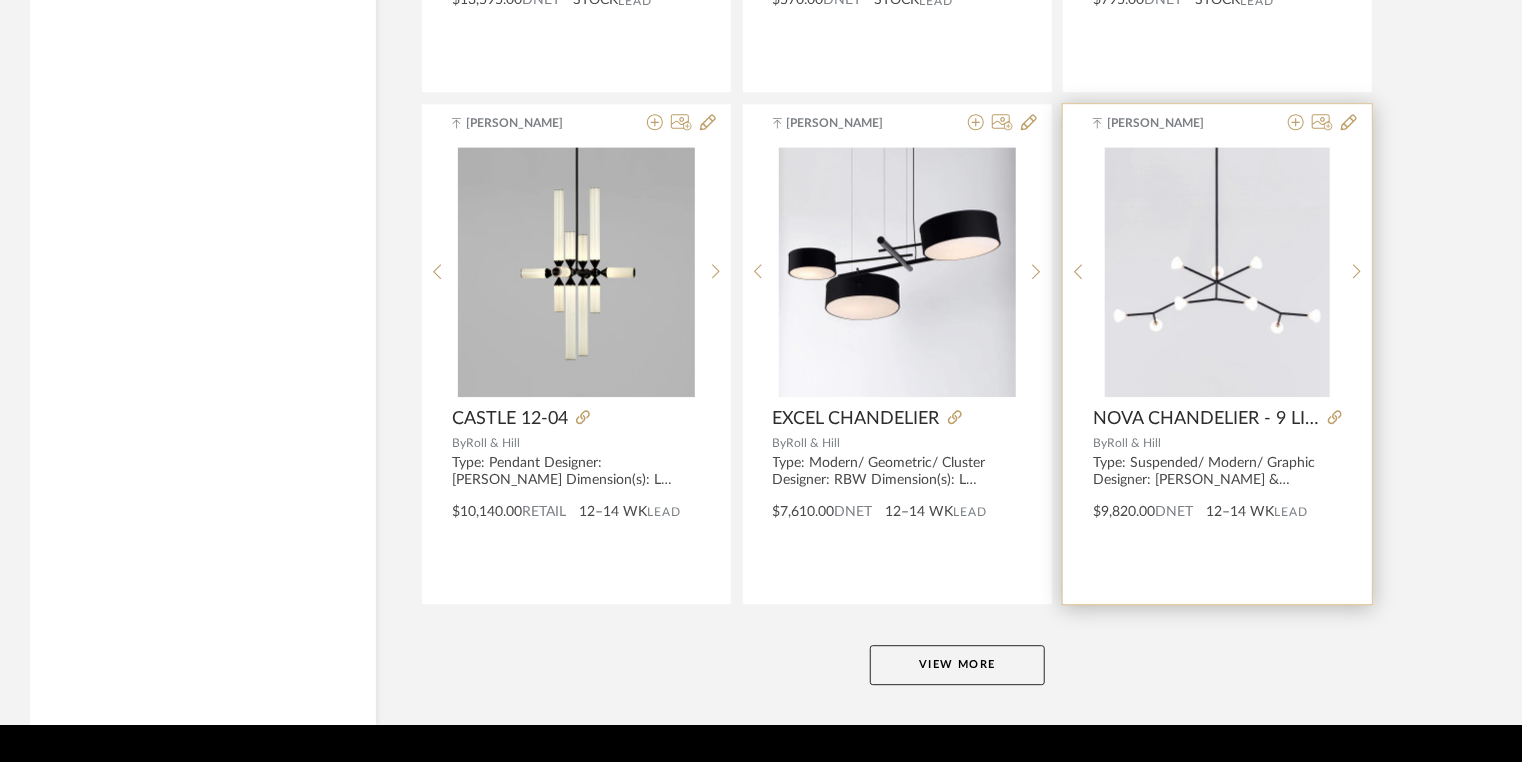 scroll, scrollTop: 36709, scrollLeft: 0, axis: vertical 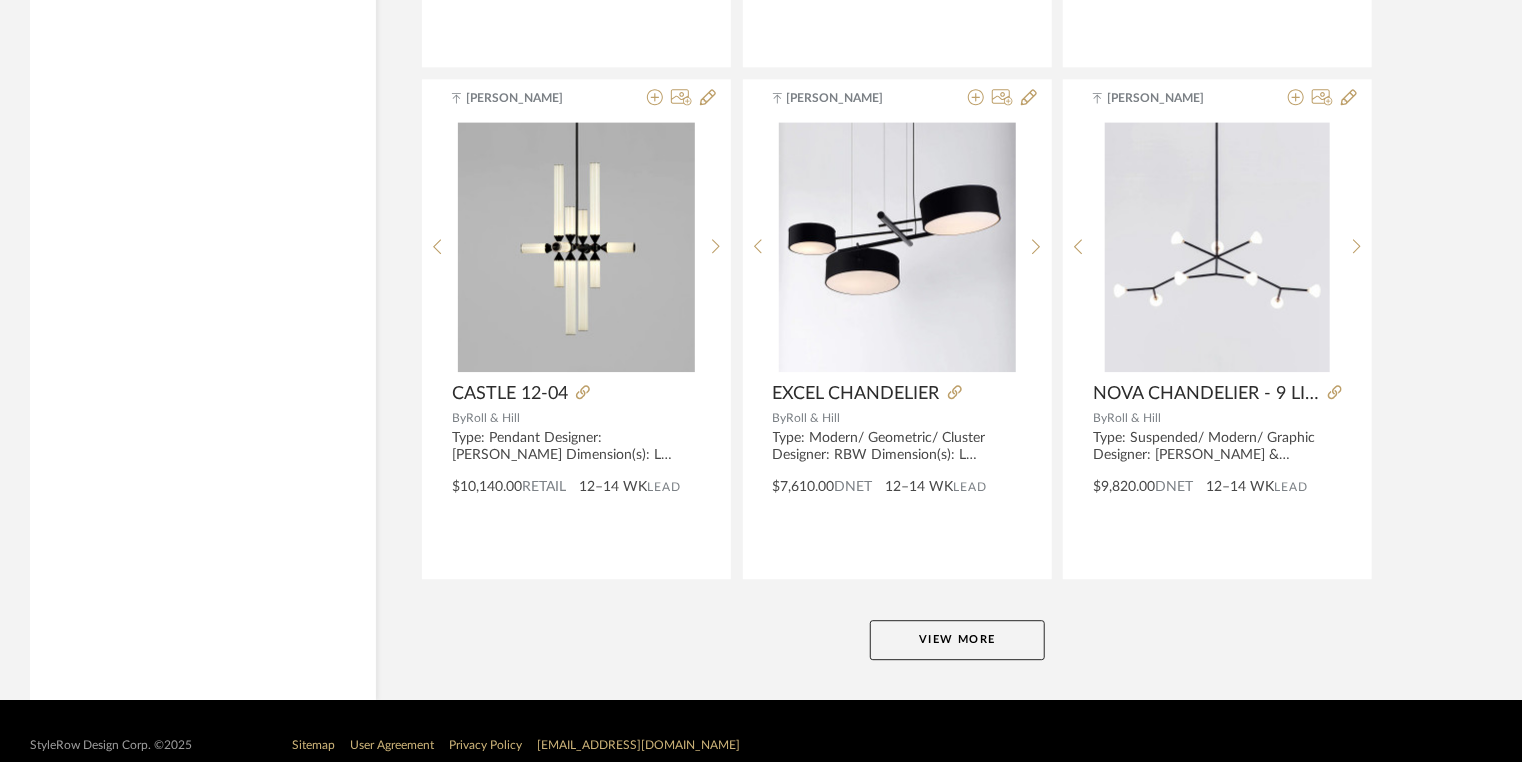 click on "View More" 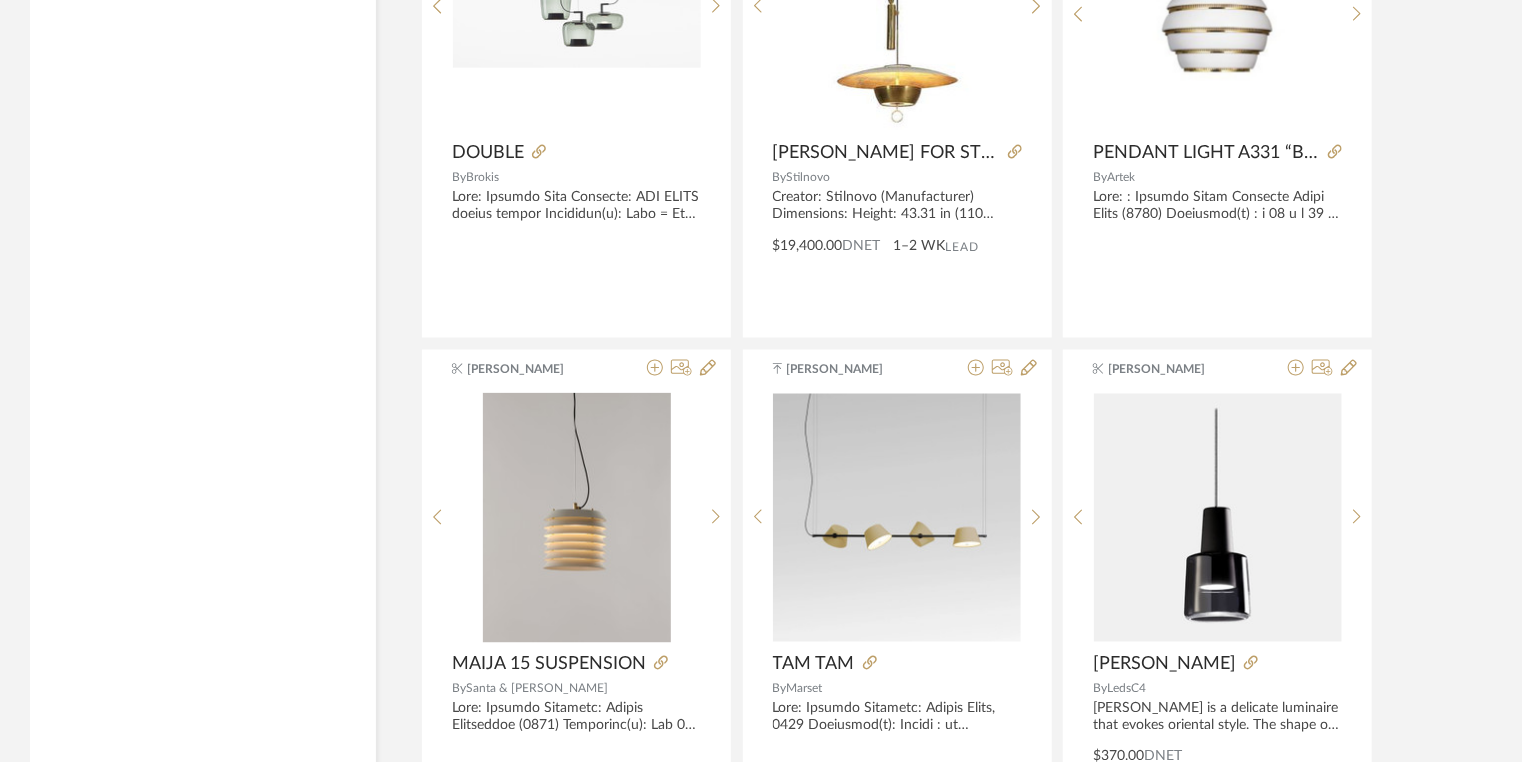 scroll, scrollTop: 39509, scrollLeft: 0, axis: vertical 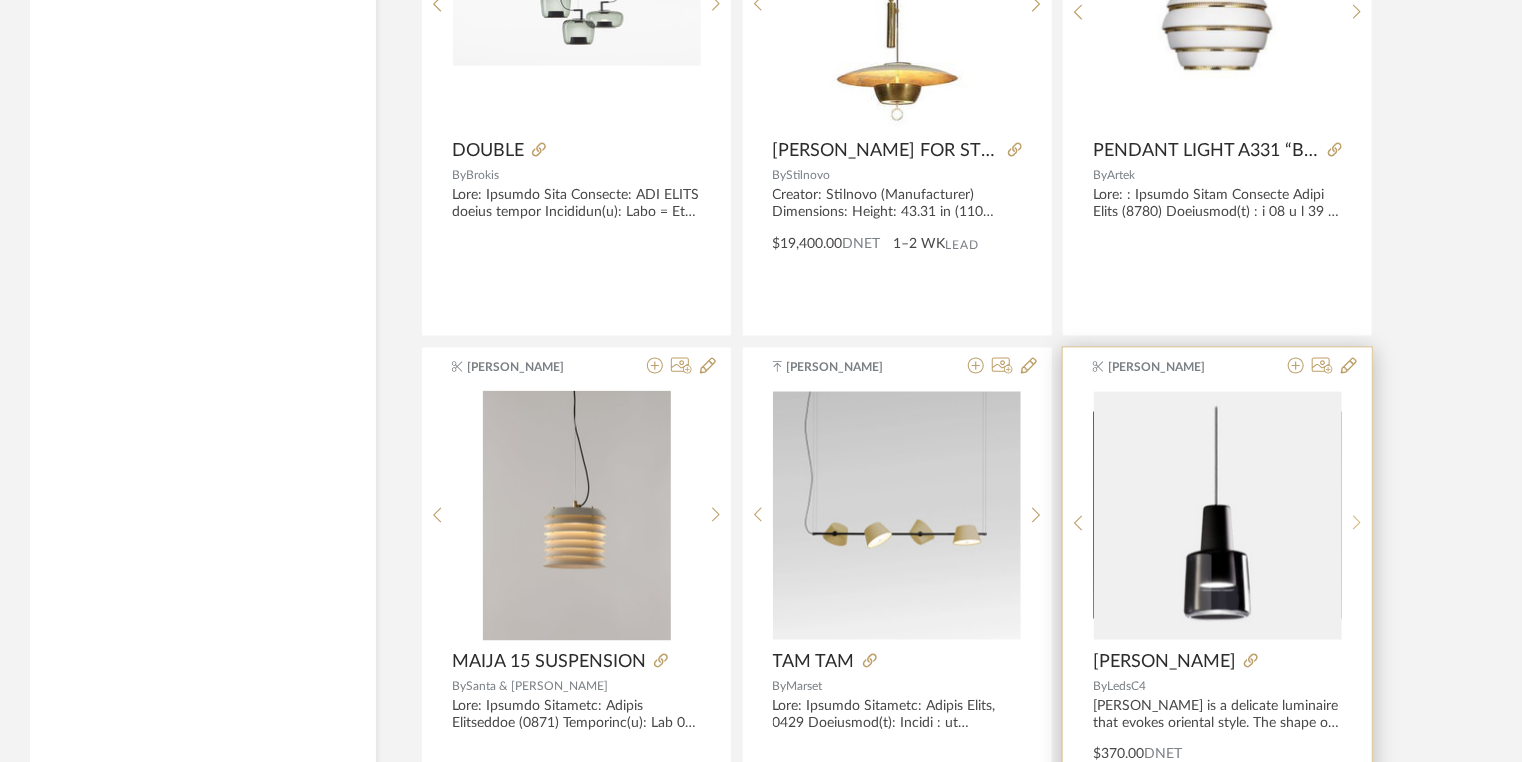 click 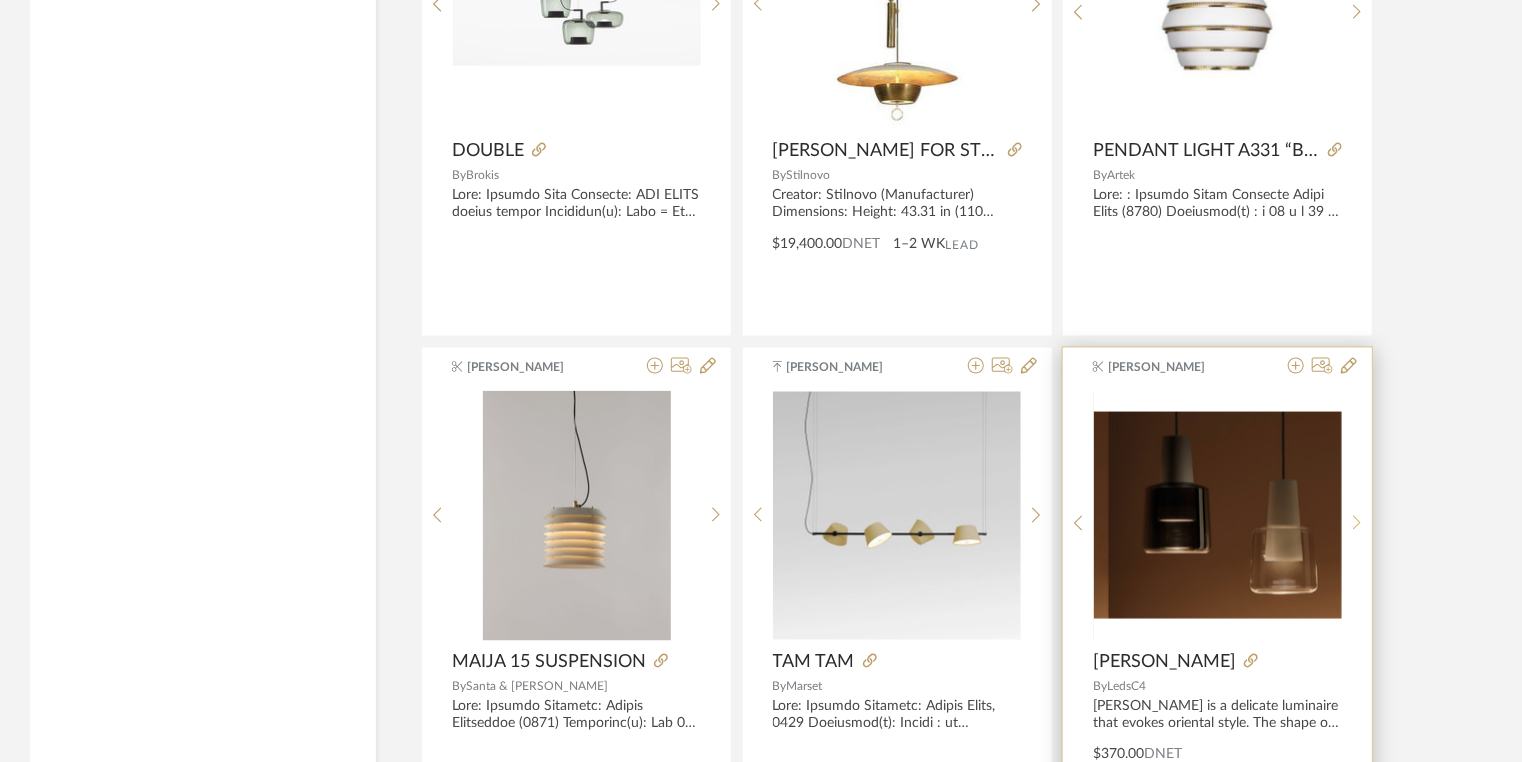 click 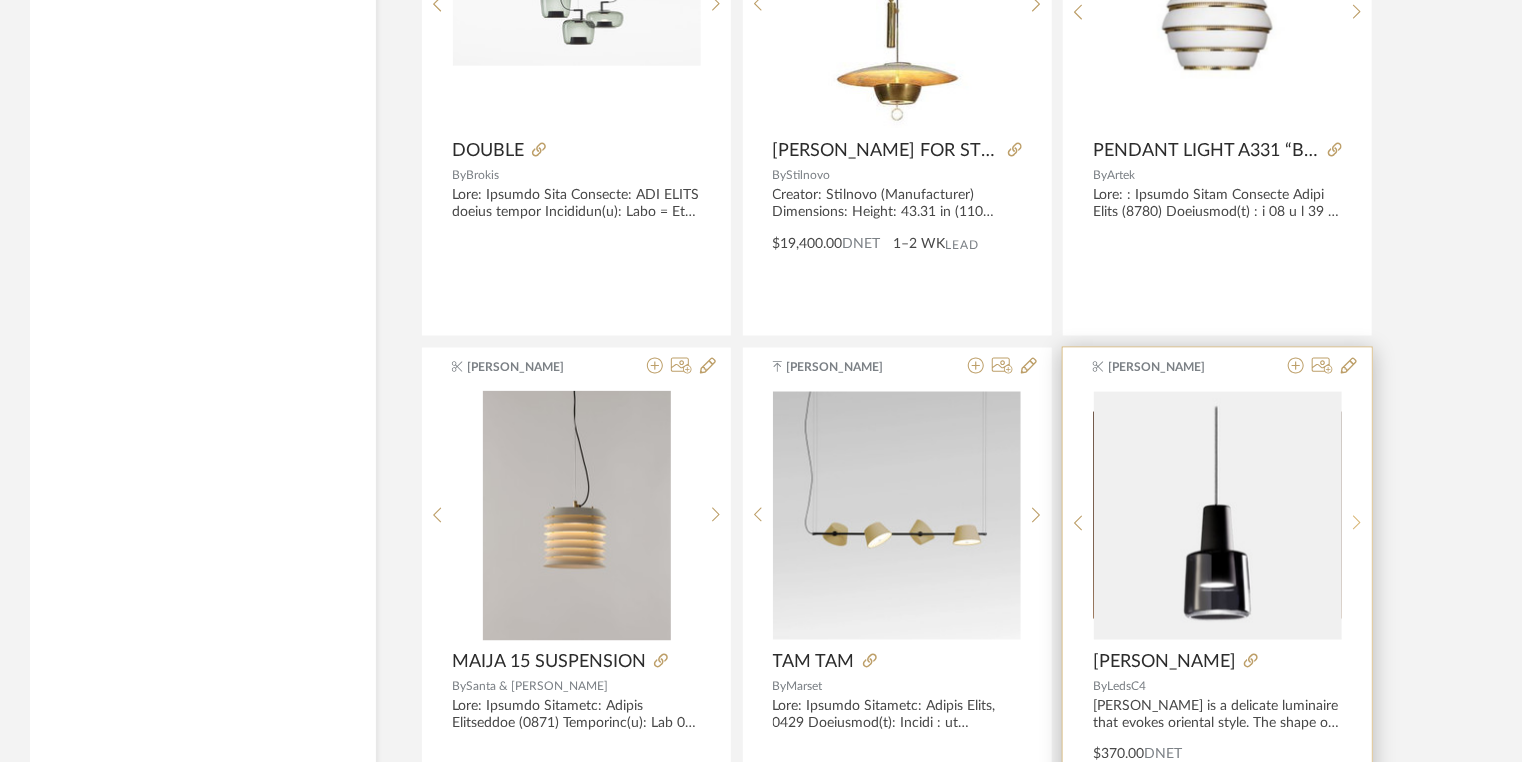 click 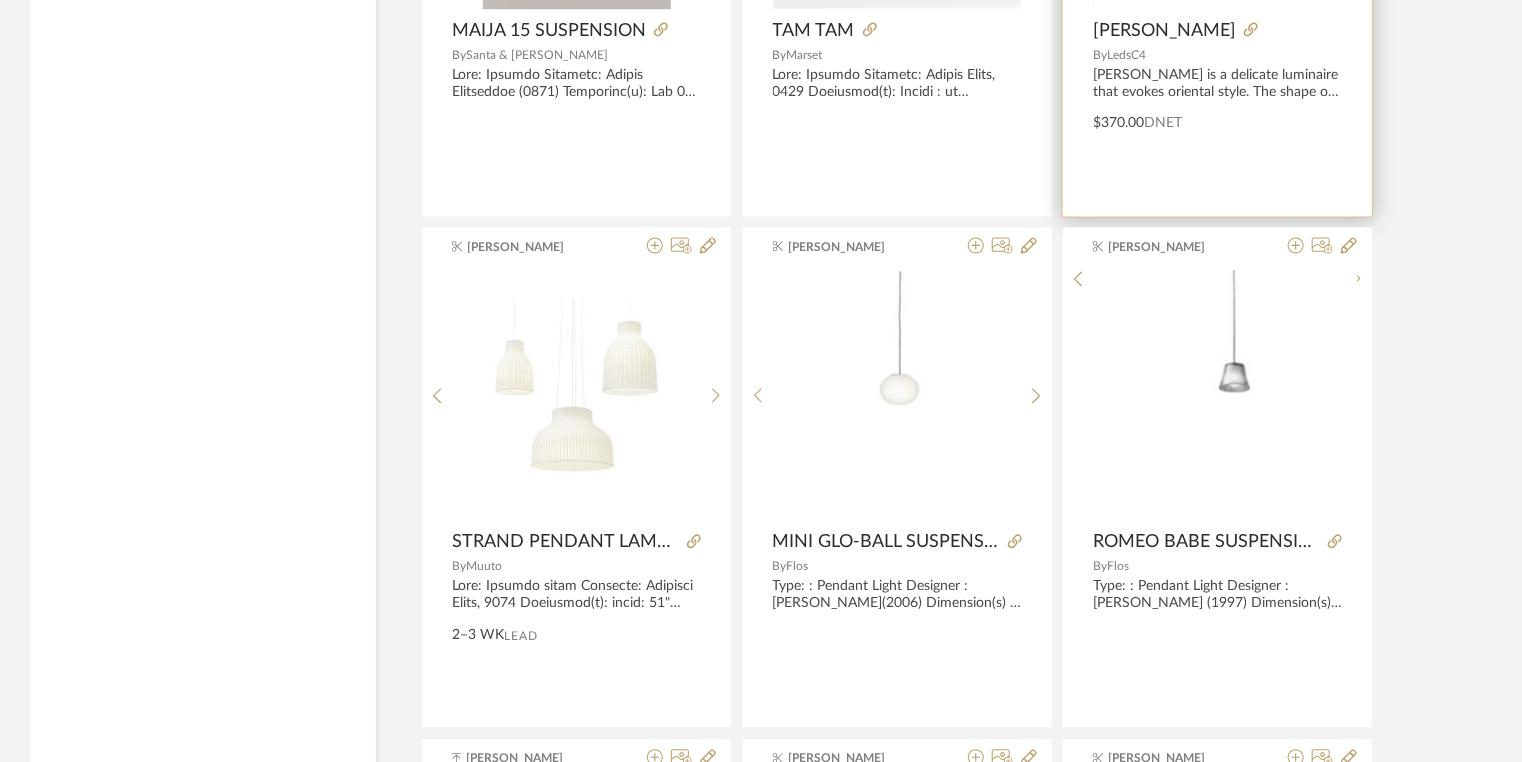 scroll, scrollTop: 40149, scrollLeft: 0, axis: vertical 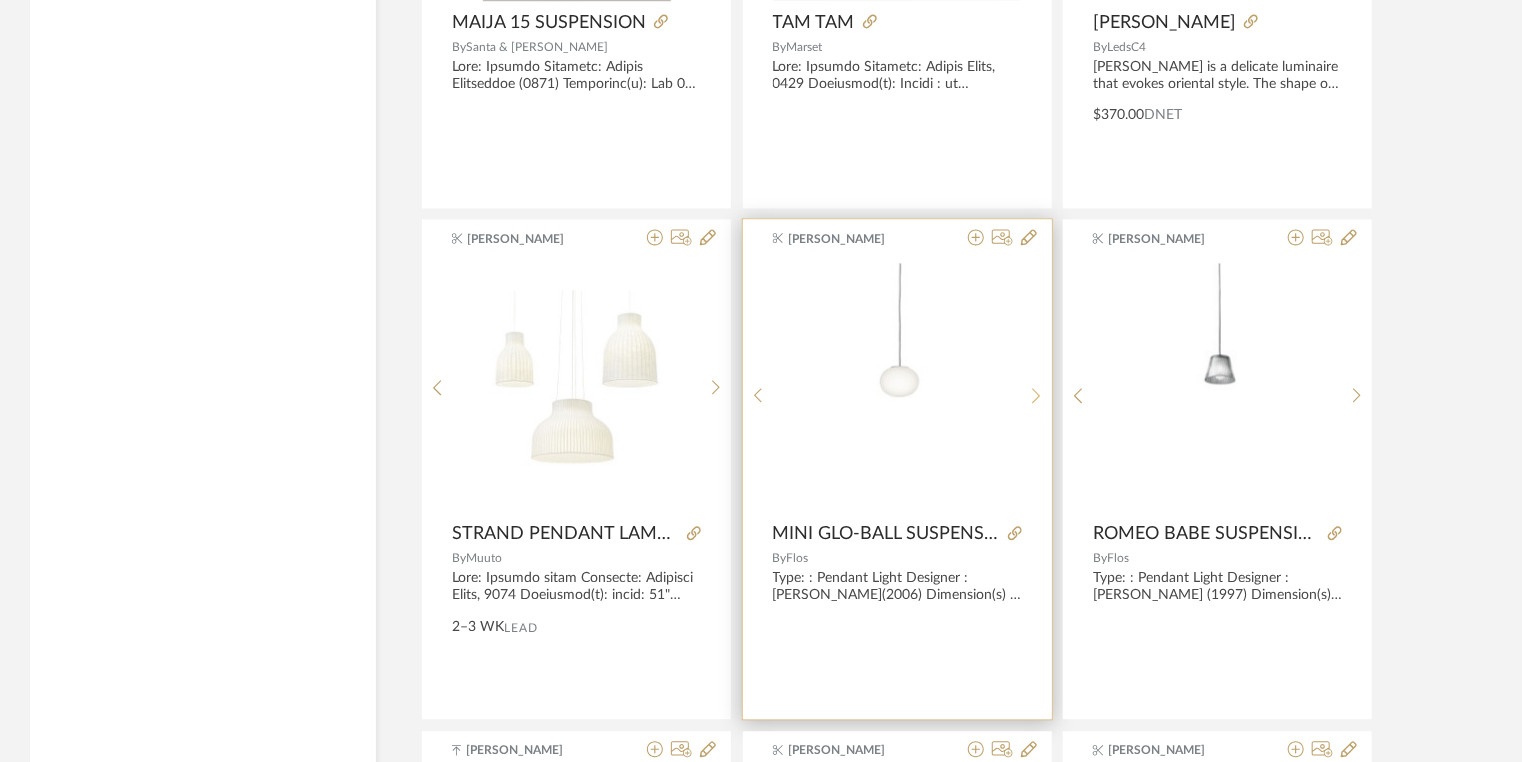 click at bounding box center [1036, 395] 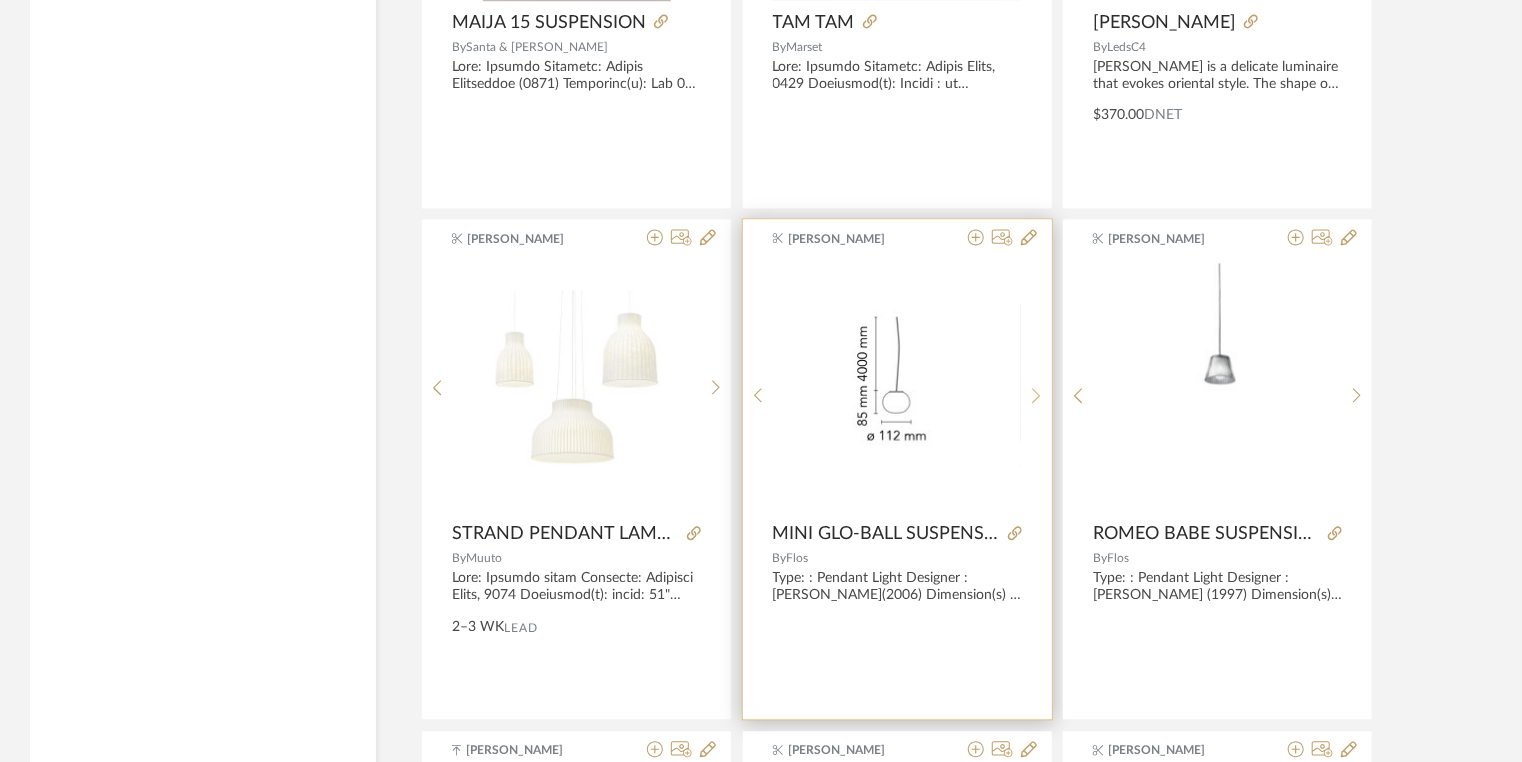 click at bounding box center [1036, 395] 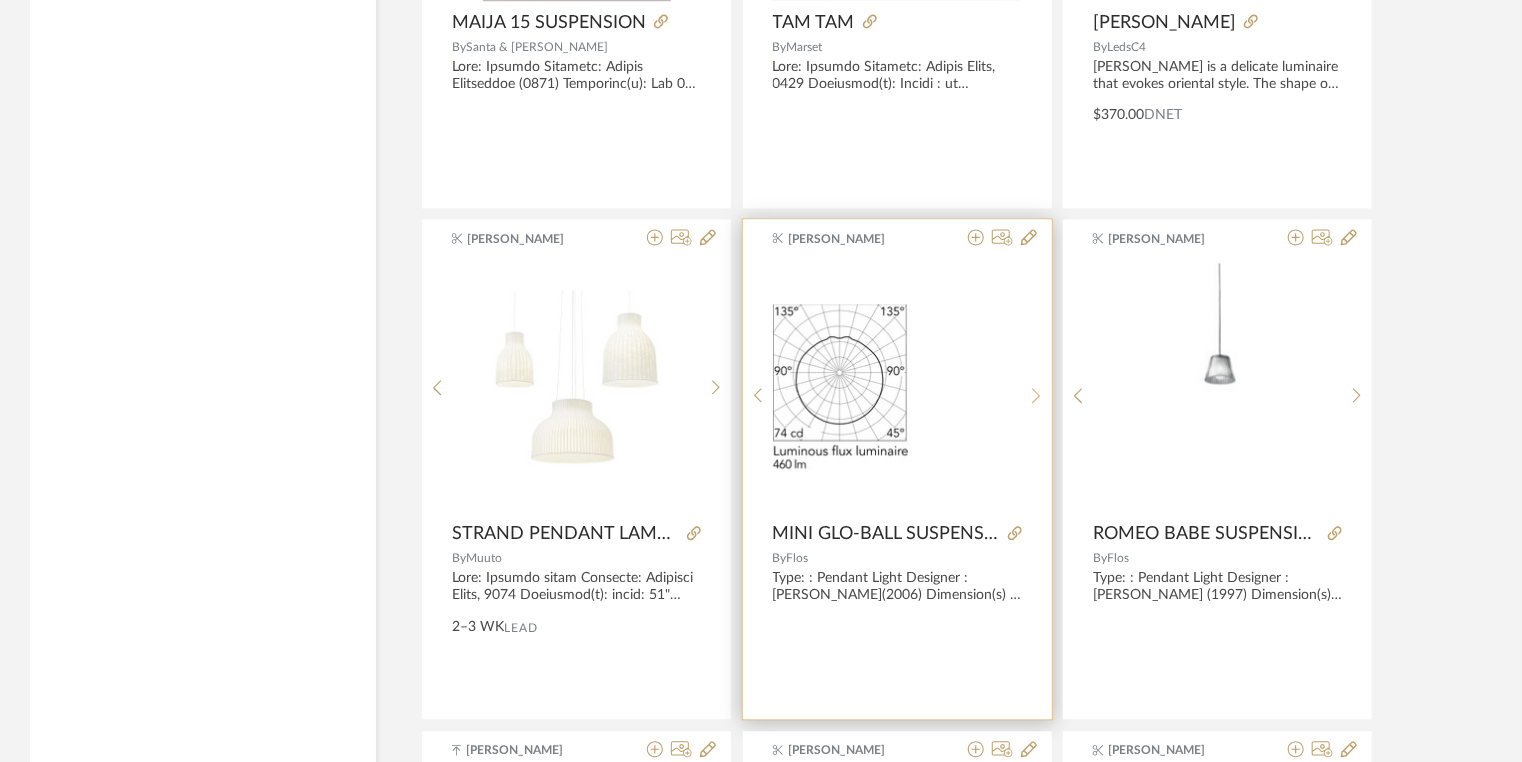click at bounding box center (1036, 395) 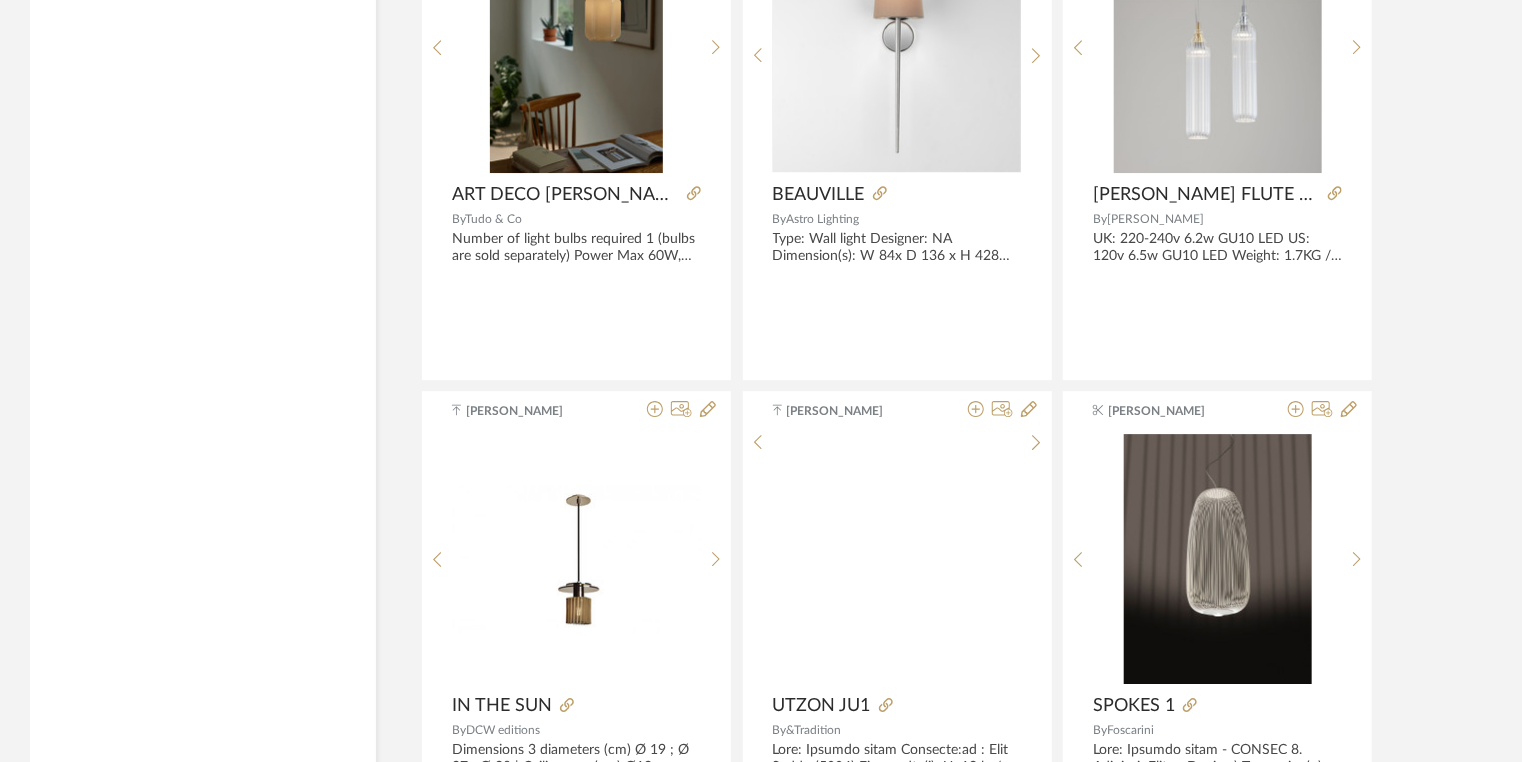 scroll, scrollTop: 41109, scrollLeft: 0, axis: vertical 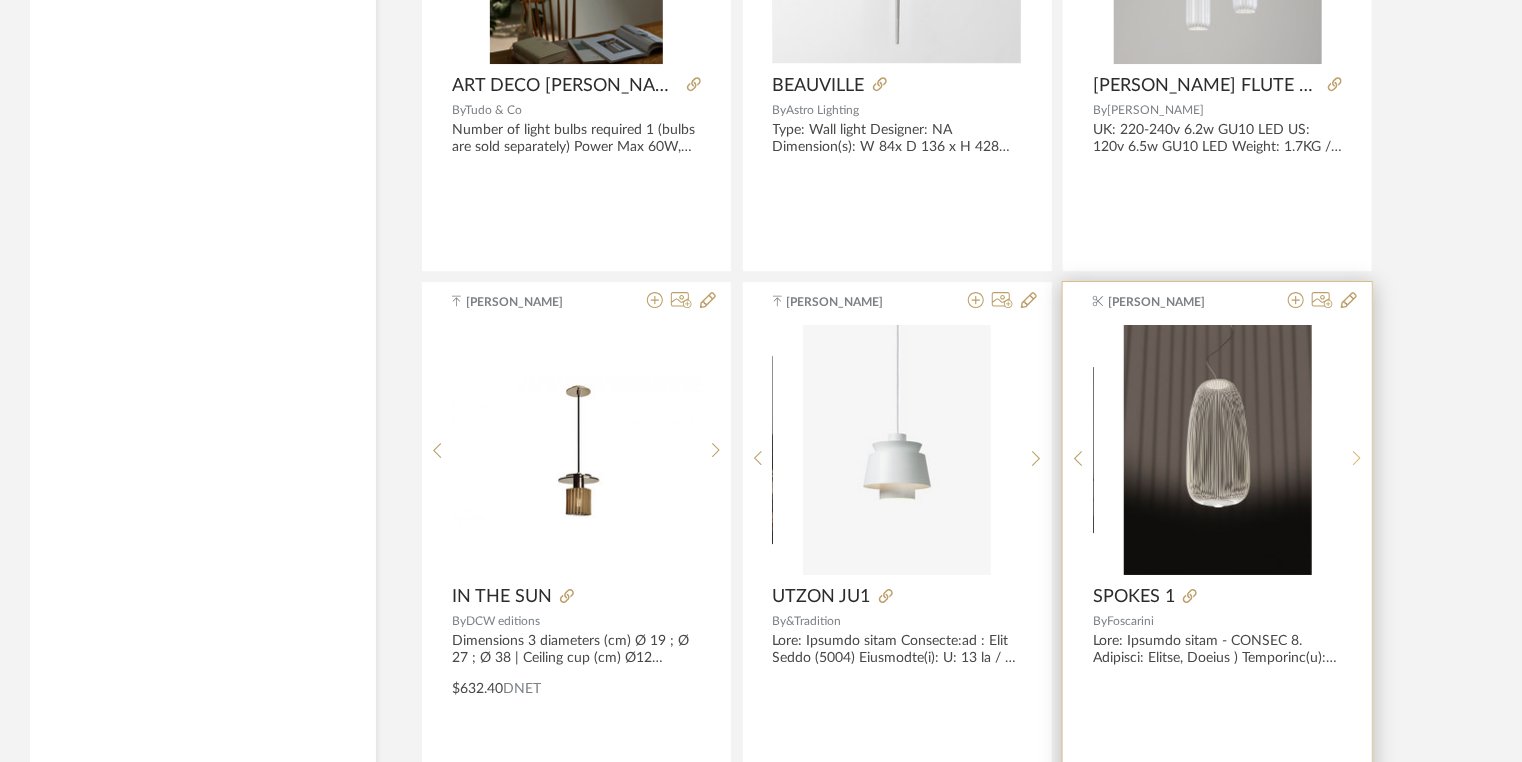 click 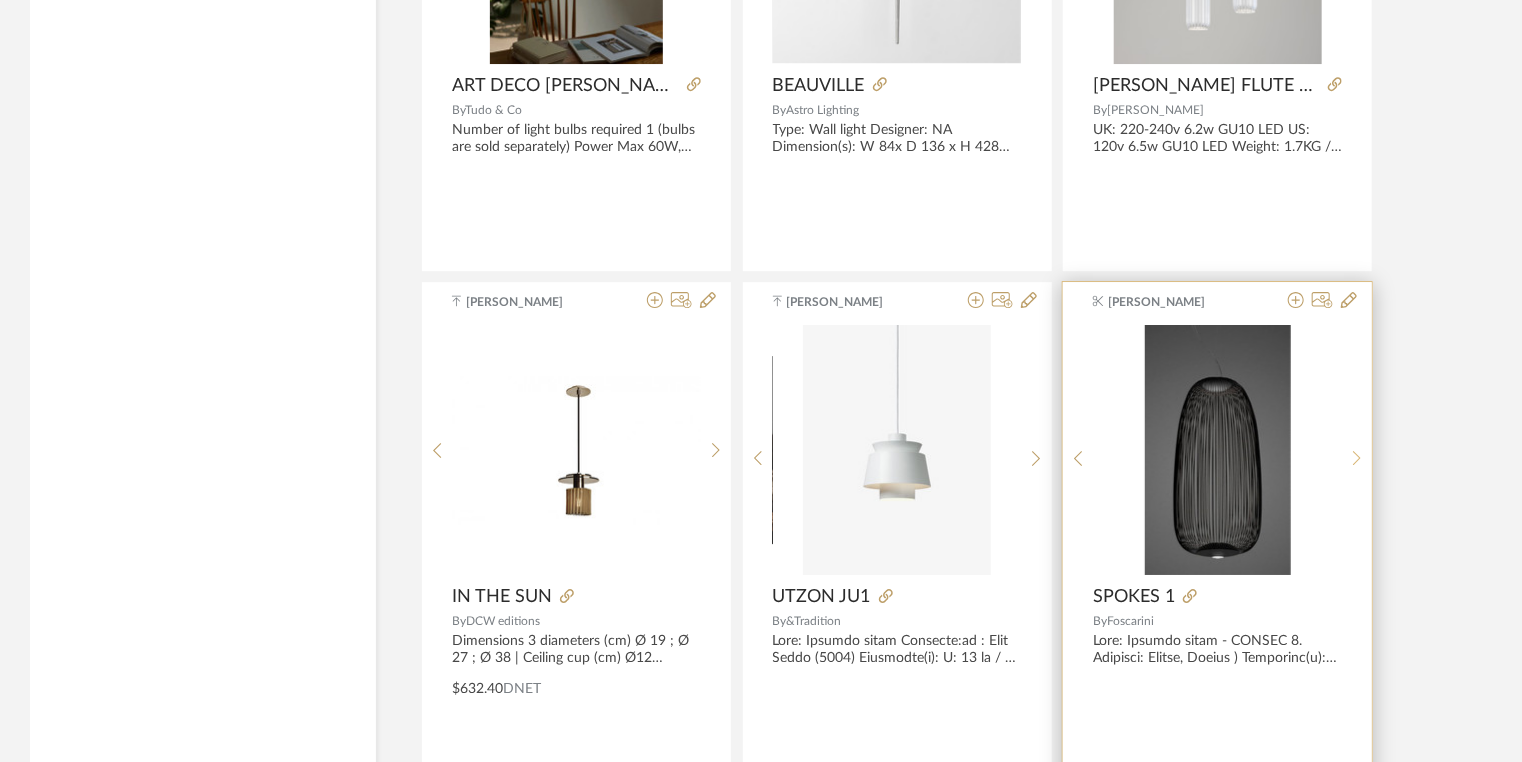 click 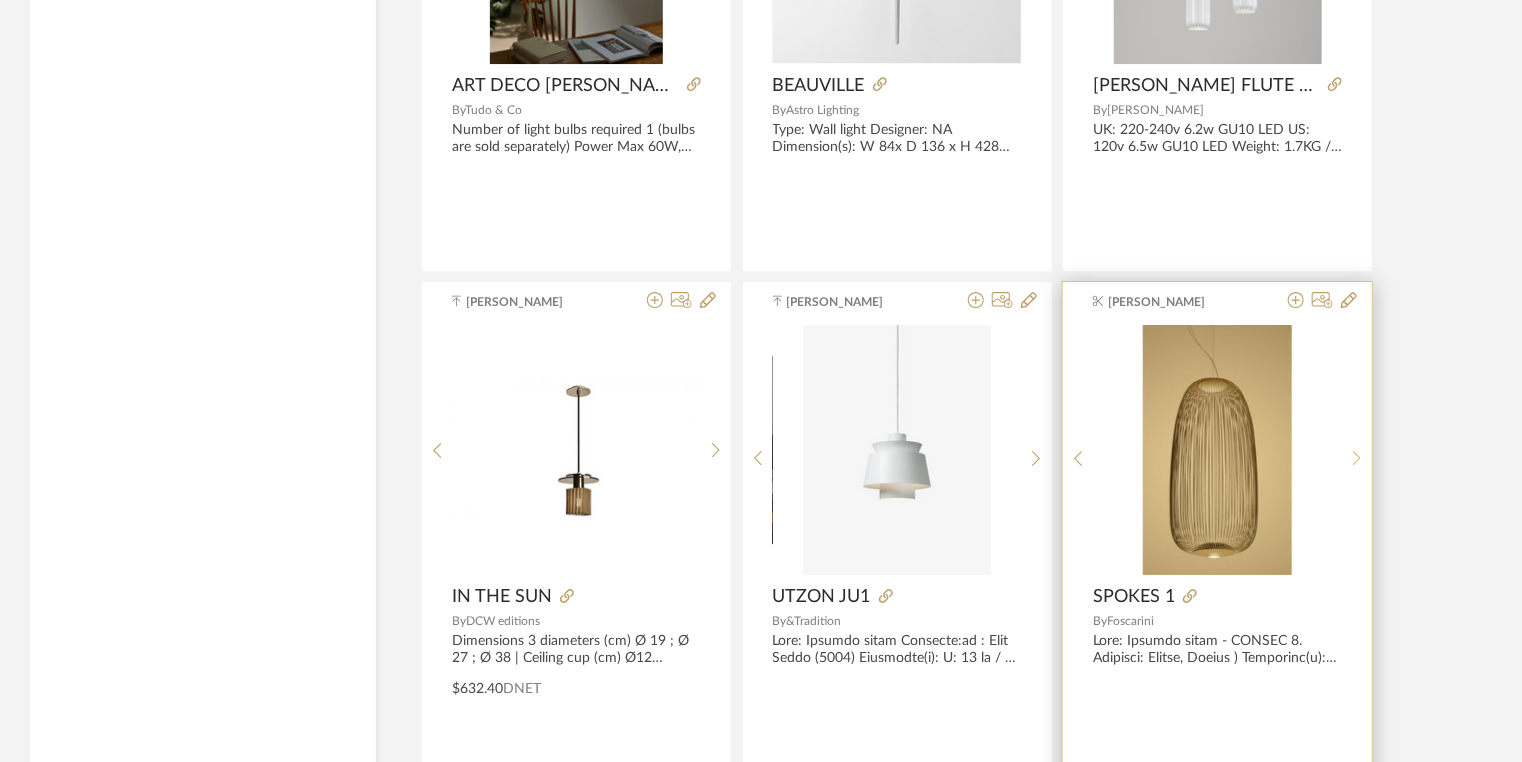 click 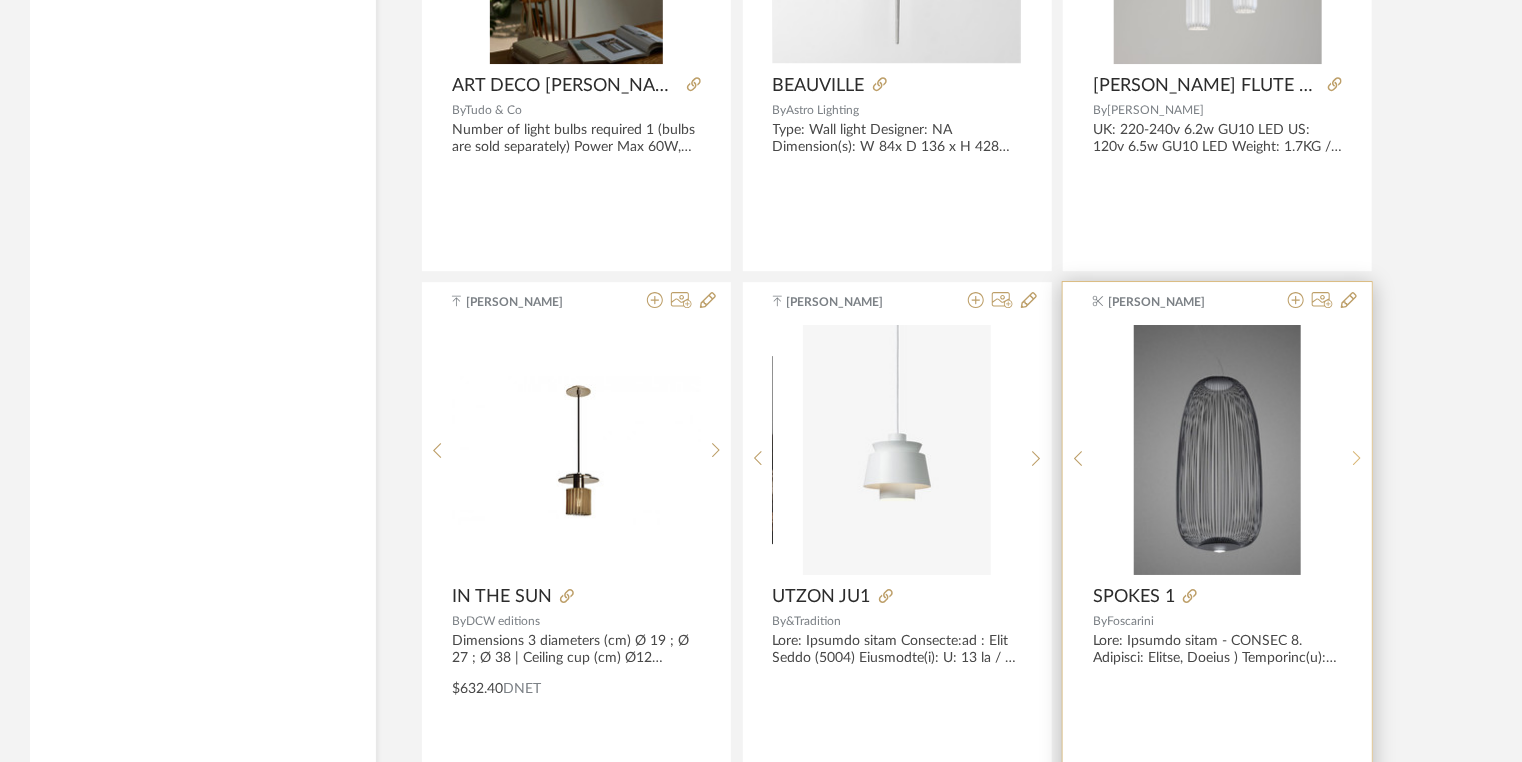 click 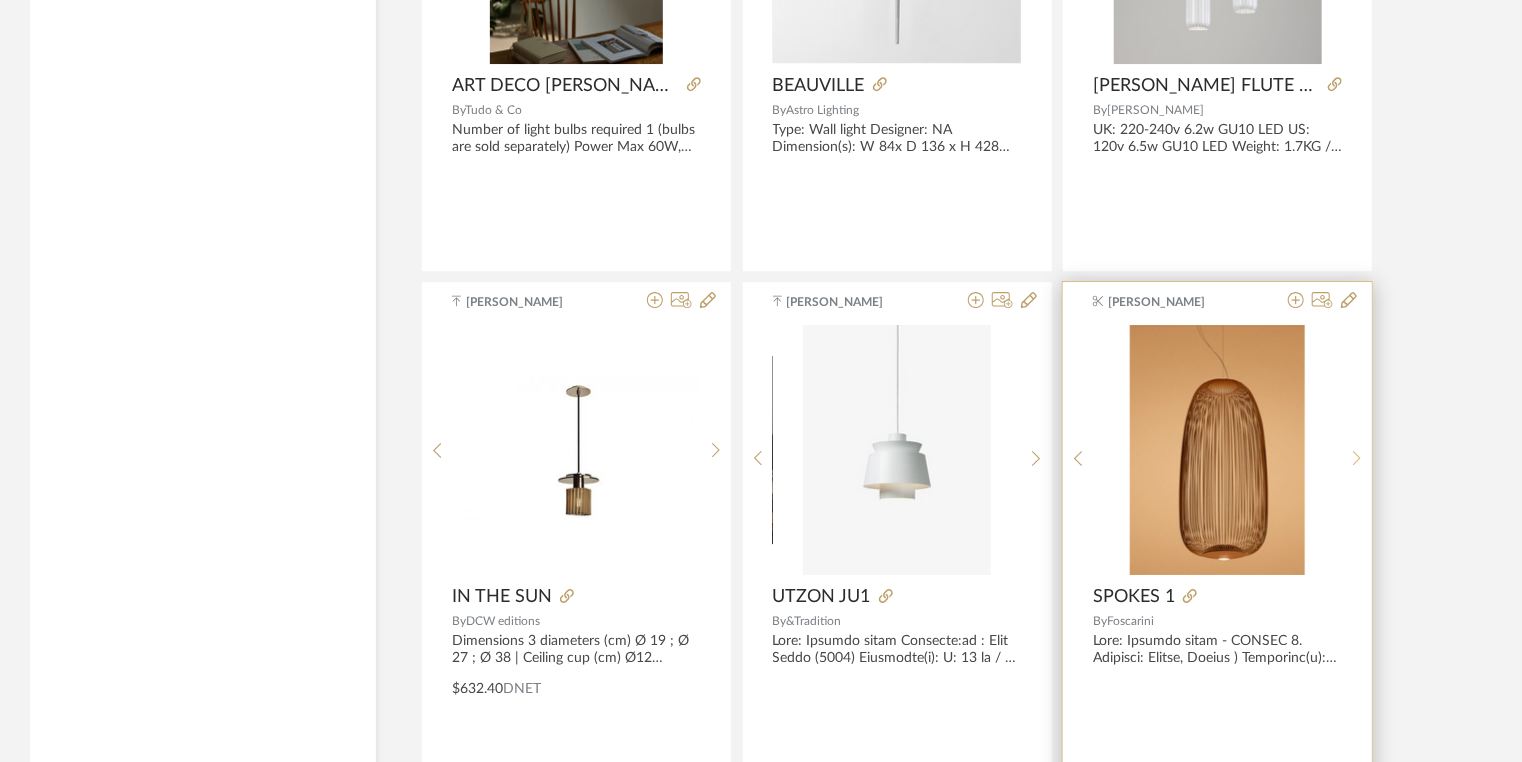 click 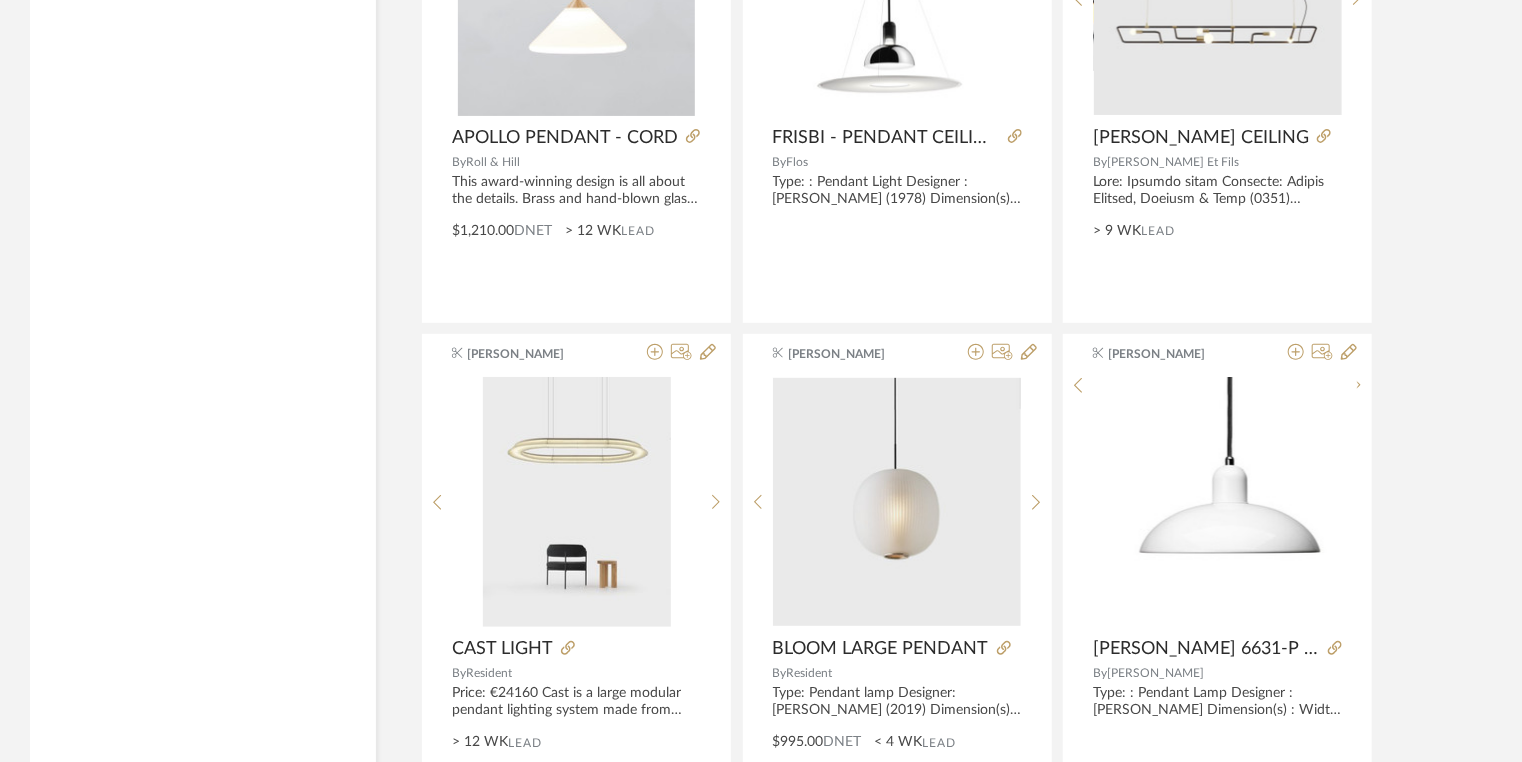 scroll, scrollTop: 42149, scrollLeft: 0, axis: vertical 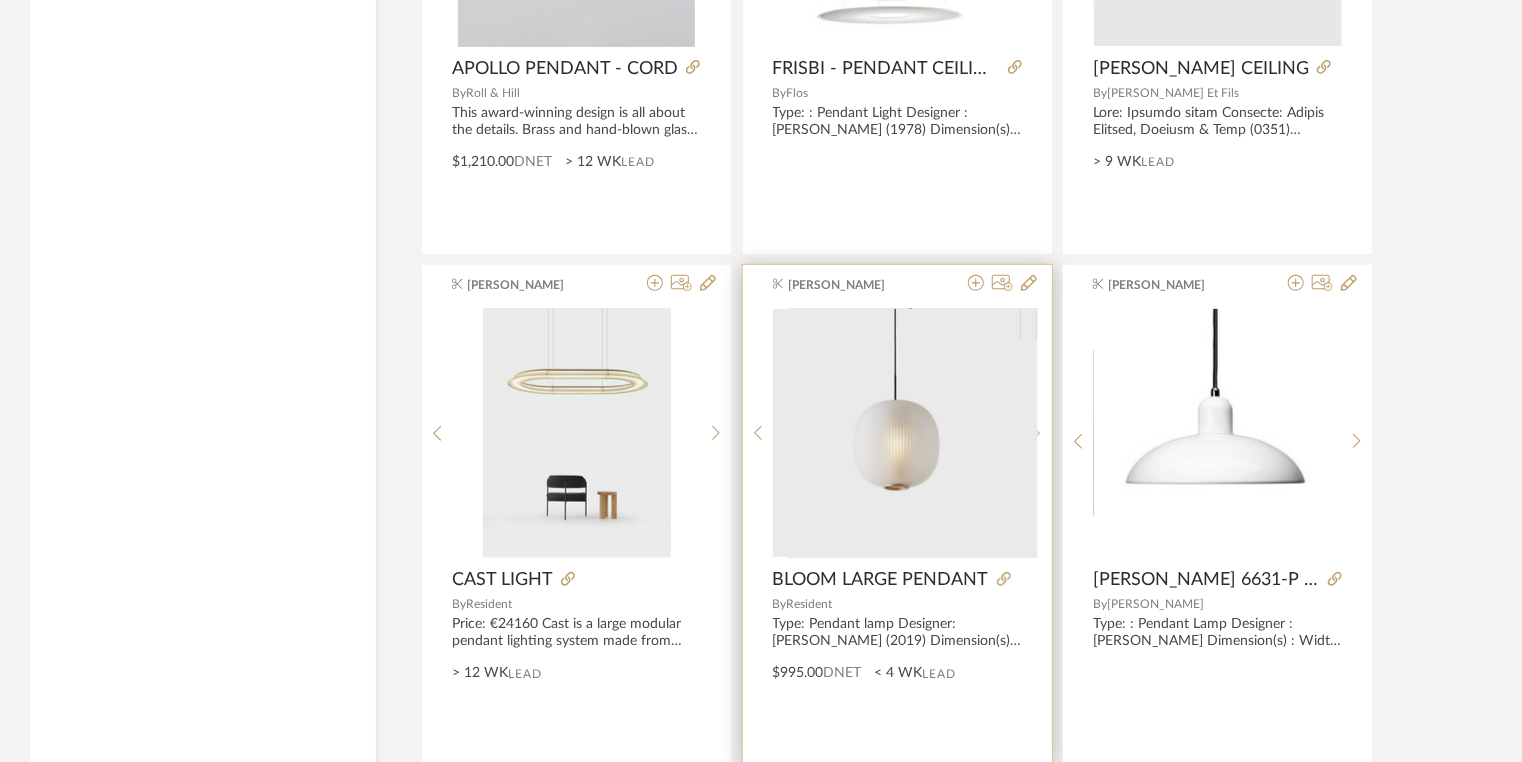 click 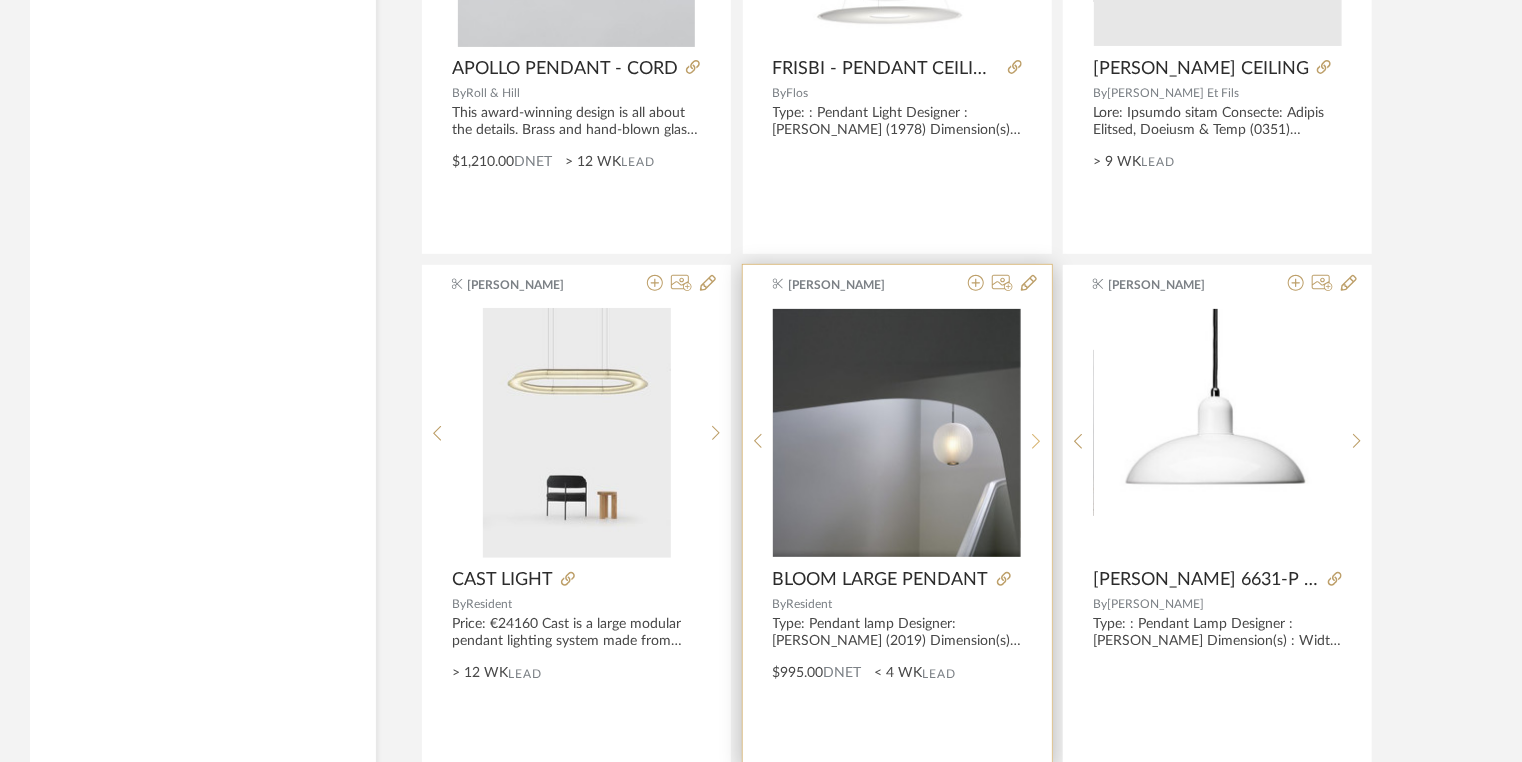 click 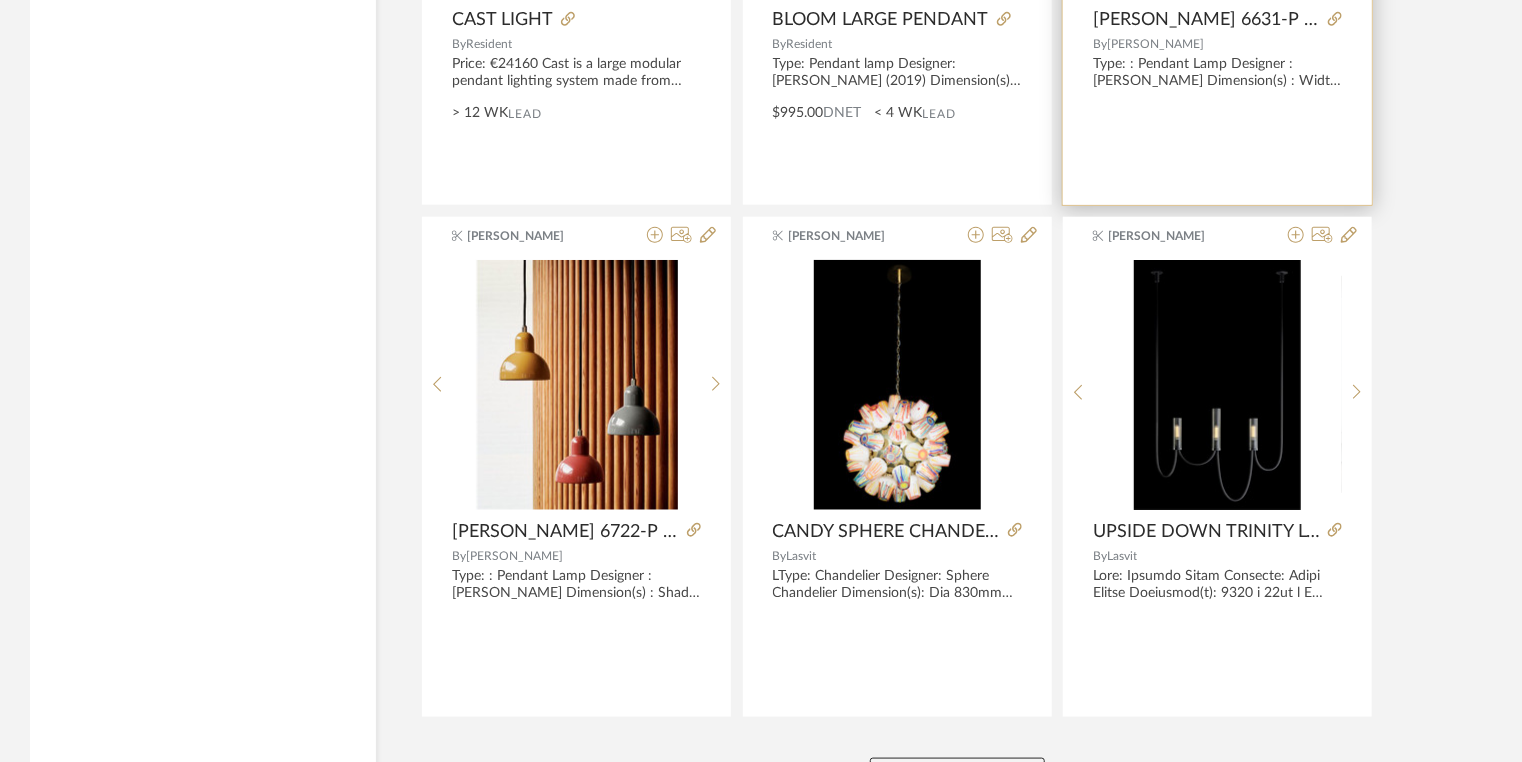 scroll, scrollTop: 42843, scrollLeft: 0, axis: vertical 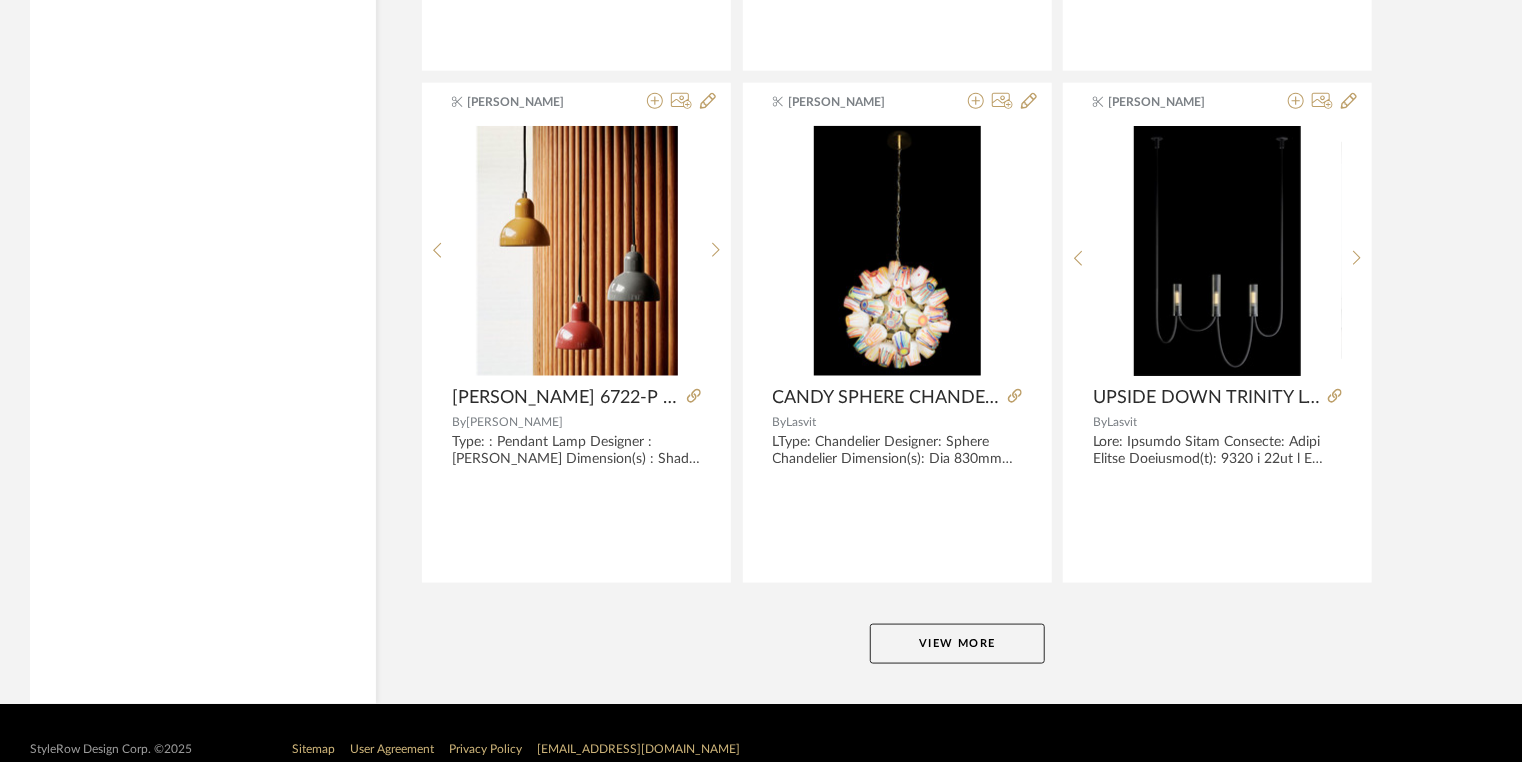 click on "View More" 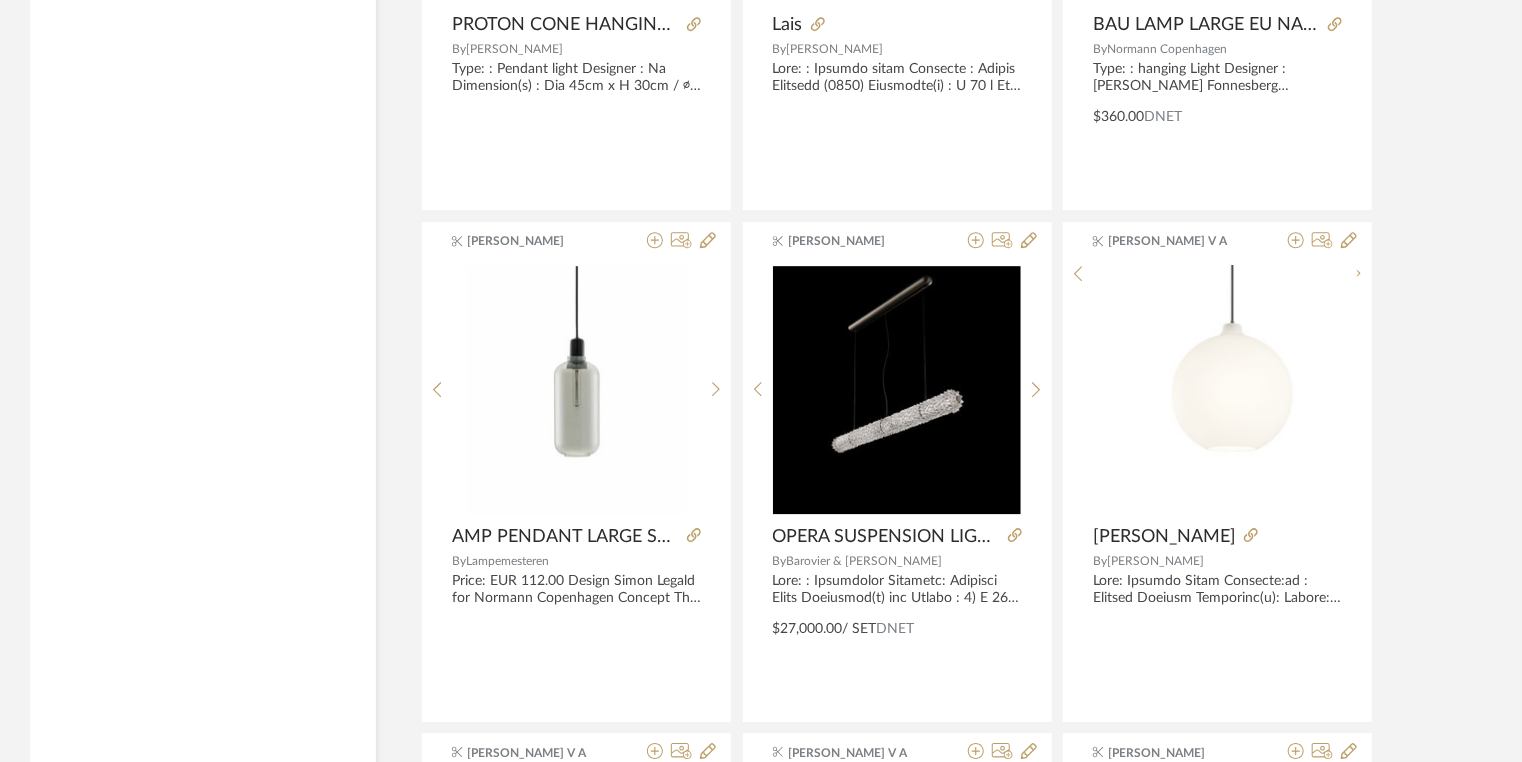 scroll, scrollTop: 44763, scrollLeft: 0, axis: vertical 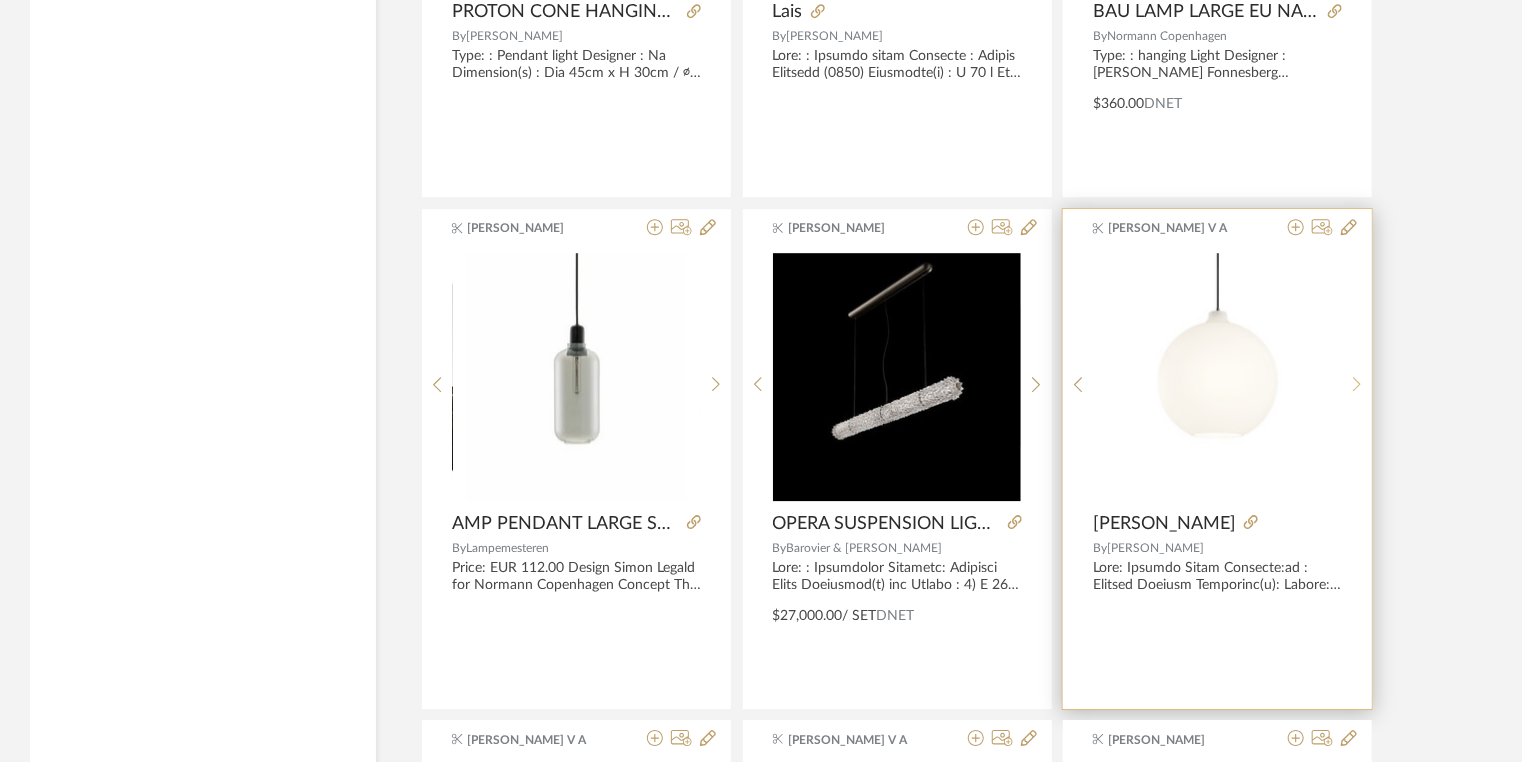click 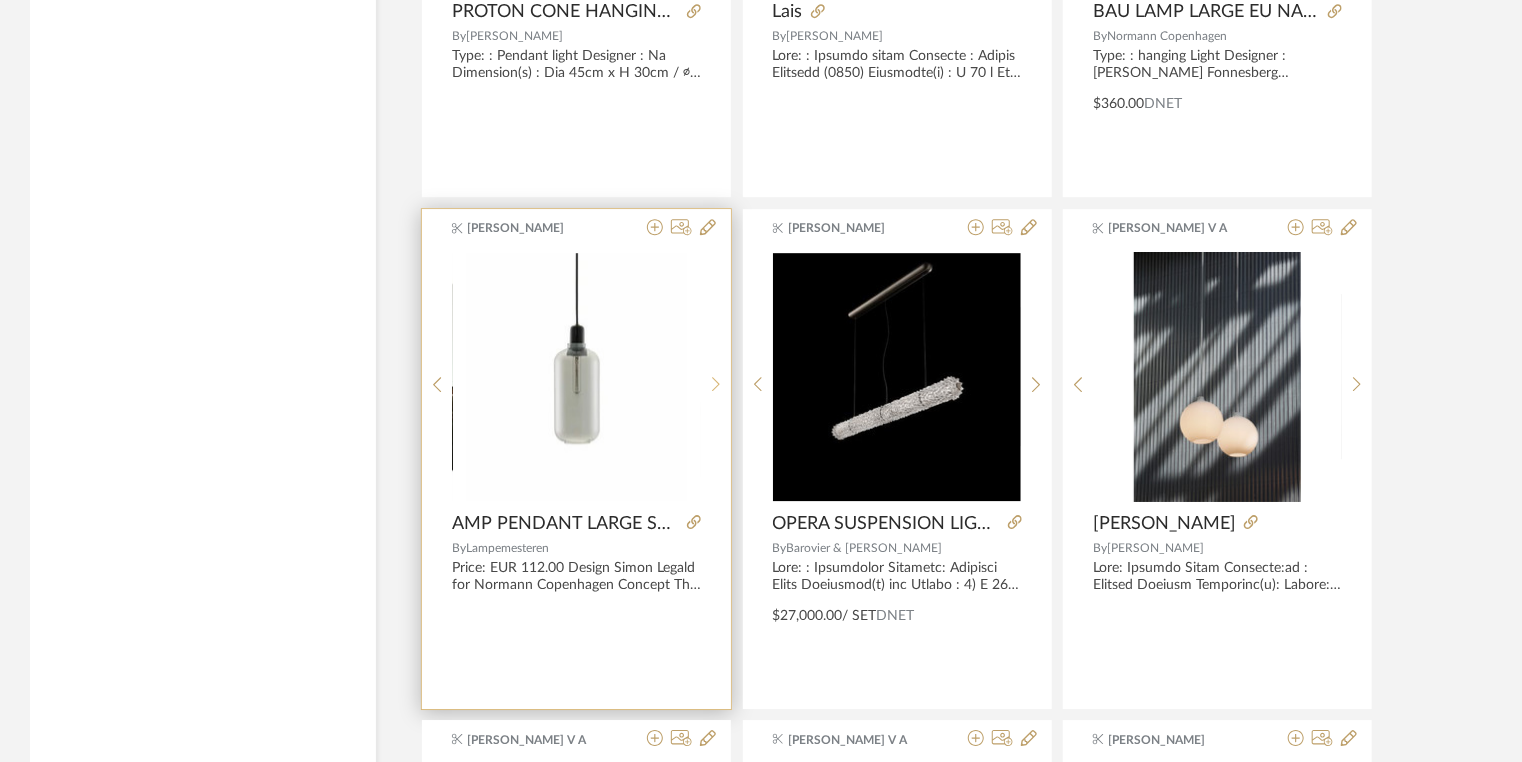 click at bounding box center (716, 384) 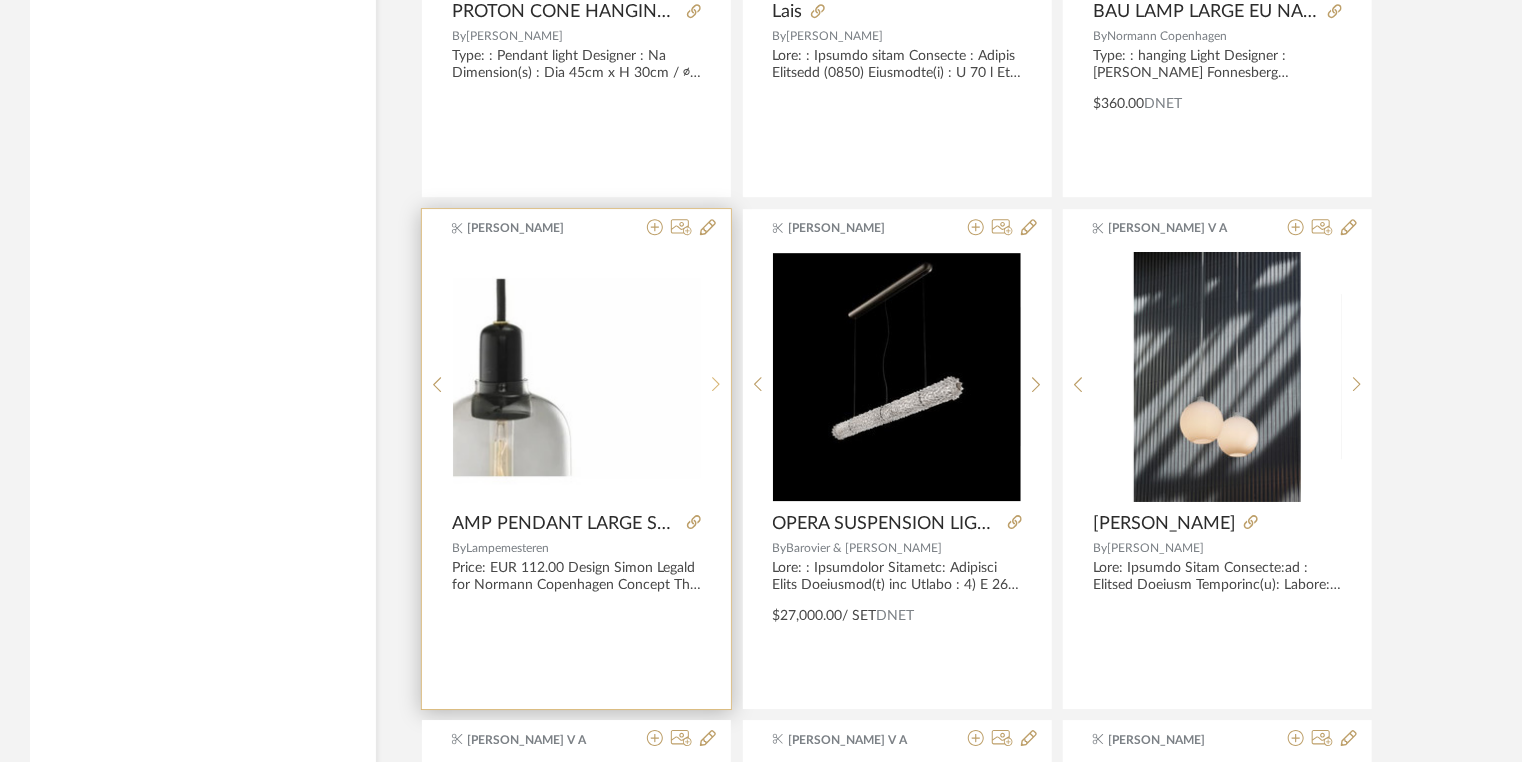 click at bounding box center (716, 384) 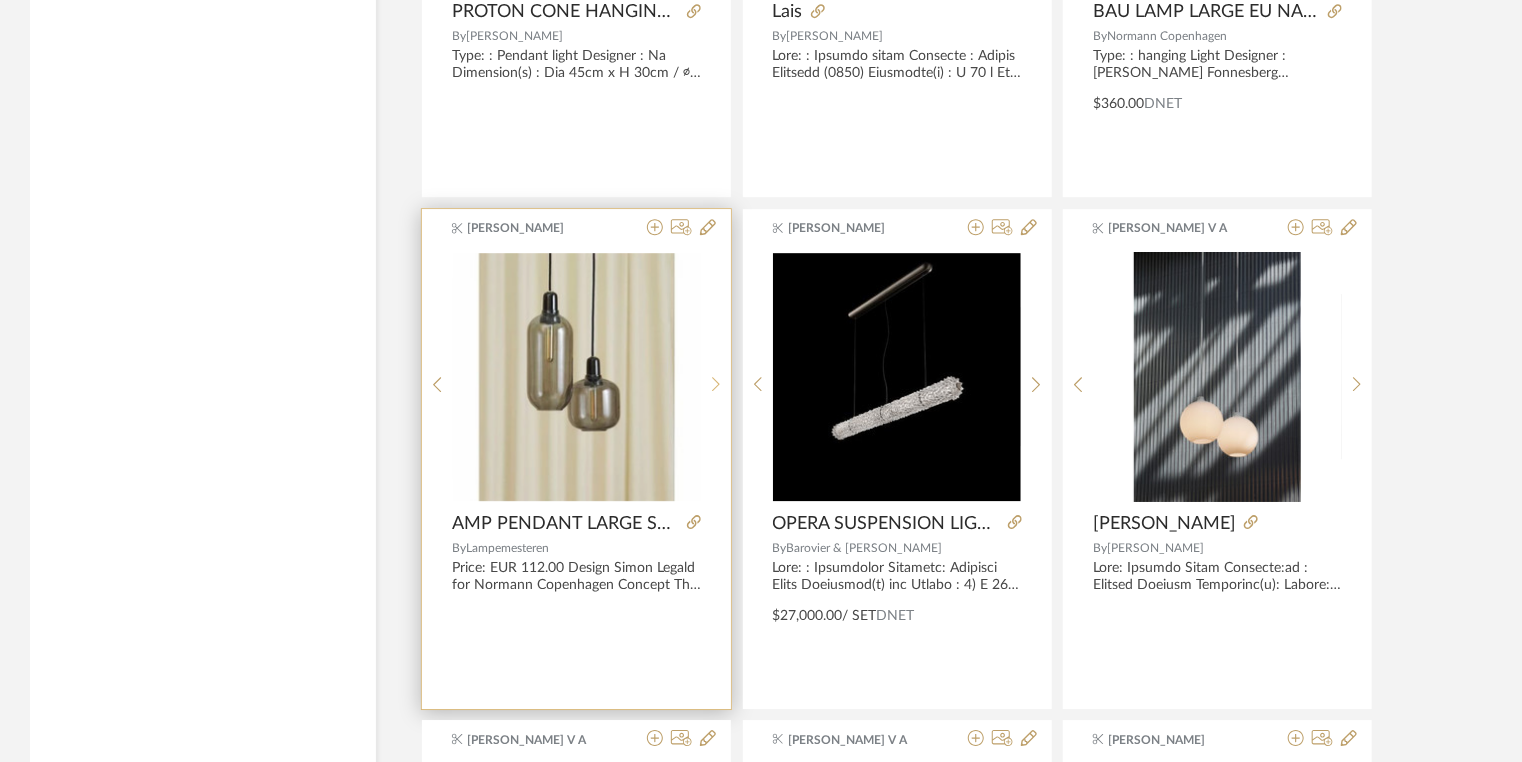 click at bounding box center [716, 384] 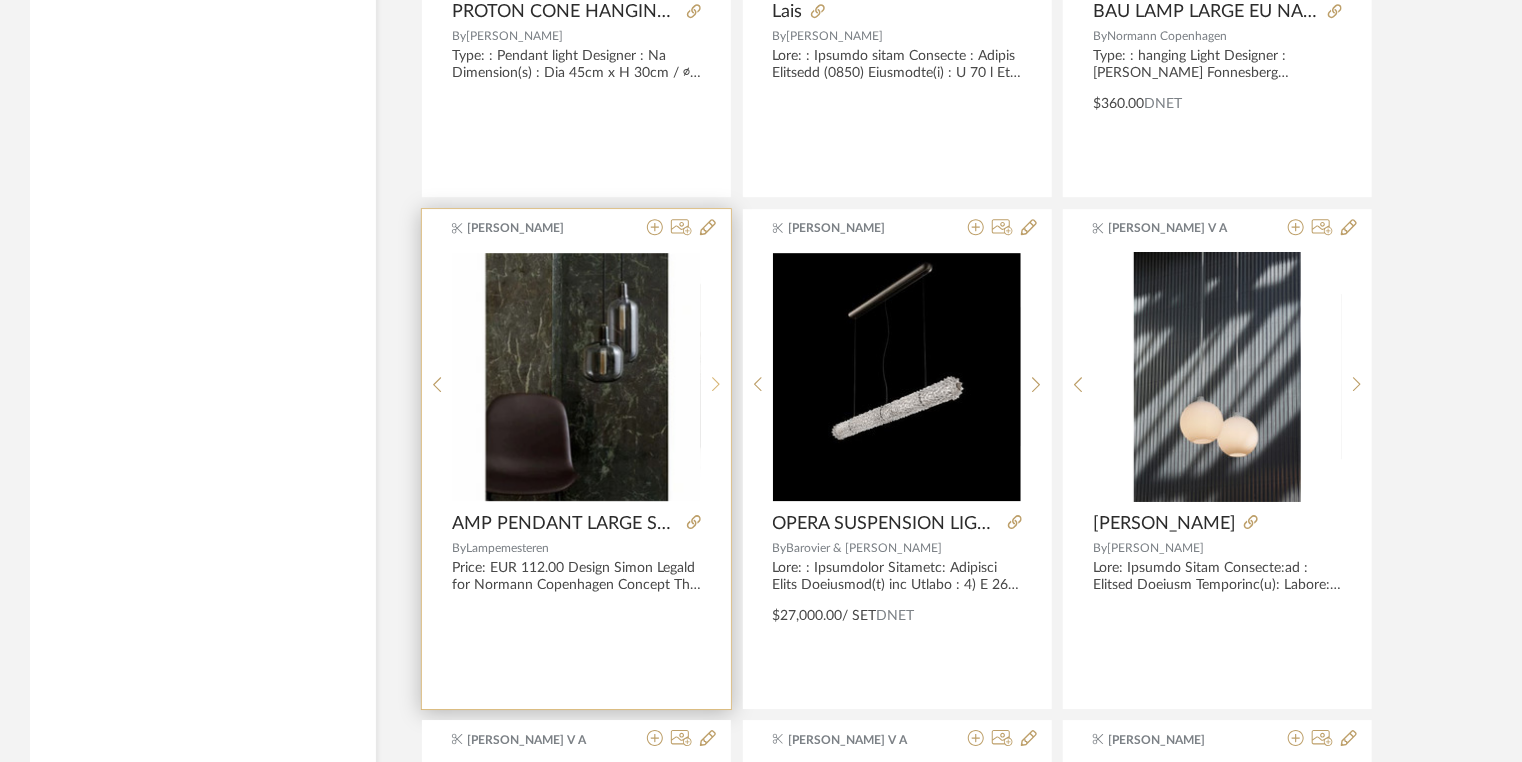 click at bounding box center [716, 384] 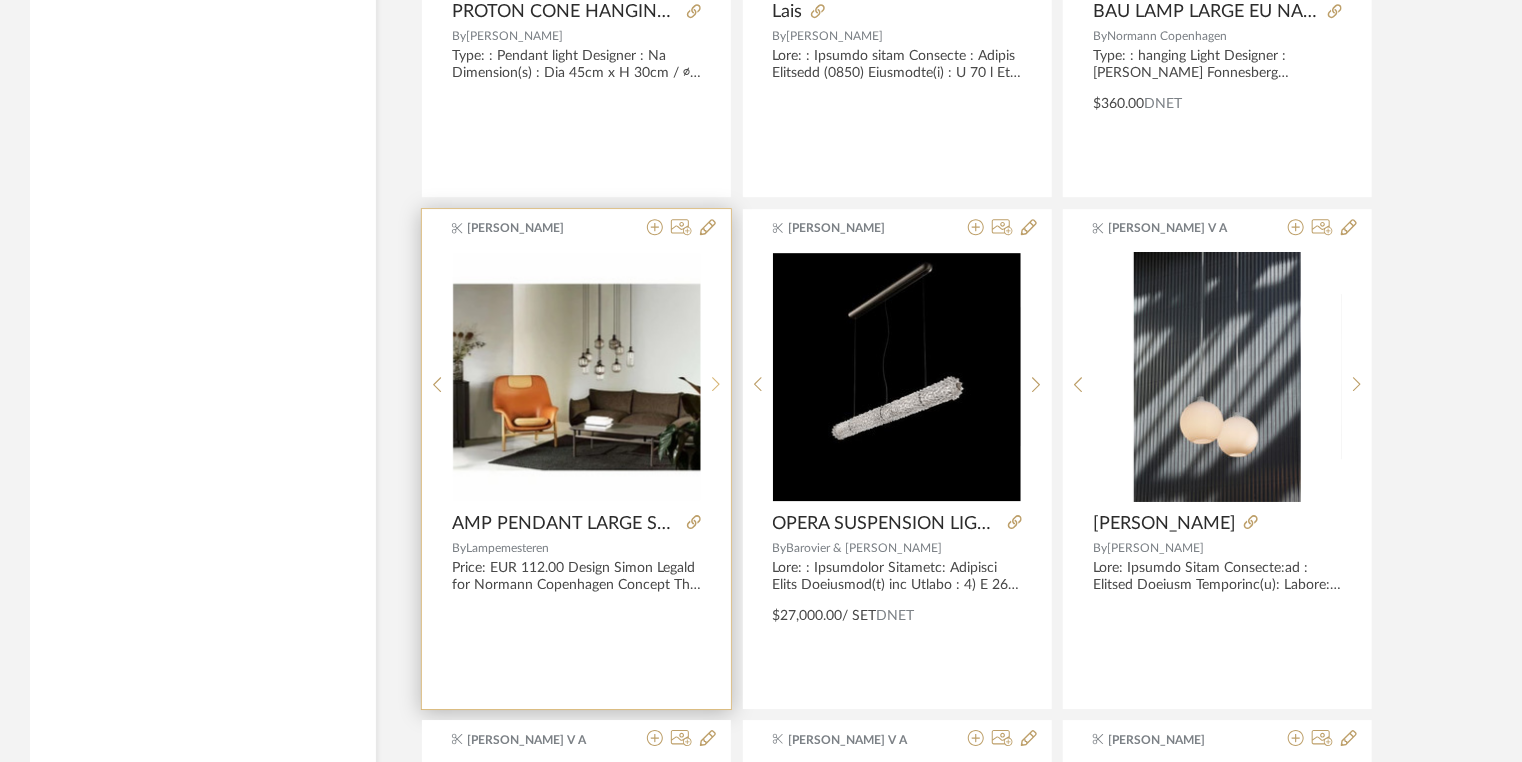 click at bounding box center [716, 384] 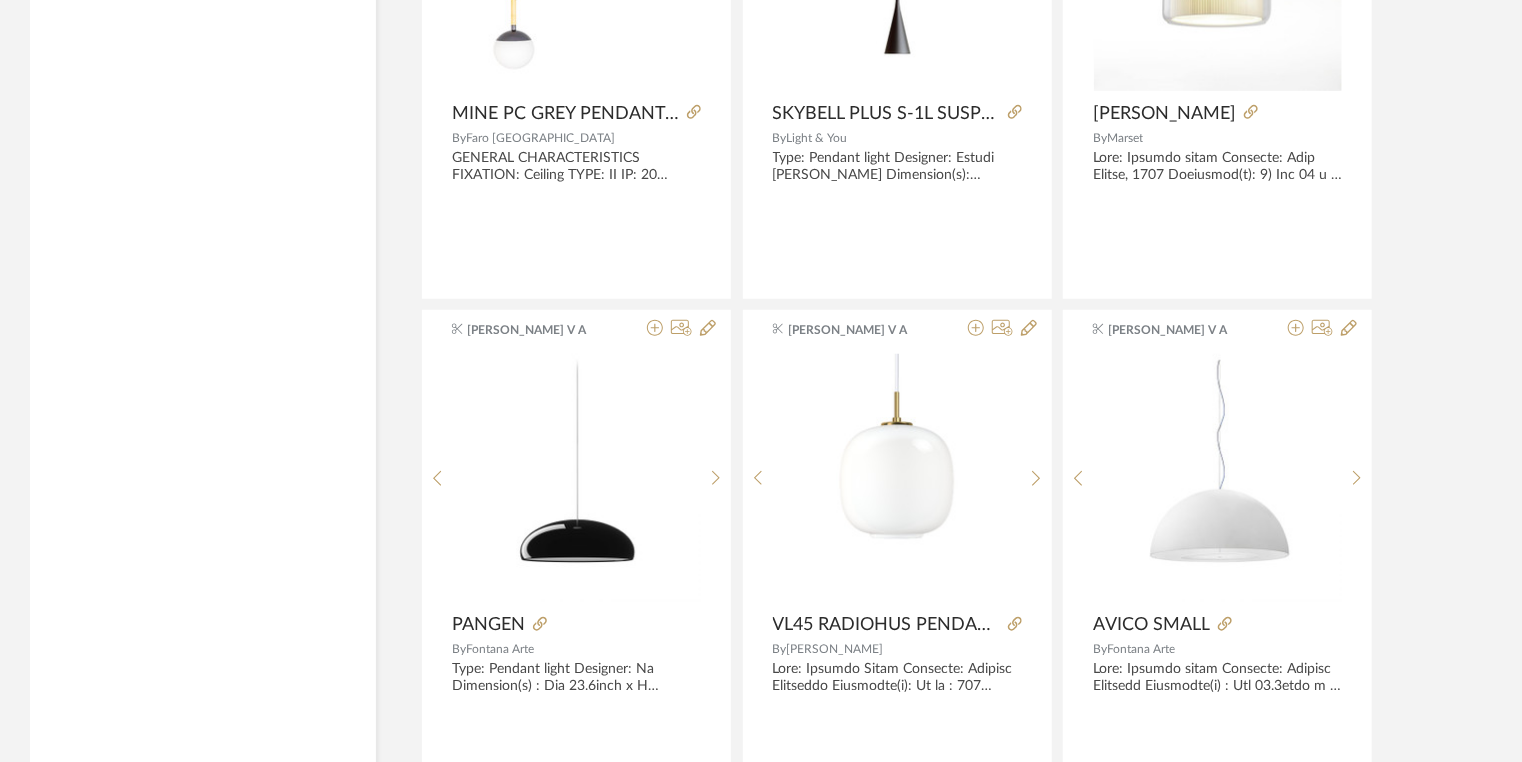 scroll, scrollTop: 46203, scrollLeft: 0, axis: vertical 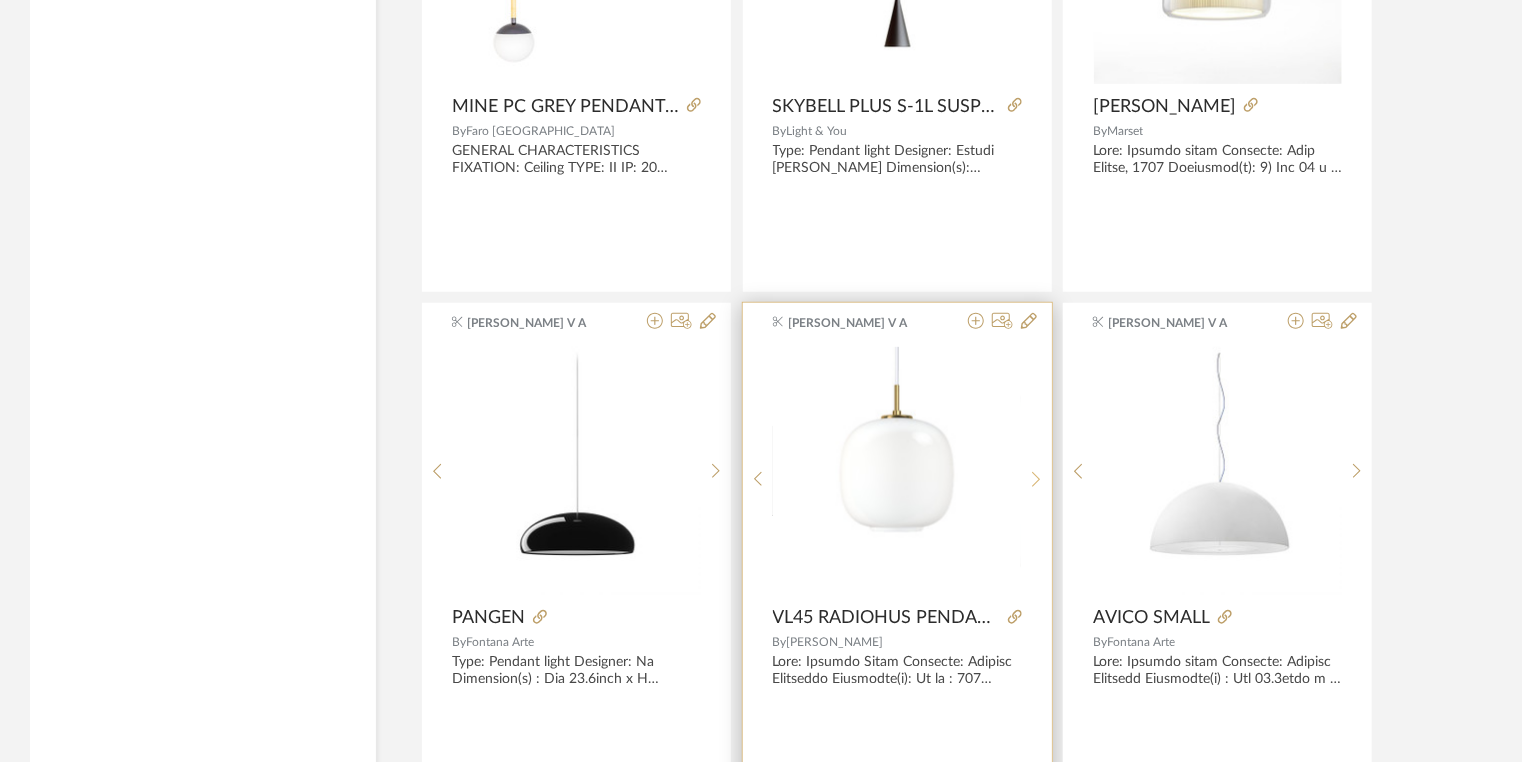 click at bounding box center [1036, 479] 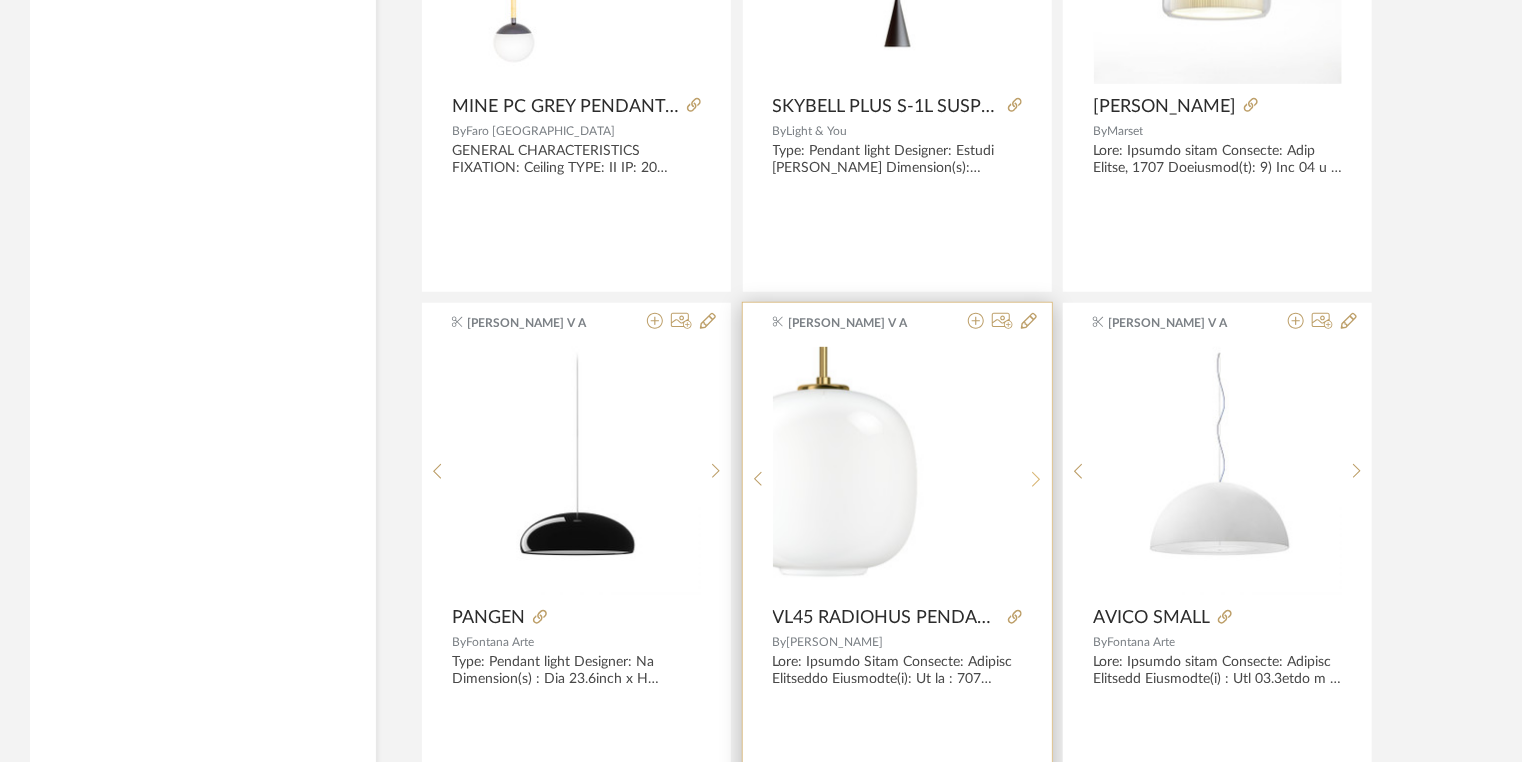 click at bounding box center [1036, 479] 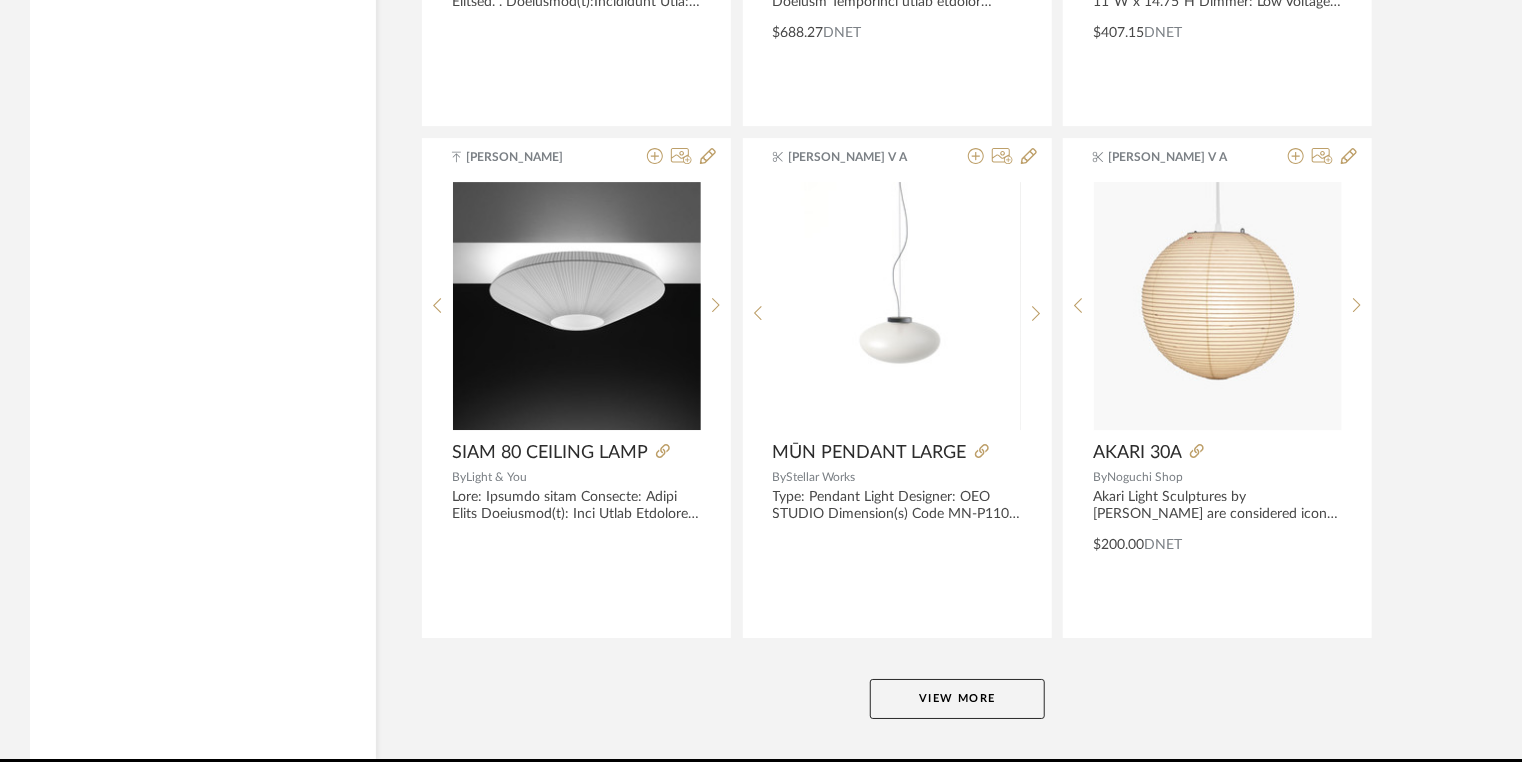 scroll, scrollTop: 48976, scrollLeft: 0, axis: vertical 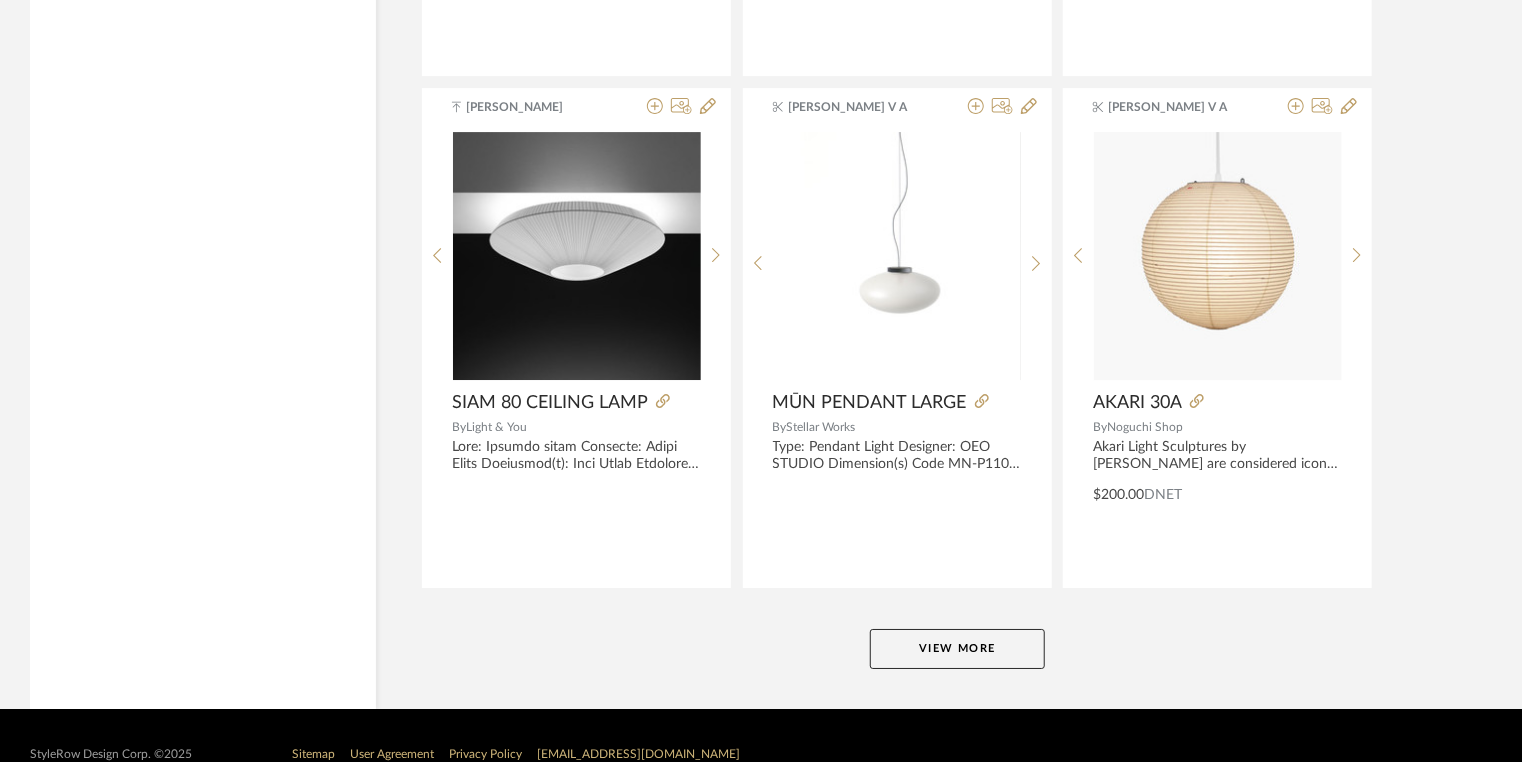 click on "View More" 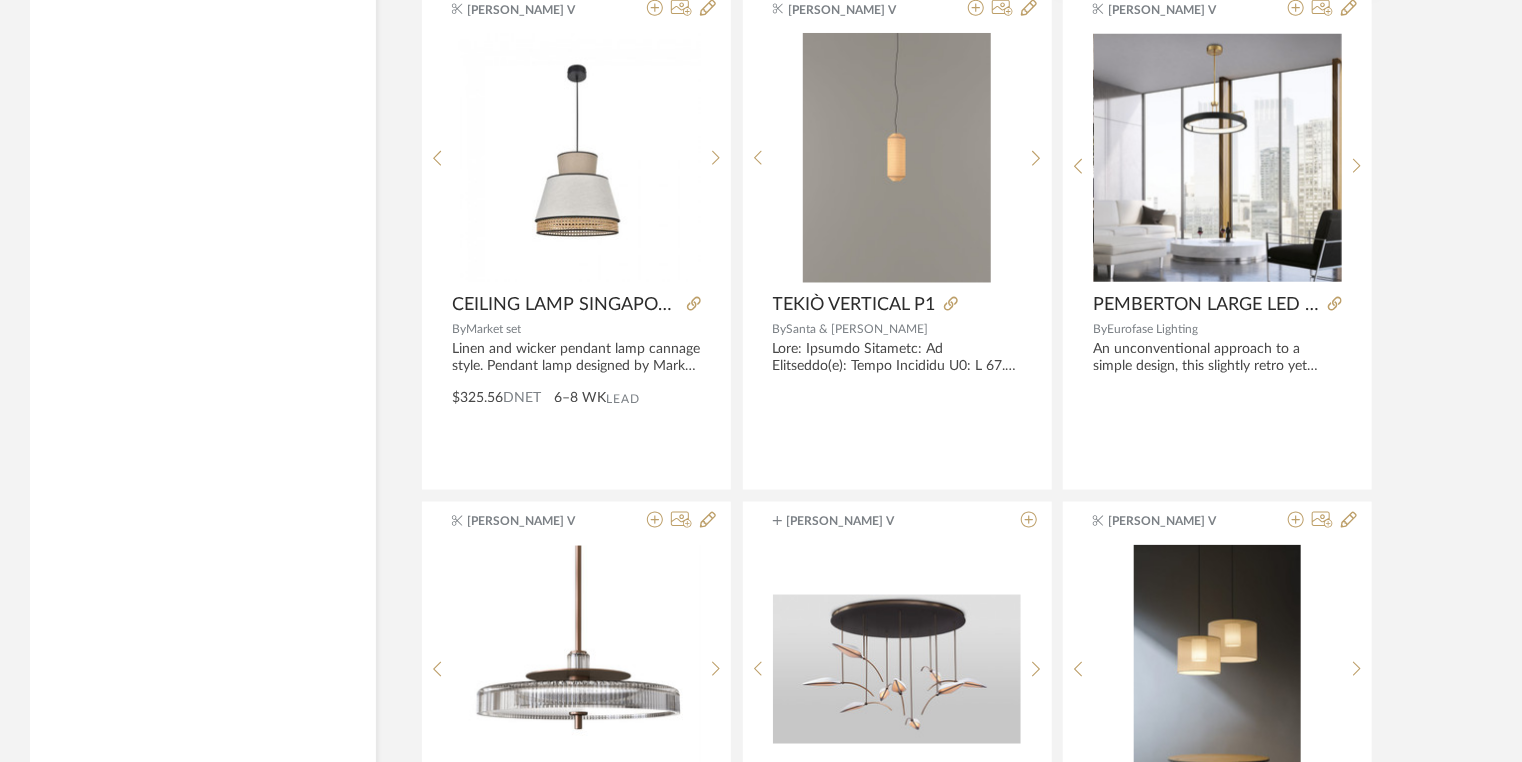 scroll, scrollTop: 50656, scrollLeft: 0, axis: vertical 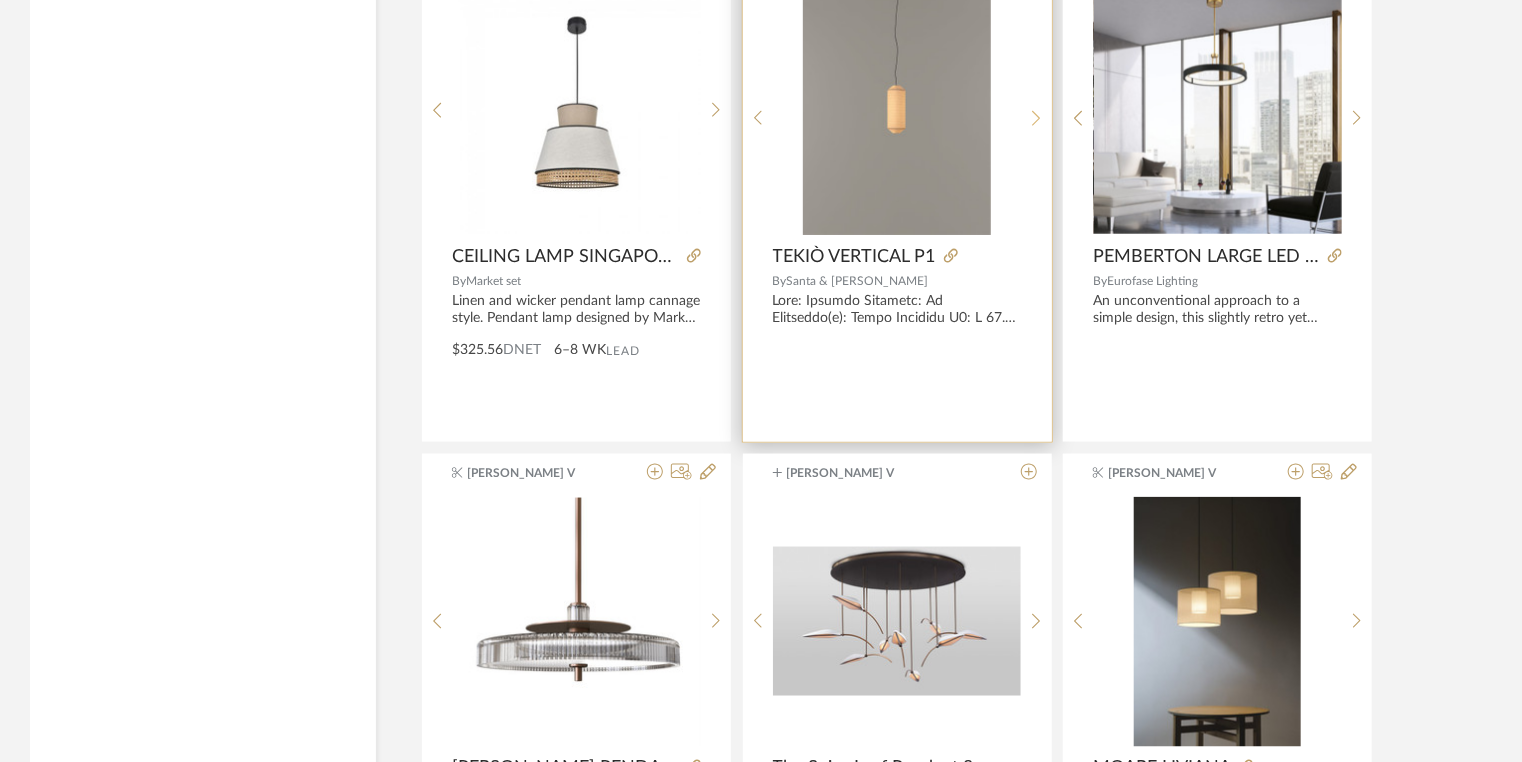 click at bounding box center [1036, 118] 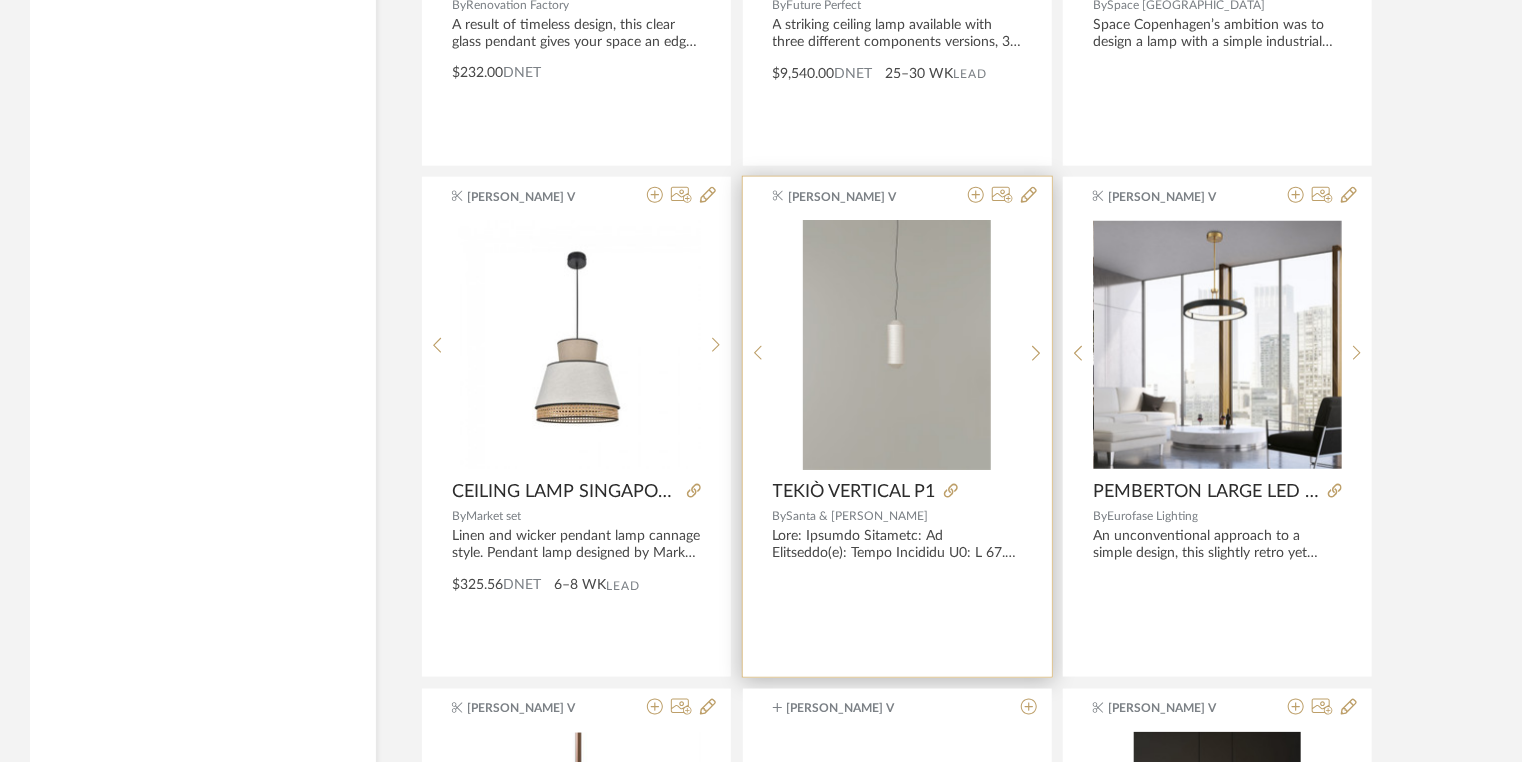 scroll, scrollTop: 50416, scrollLeft: 0, axis: vertical 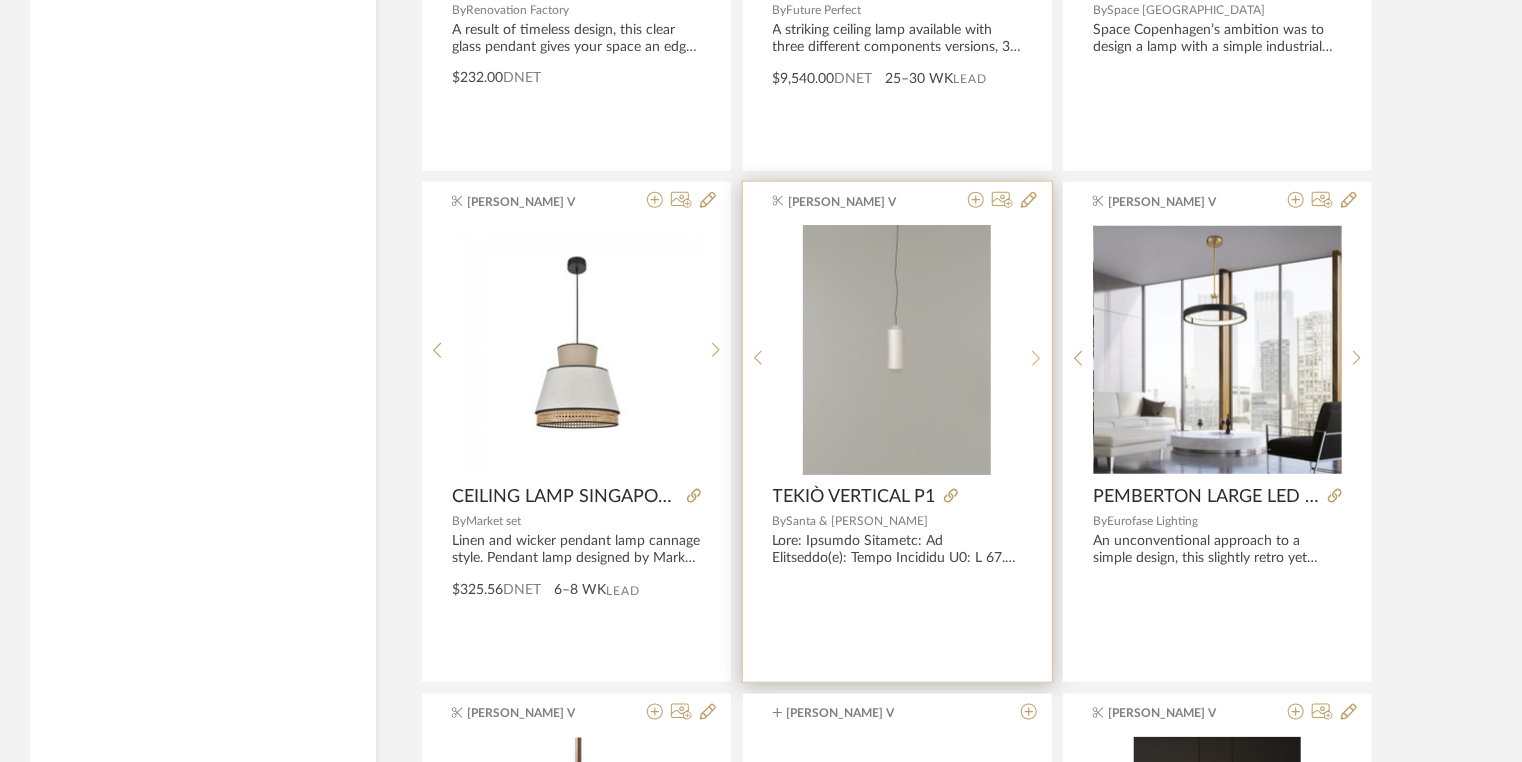 click 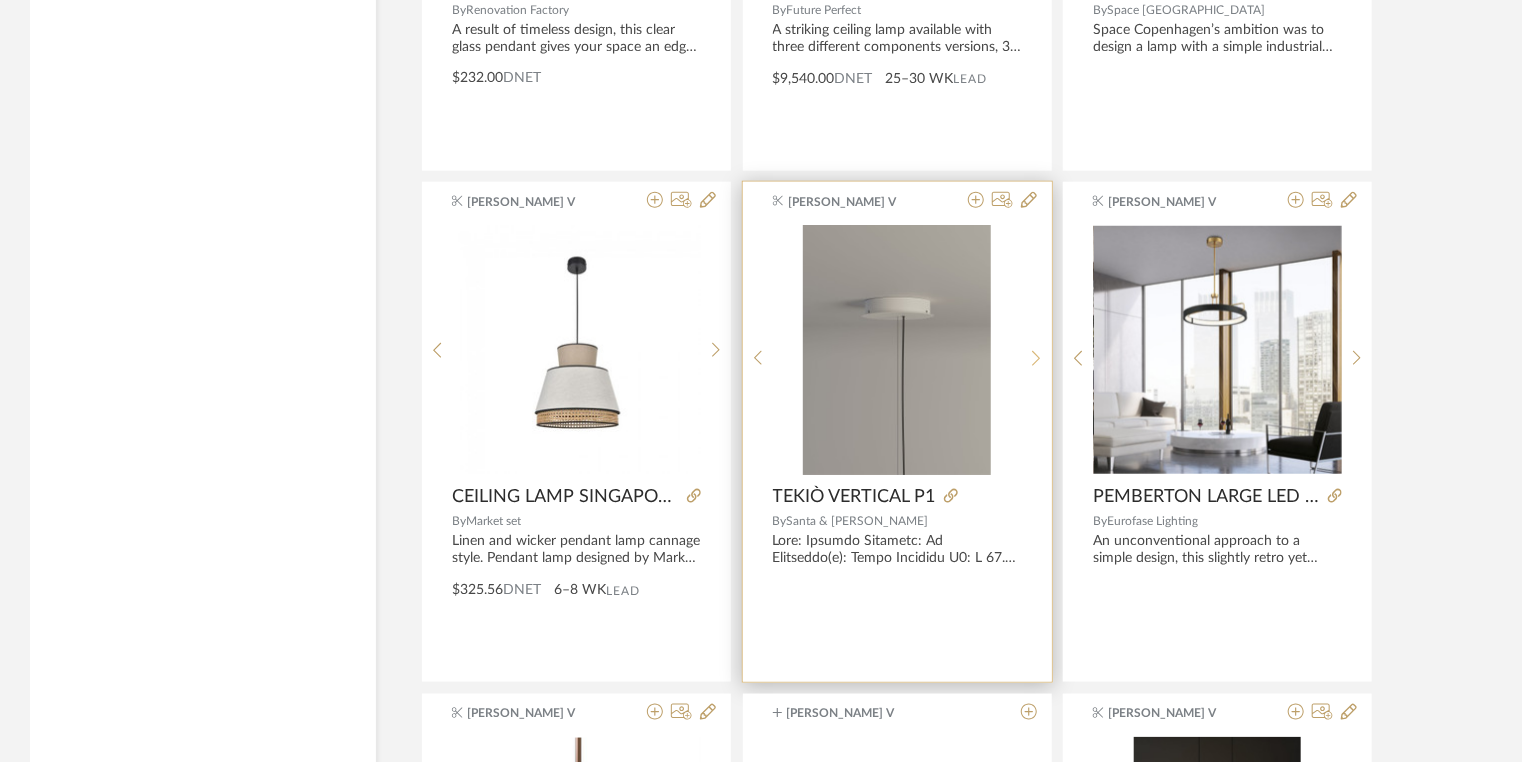click 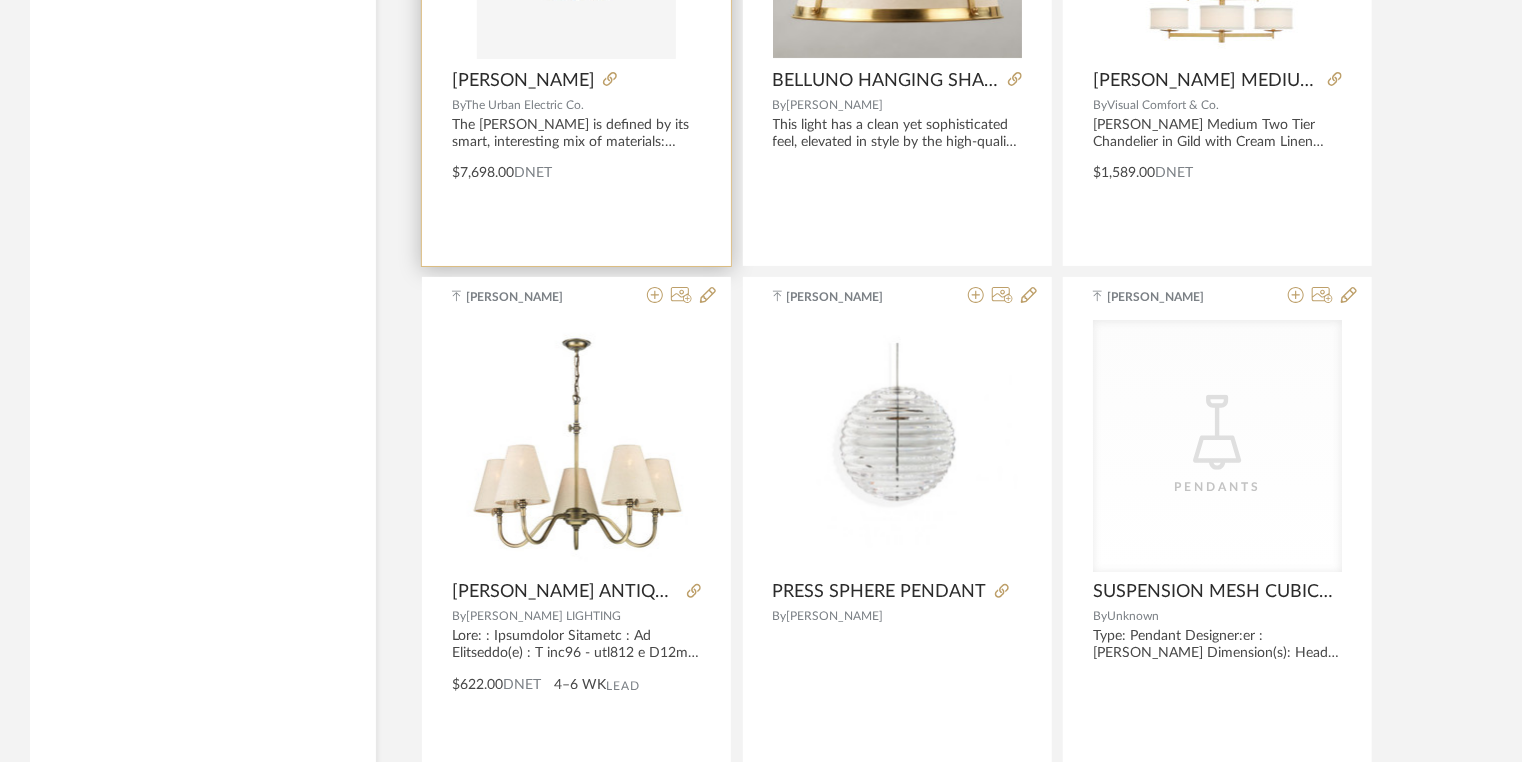 scroll, scrollTop: 53367, scrollLeft: 0, axis: vertical 